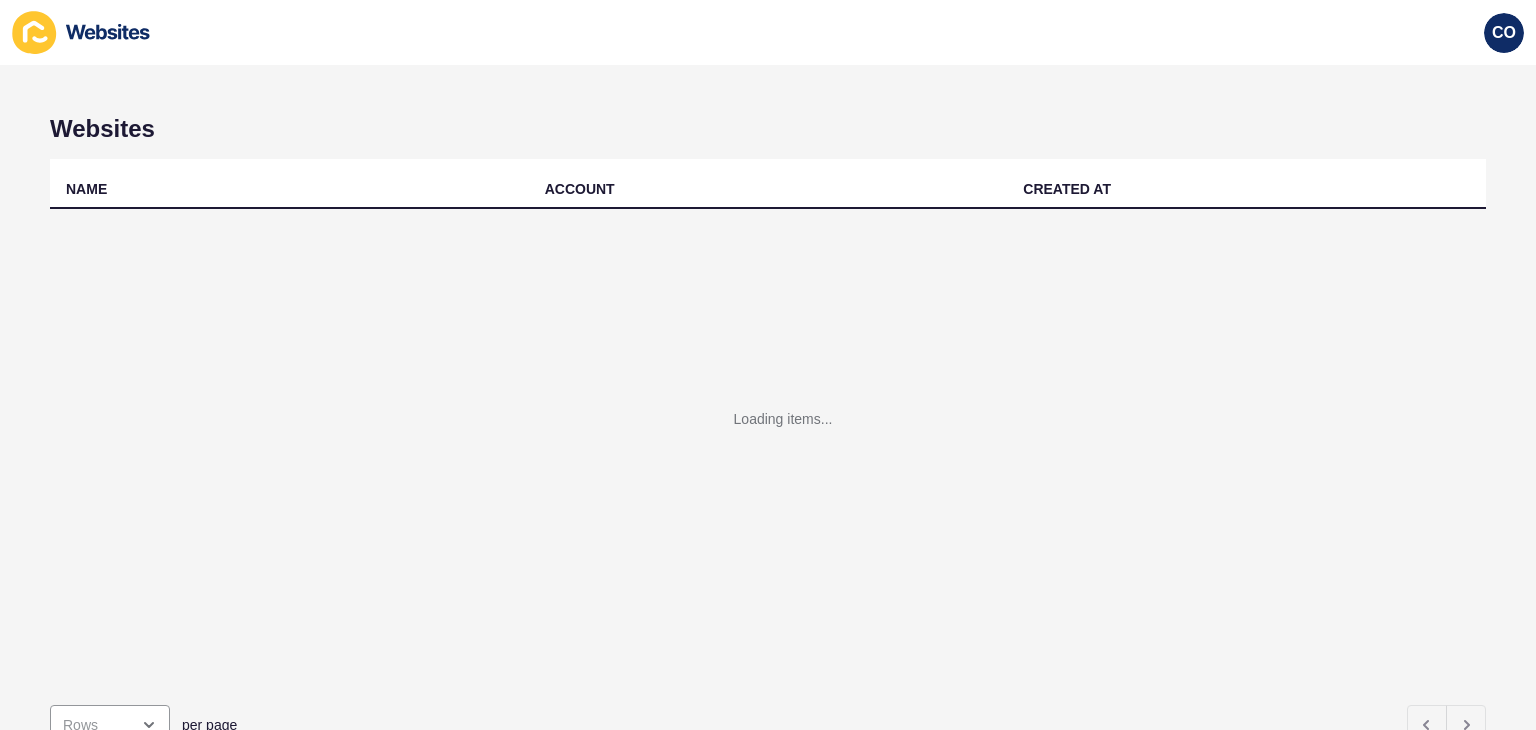 scroll, scrollTop: 0, scrollLeft: 0, axis: both 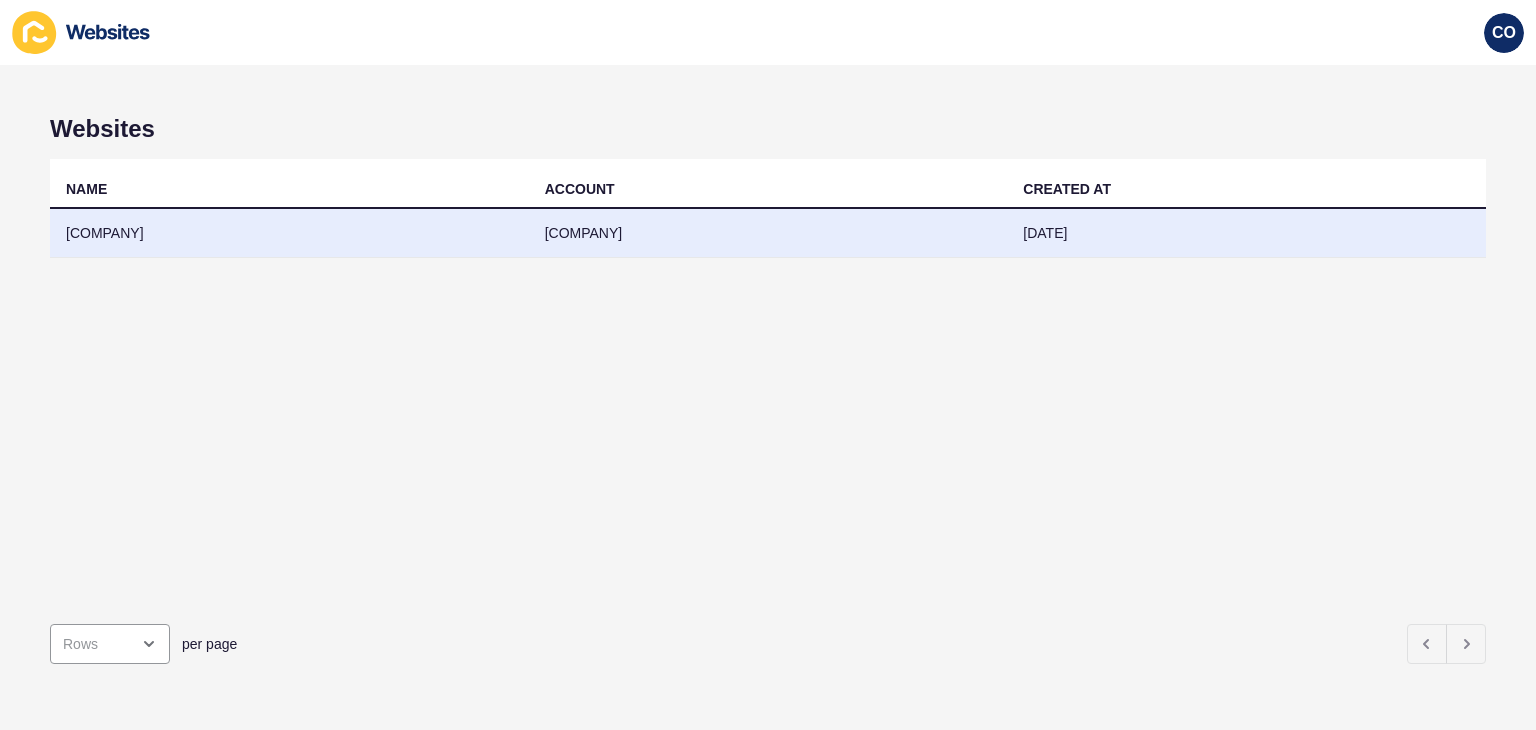 click on "[COMPANY]" at bounding box center (289, 233) 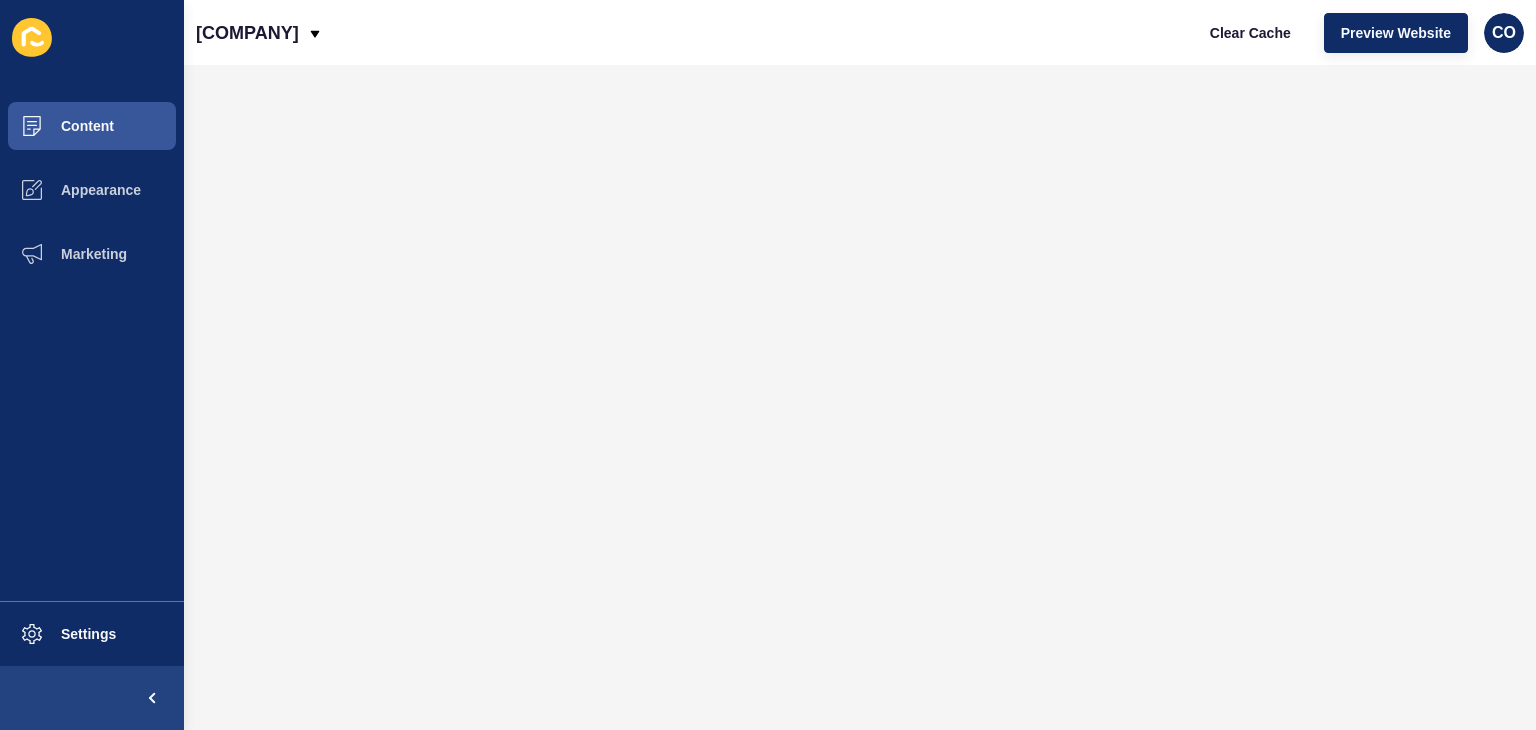 click on "[COMPANY] Clear Cache Preview Website CO" at bounding box center (860, 32) 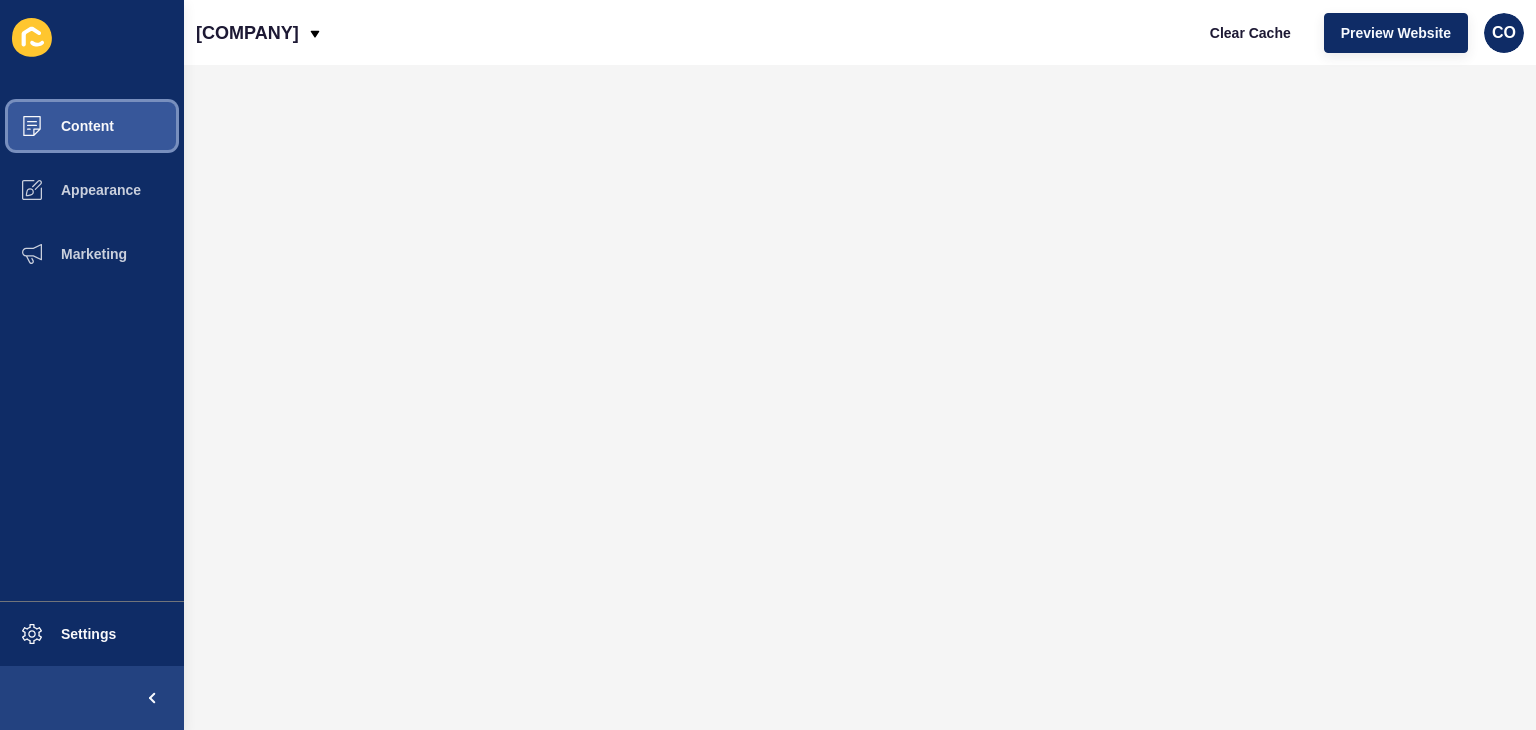 click on "Content" at bounding box center (92, 126) 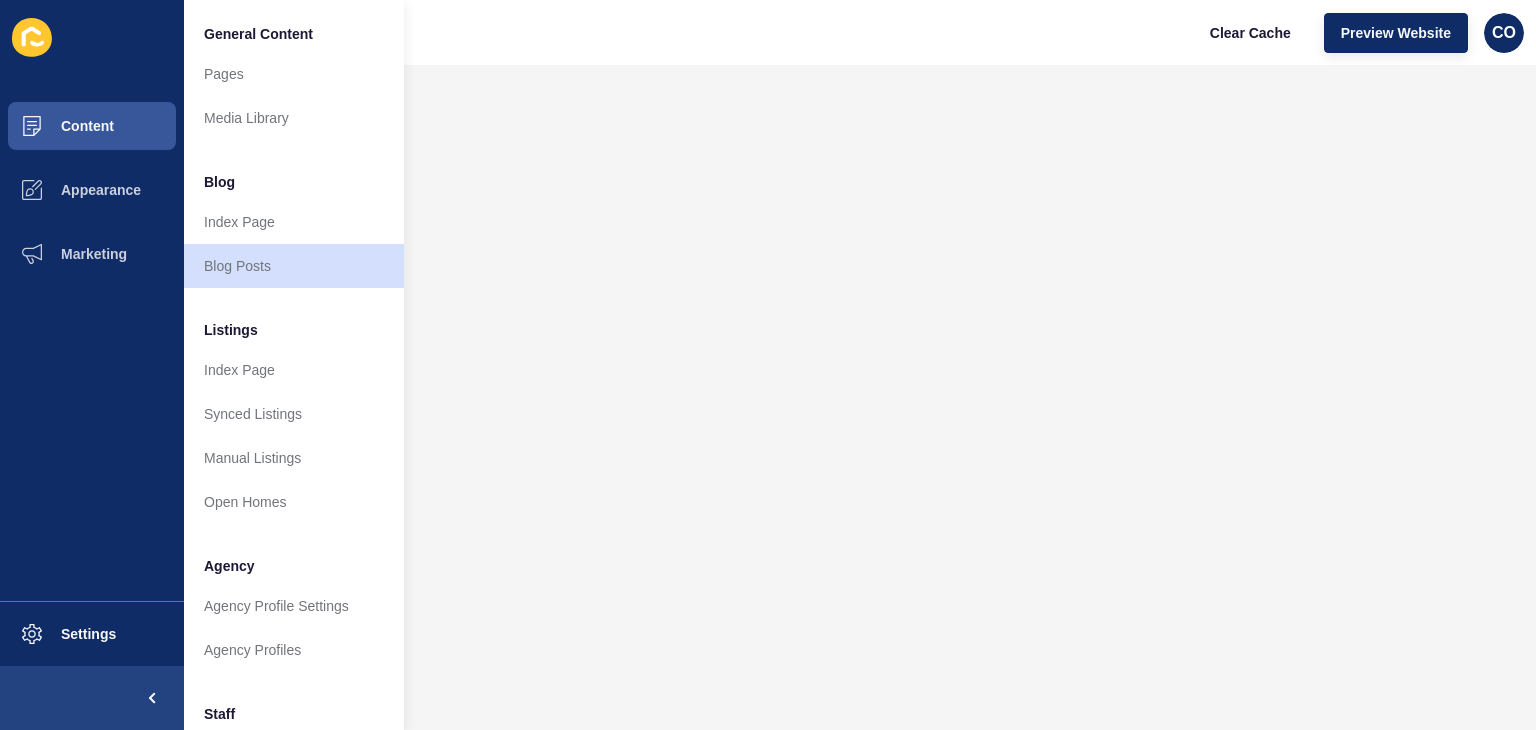 click on "Allan Real Estate Pty Ltd Clear Cache Preview Website CO" at bounding box center (860, 32) 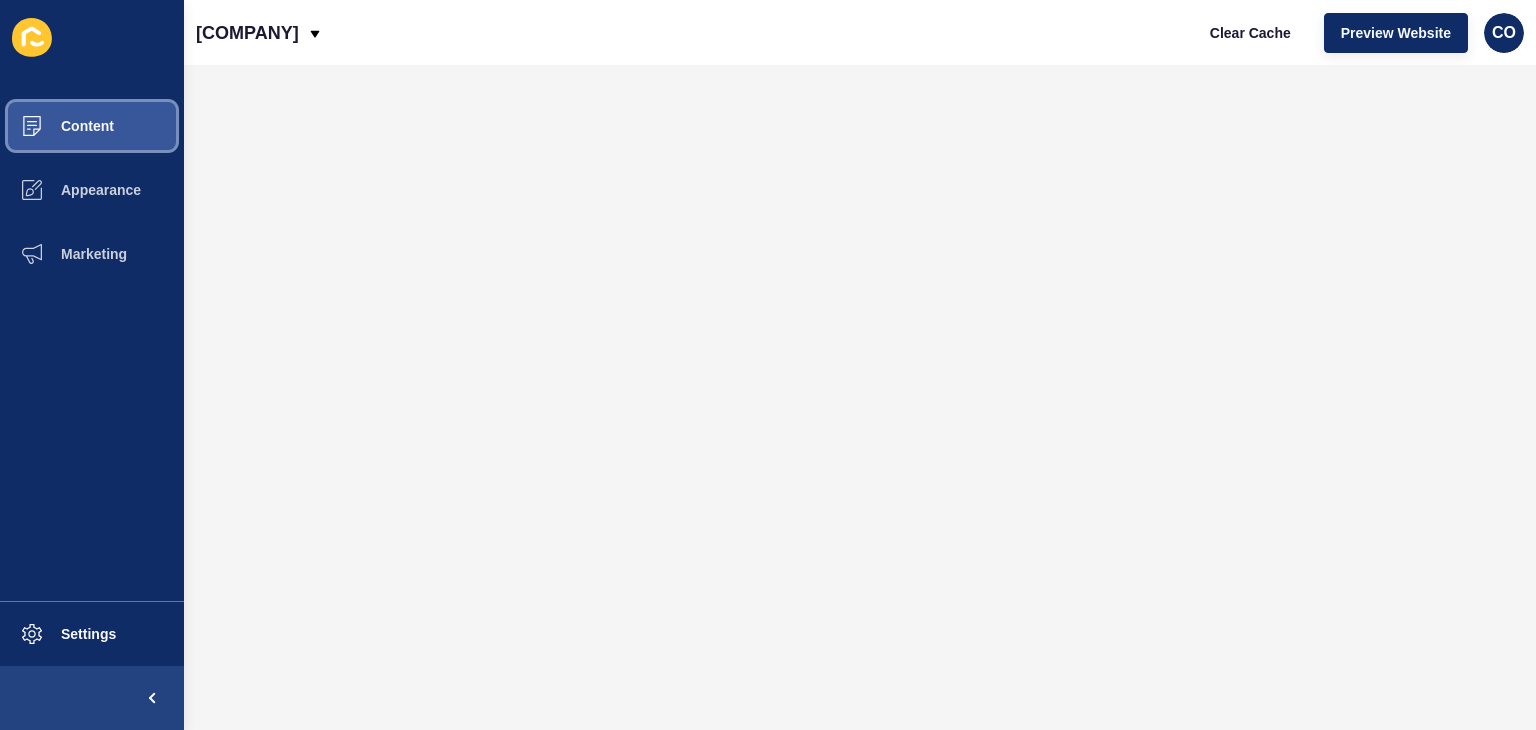 click on "Content" at bounding box center [55, 126] 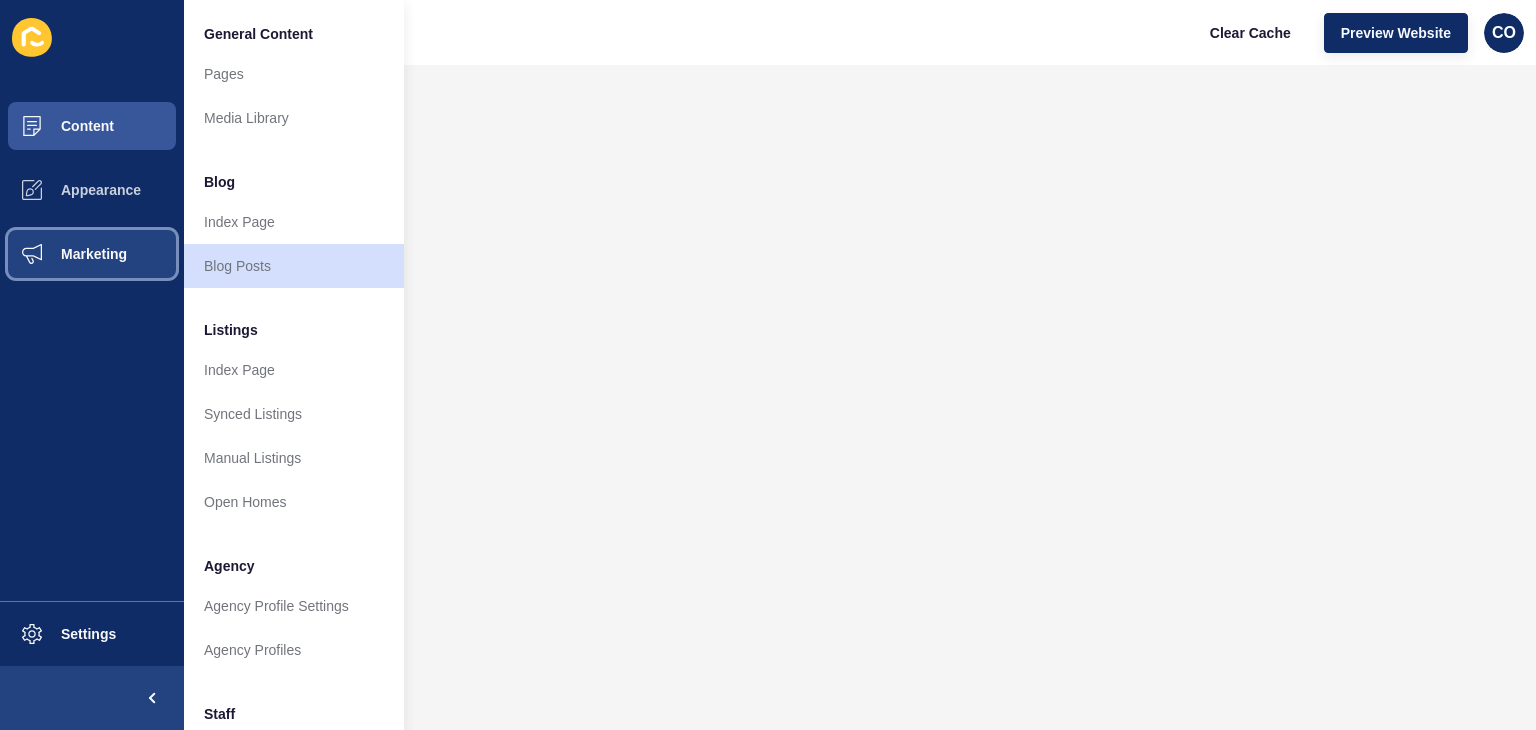 click on "Marketing" at bounding box center (92, 254) 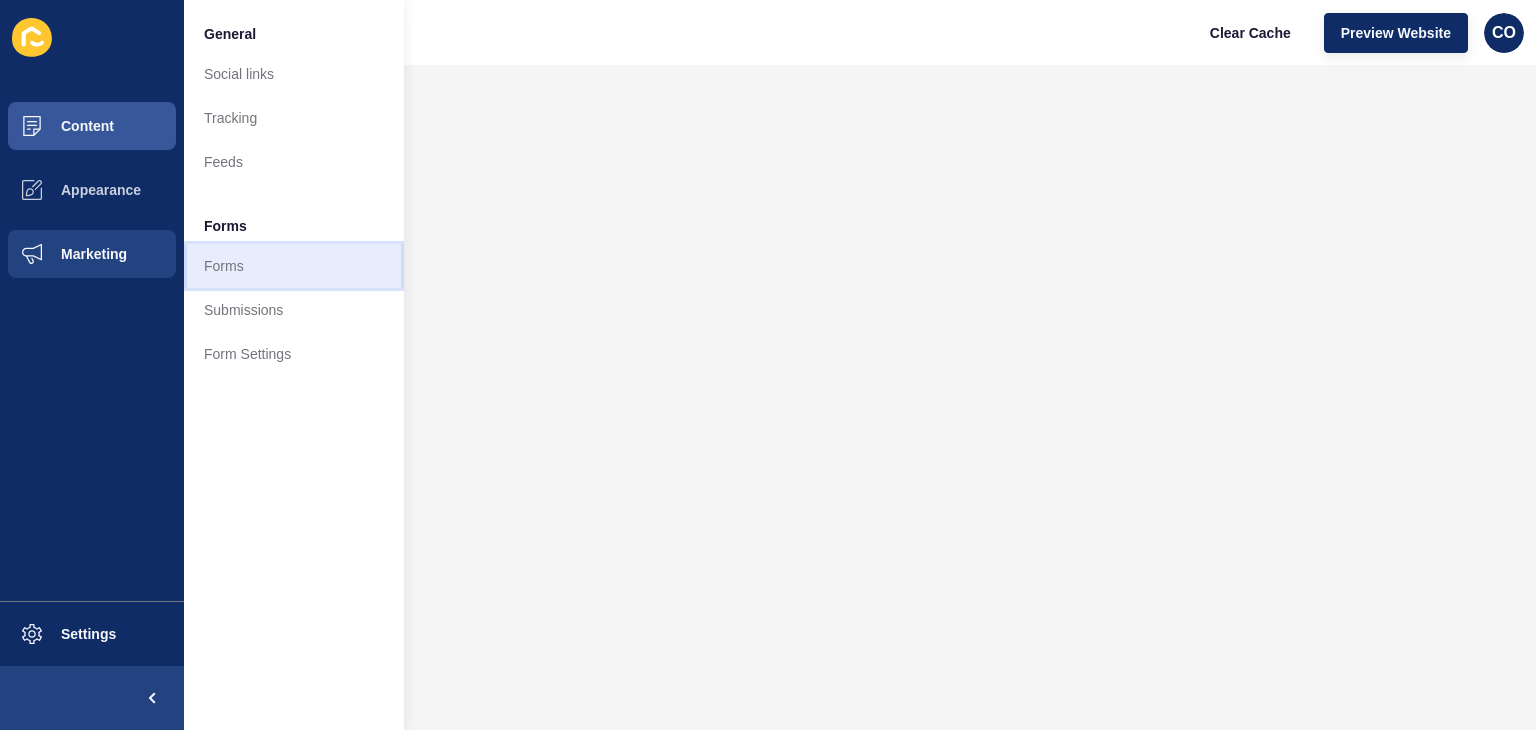 click on "Forms" at bounding box center (294, 266) 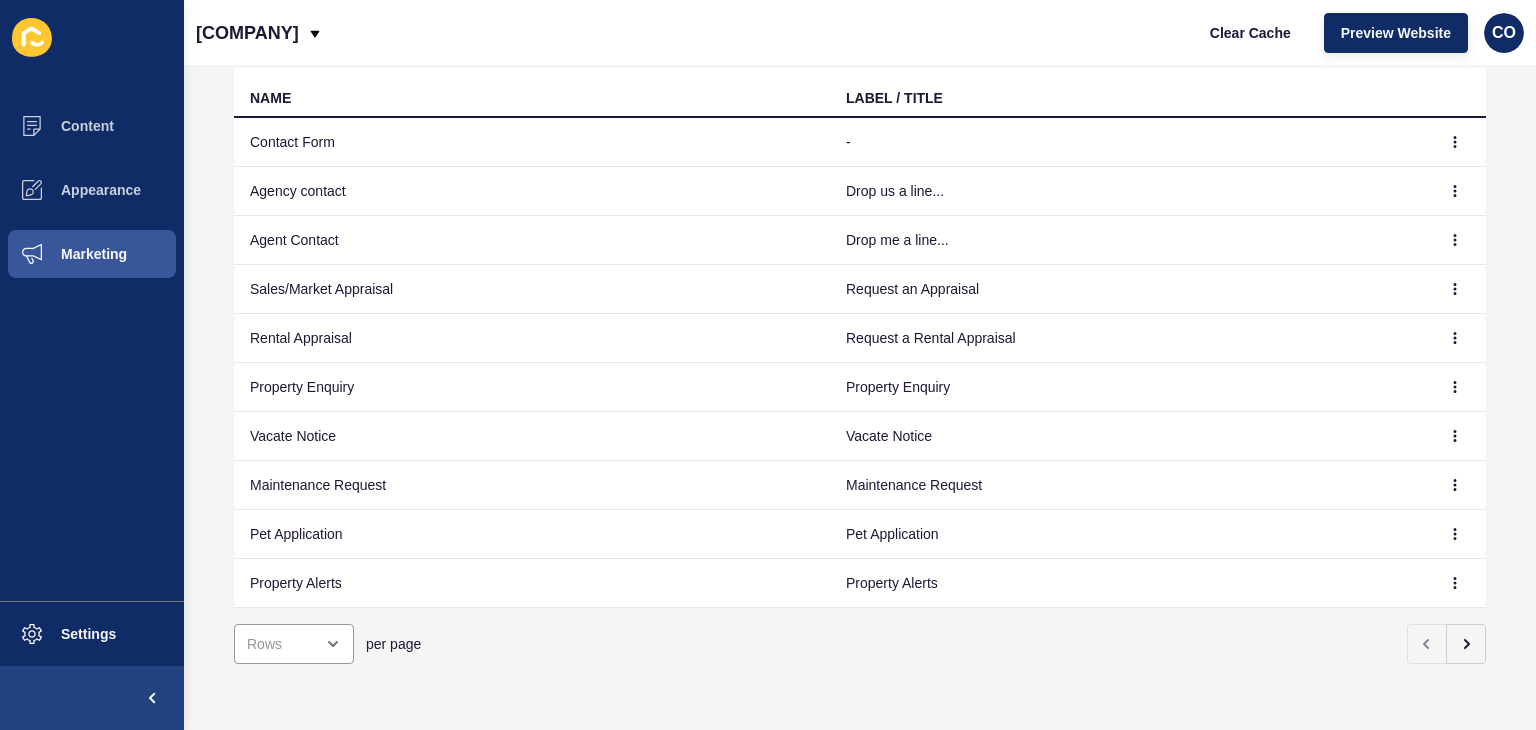 scroll, scrollTop: 204, scrollLeft: 0, axis: vertical 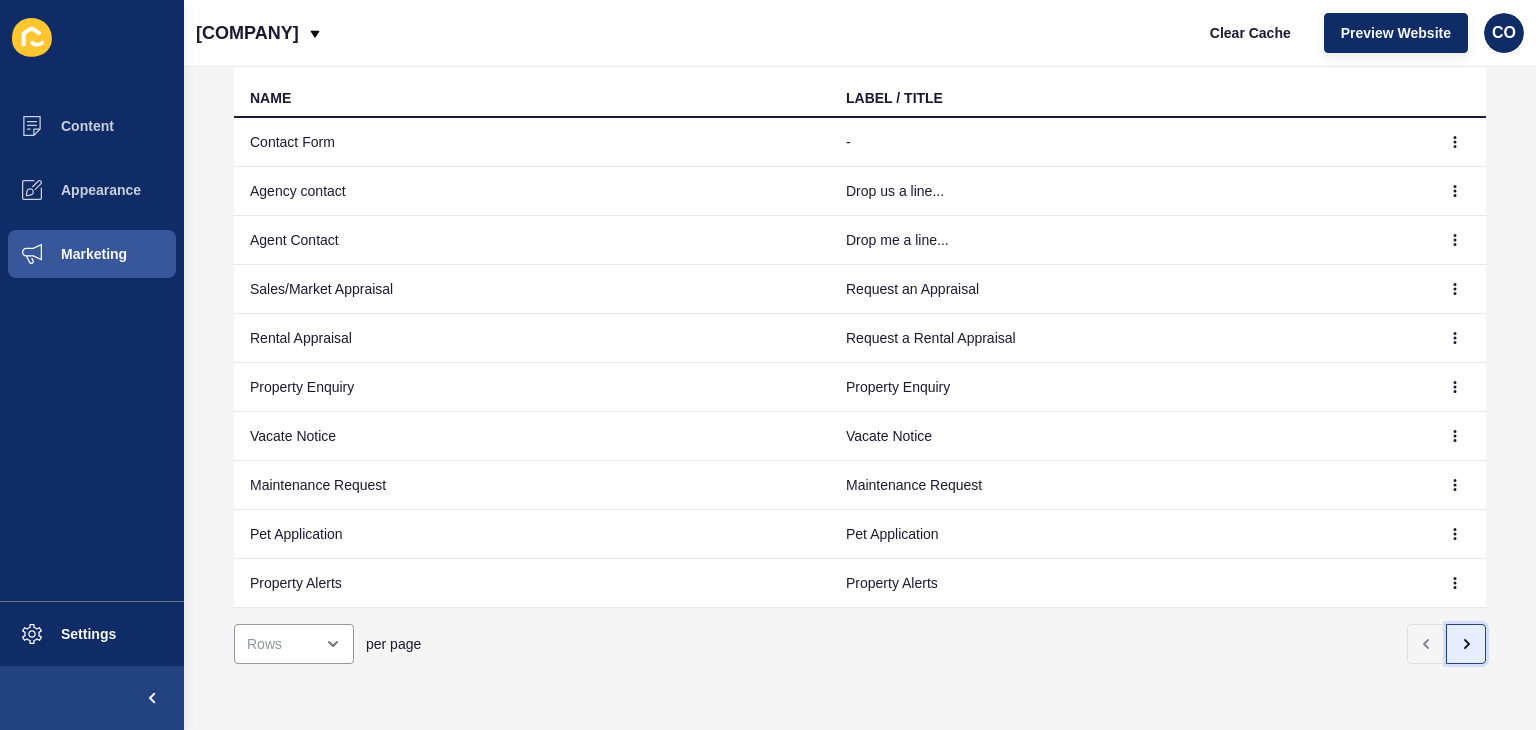 click at bounding box center (1466, 644) 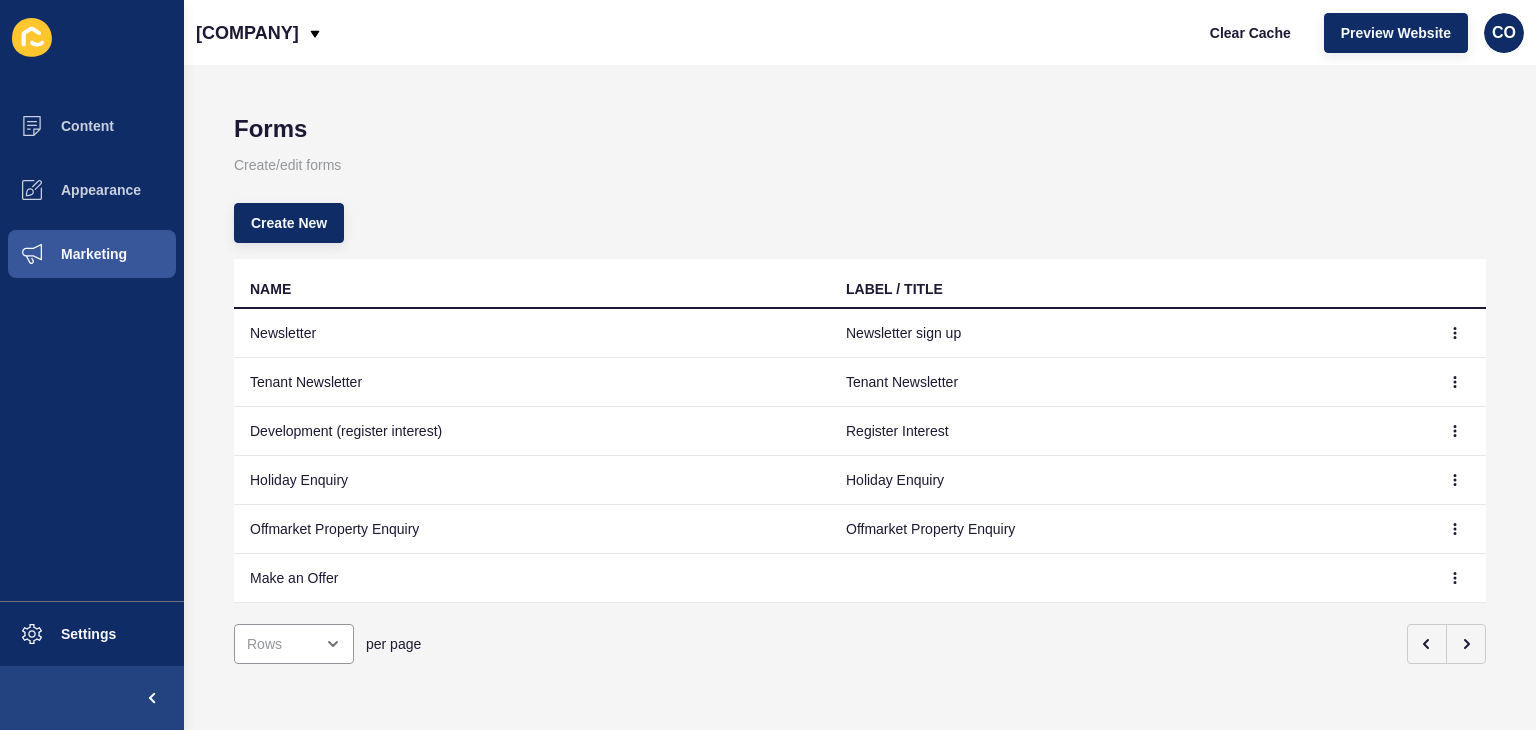 scroll, scrollTop: 8, scrollLeft: 0, axis: vertical 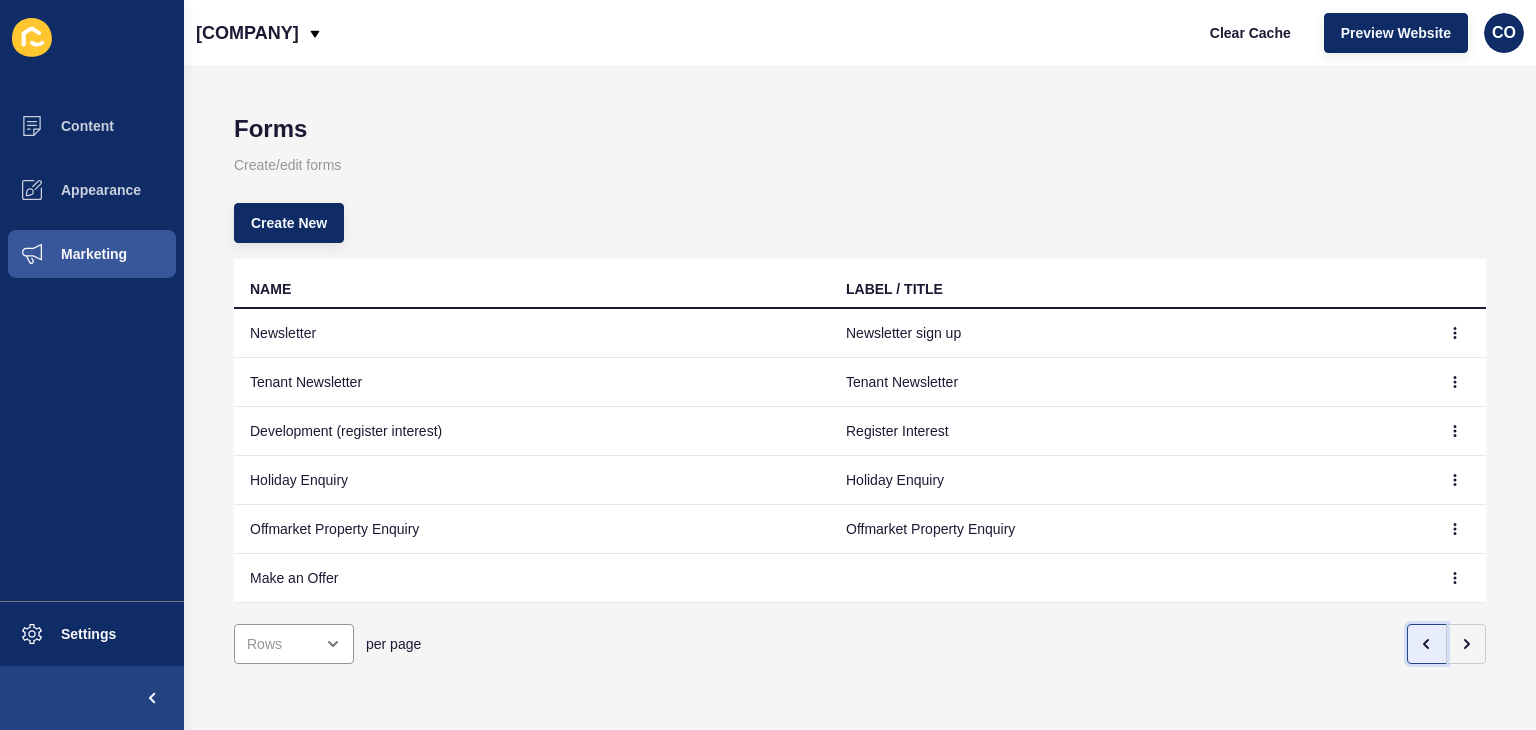 click at bounding box center (1426, 644) 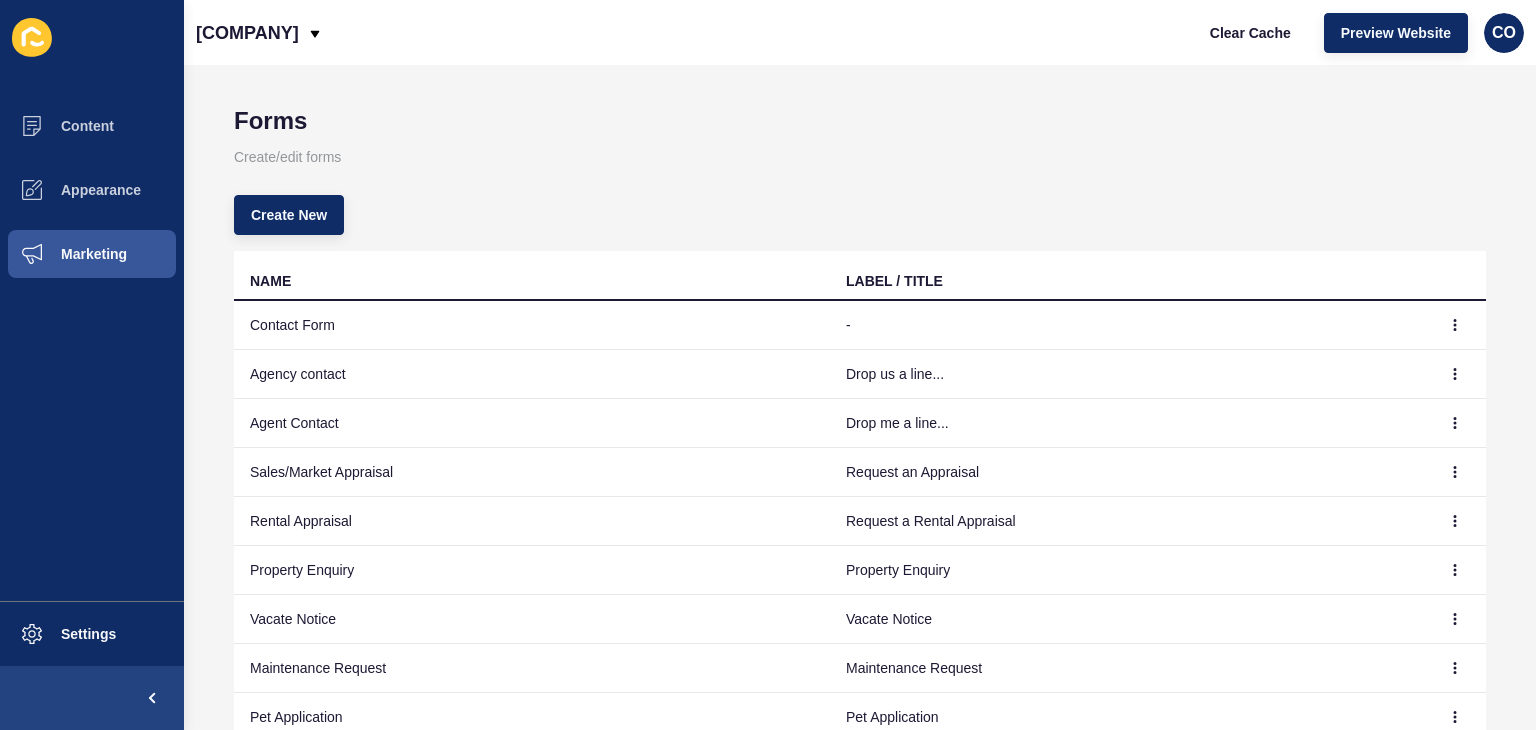 scroll, scrollTop: 108, scrollLeft: 0, axis: vertical 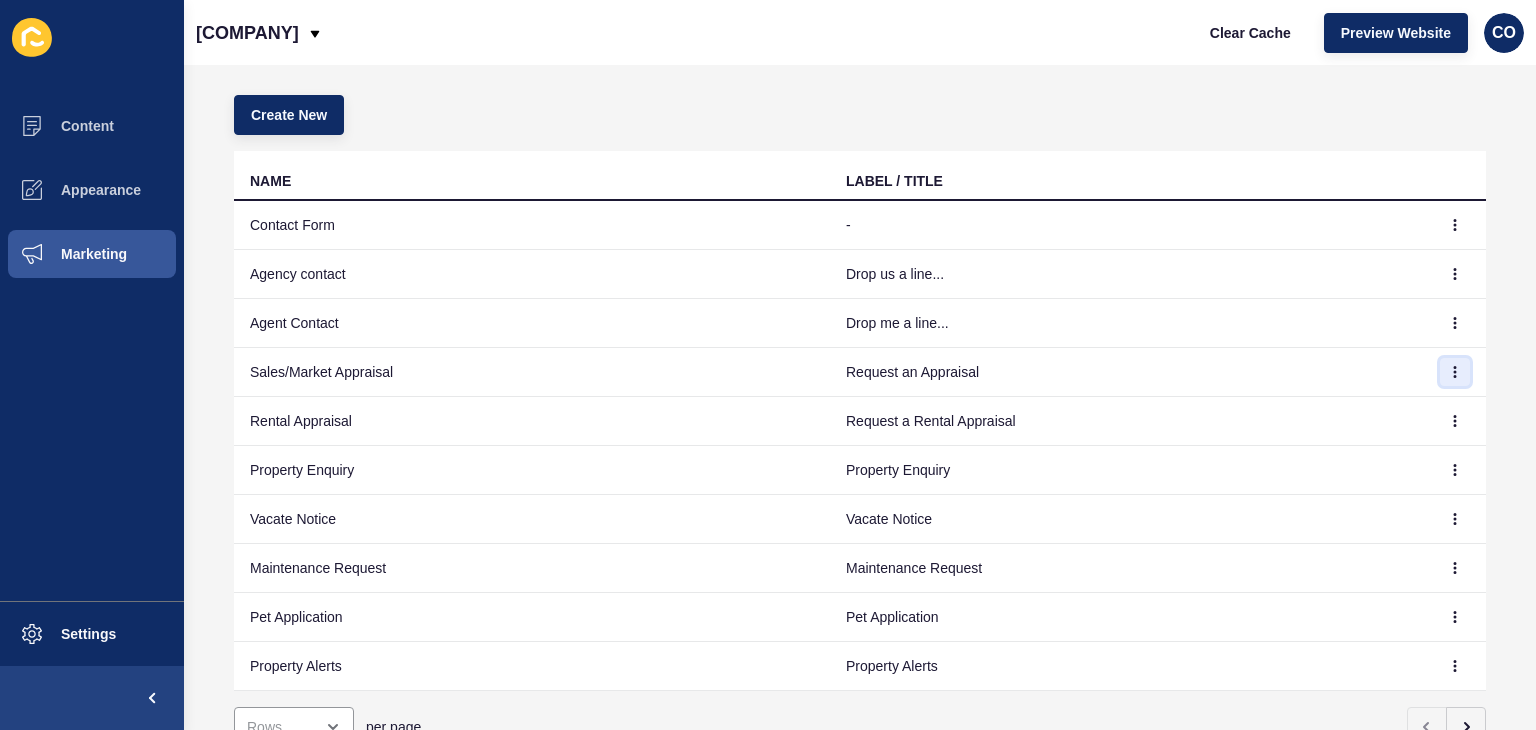 click at bounding box center [1455, 225] 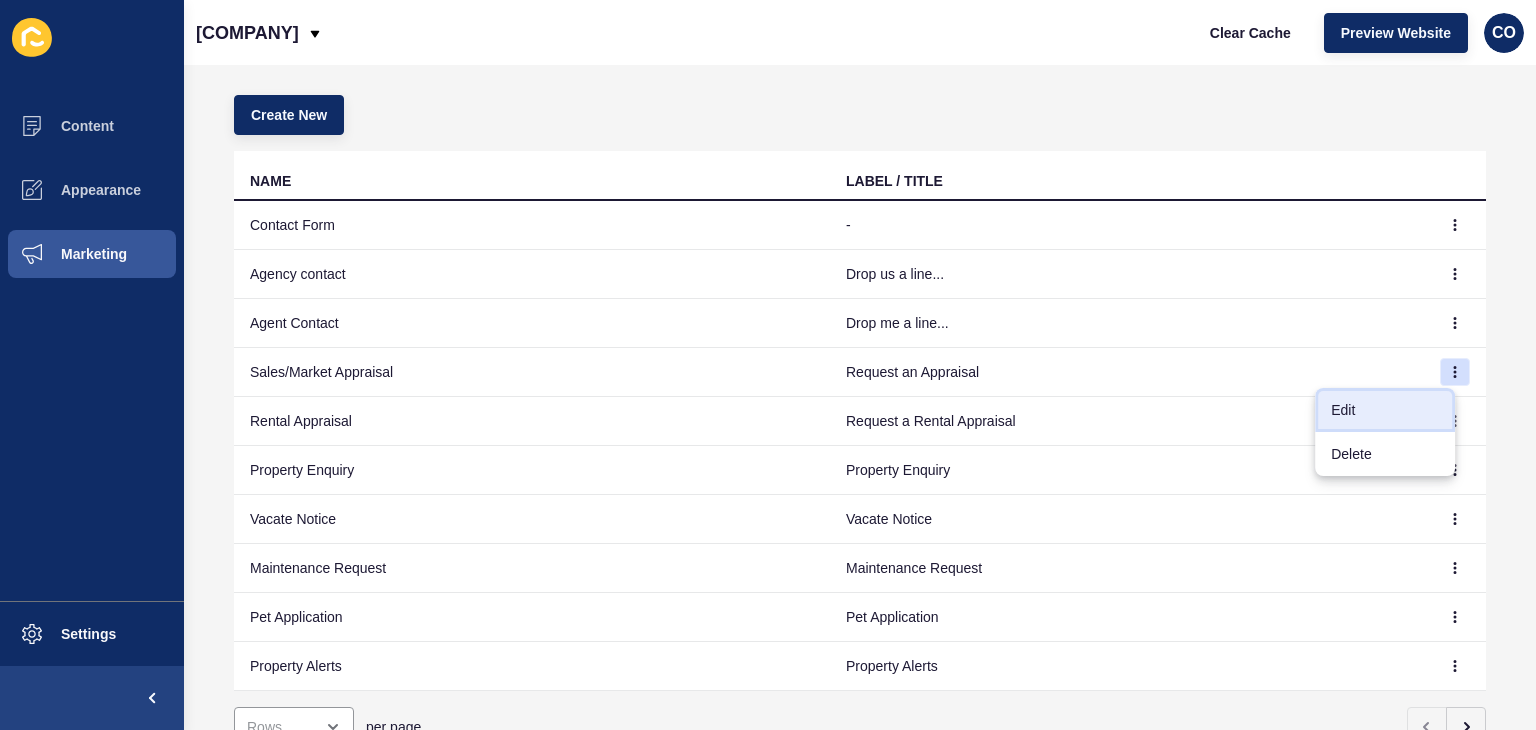 click on "Edit" at bounding box center [1385, 410] 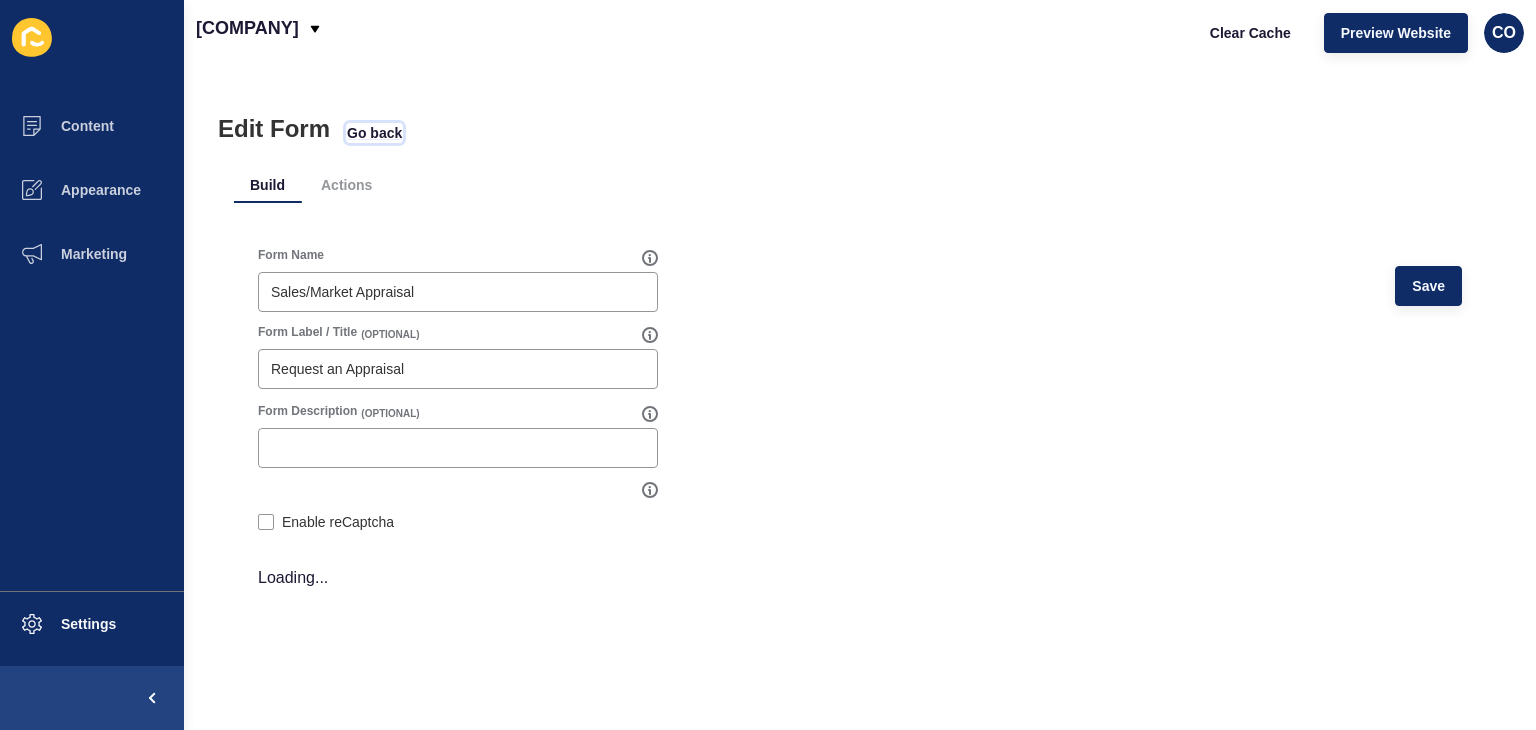 click on "Go back" at bounding box center (374, 133) 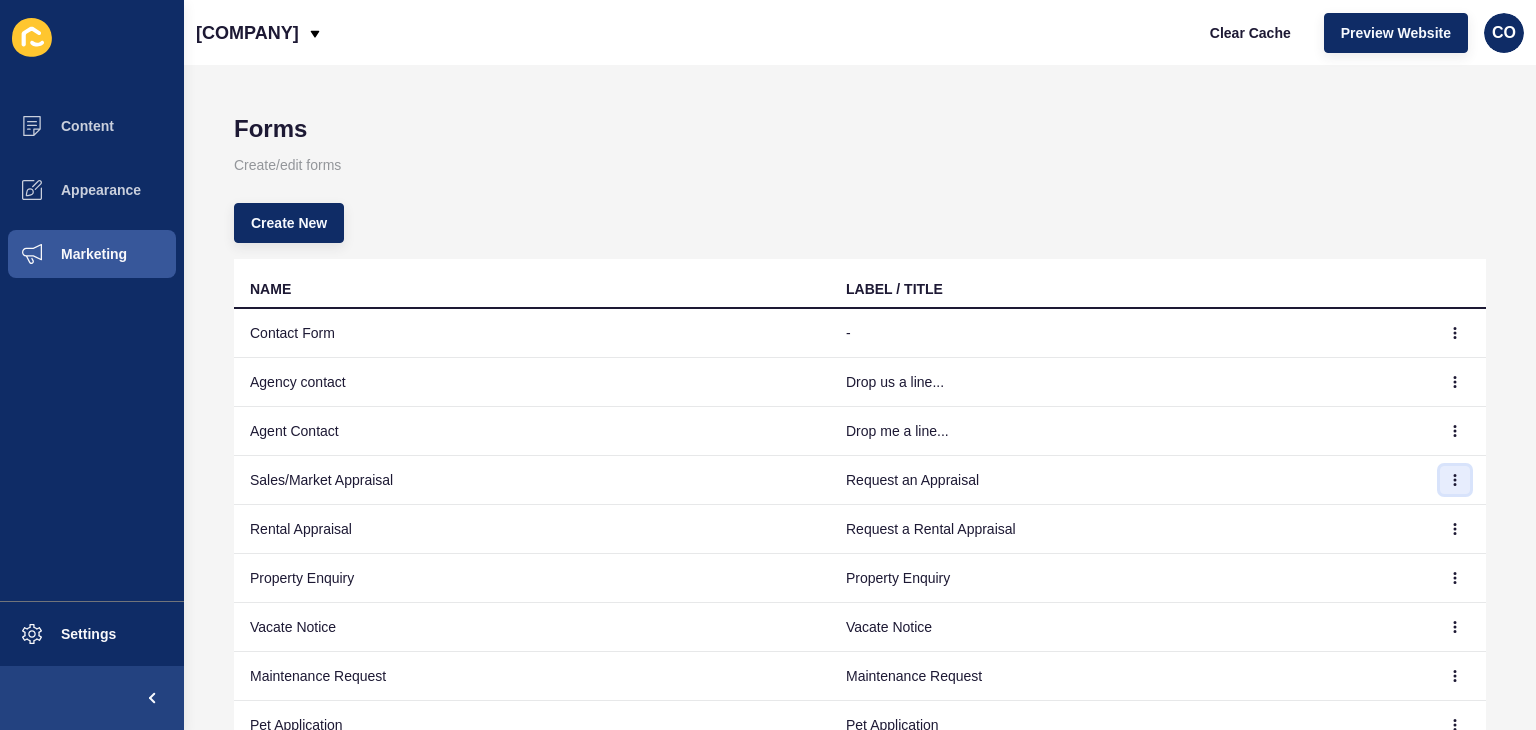 click at bounding box center [1455, 333] 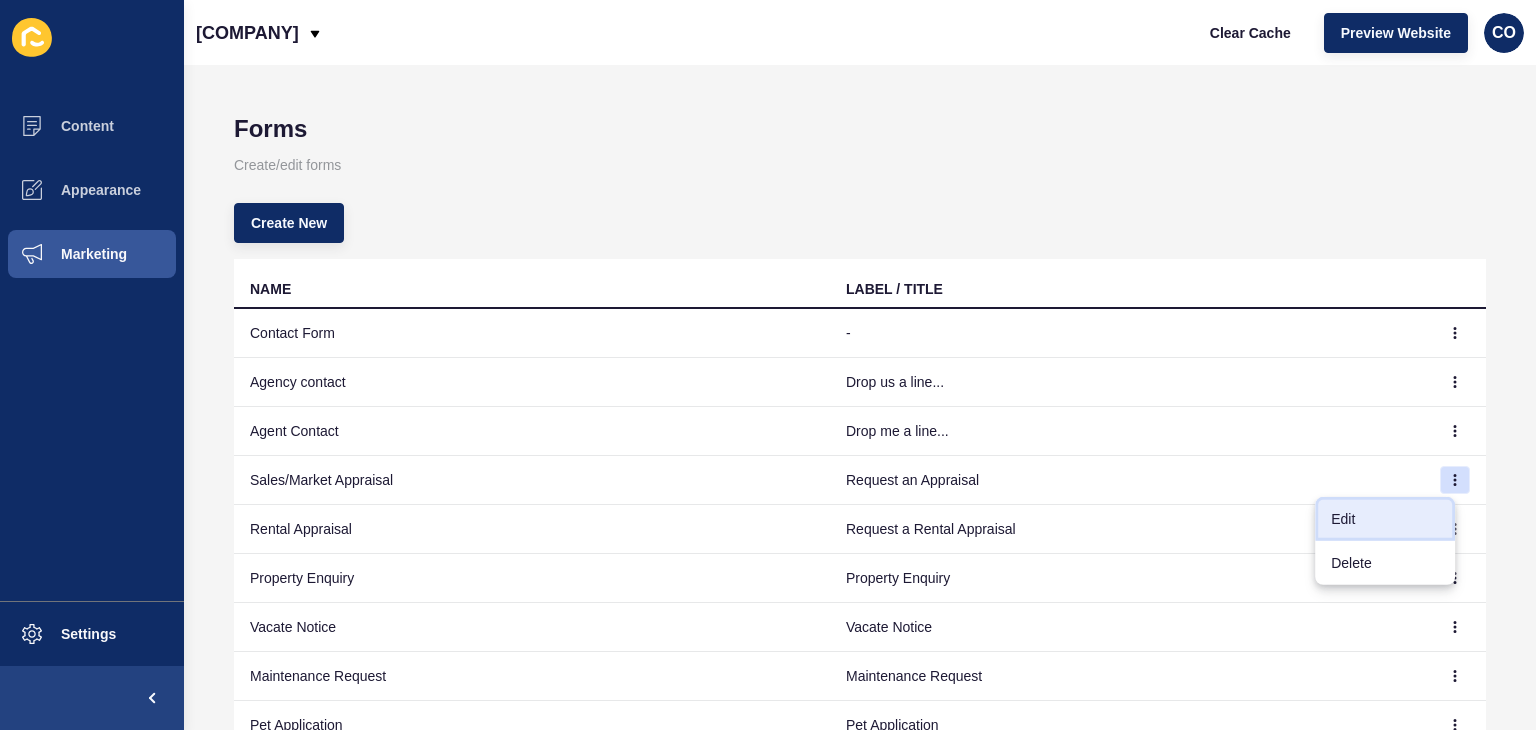click on "Edit" at bounding box center (1385, 519) 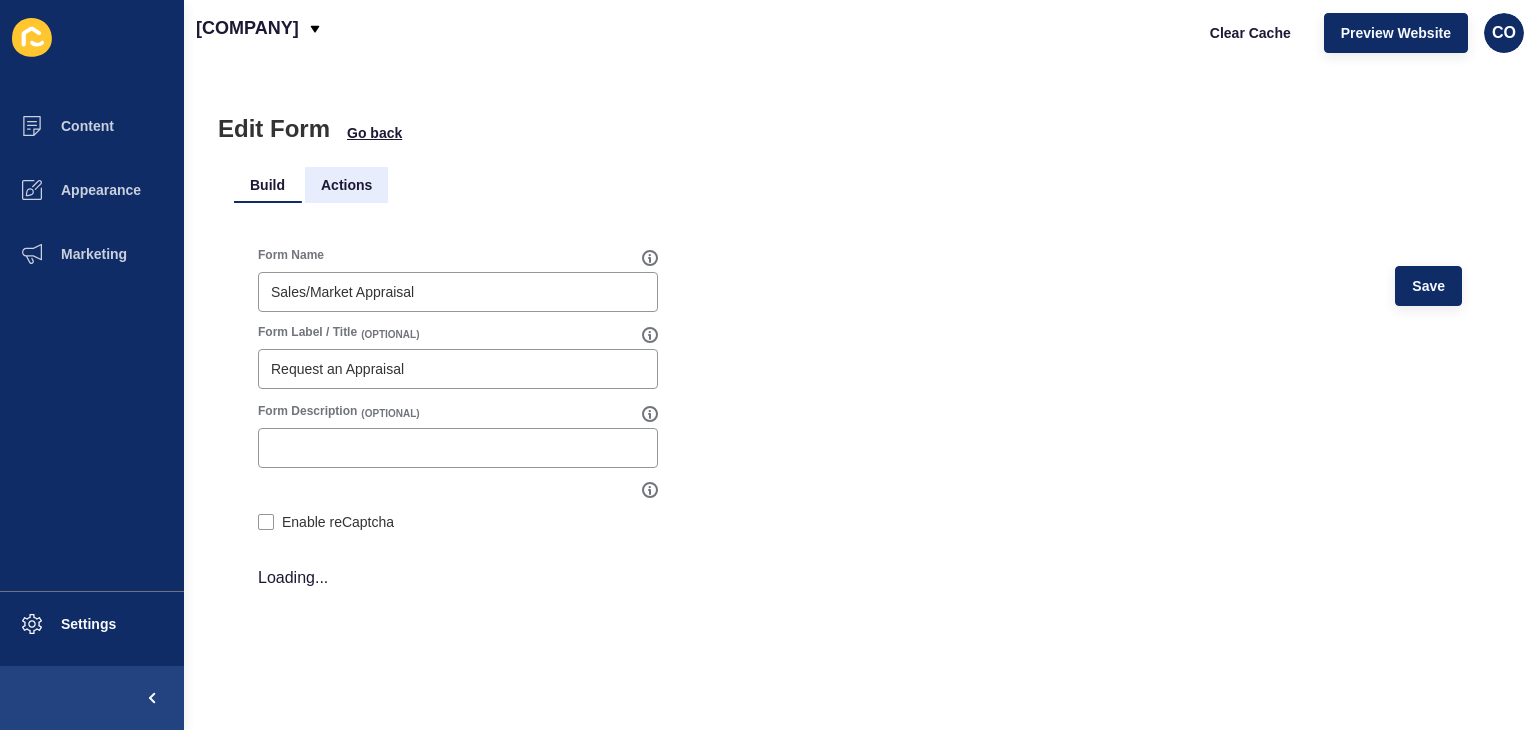 click on "Actions" at bounding box center [346, 185] 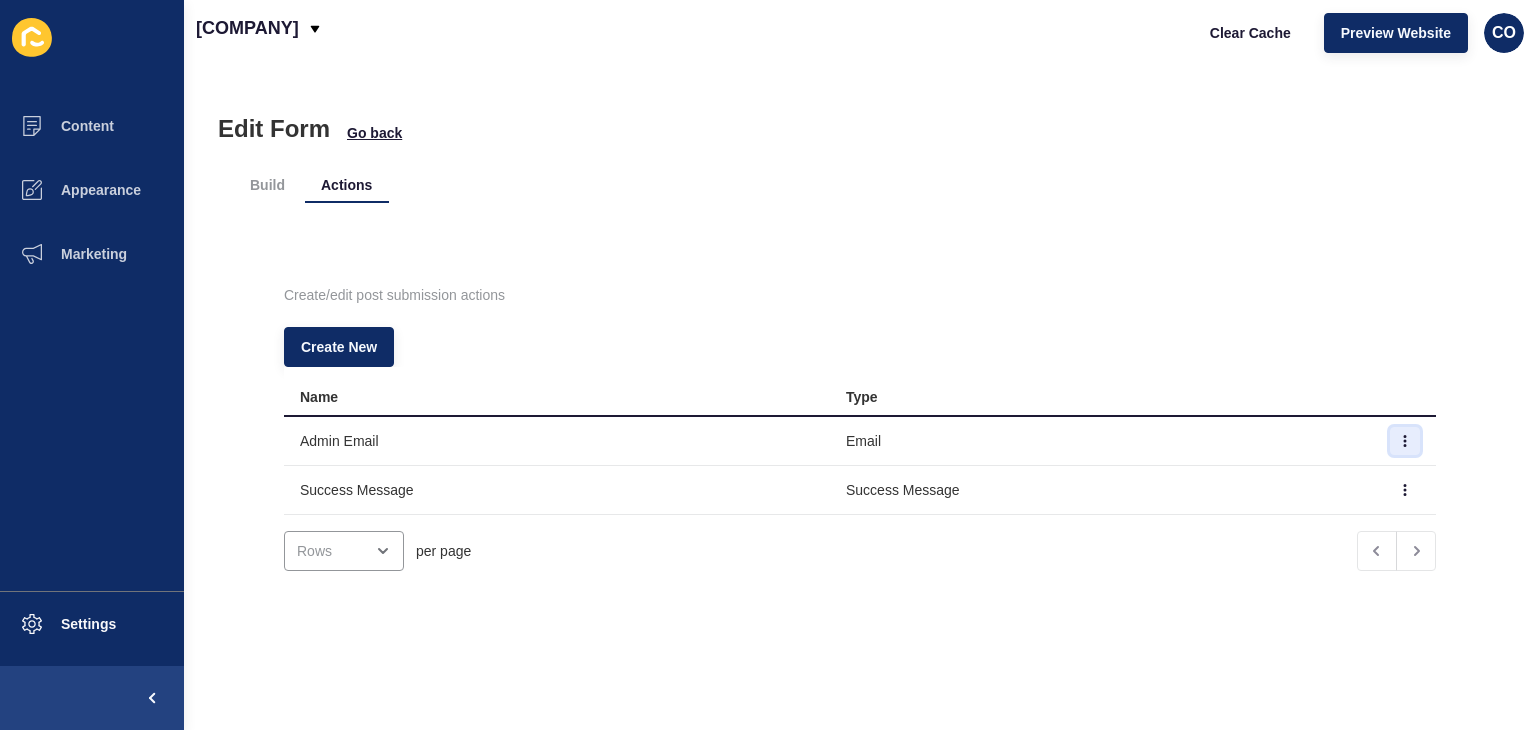 click at bounding box center [1405, 441] 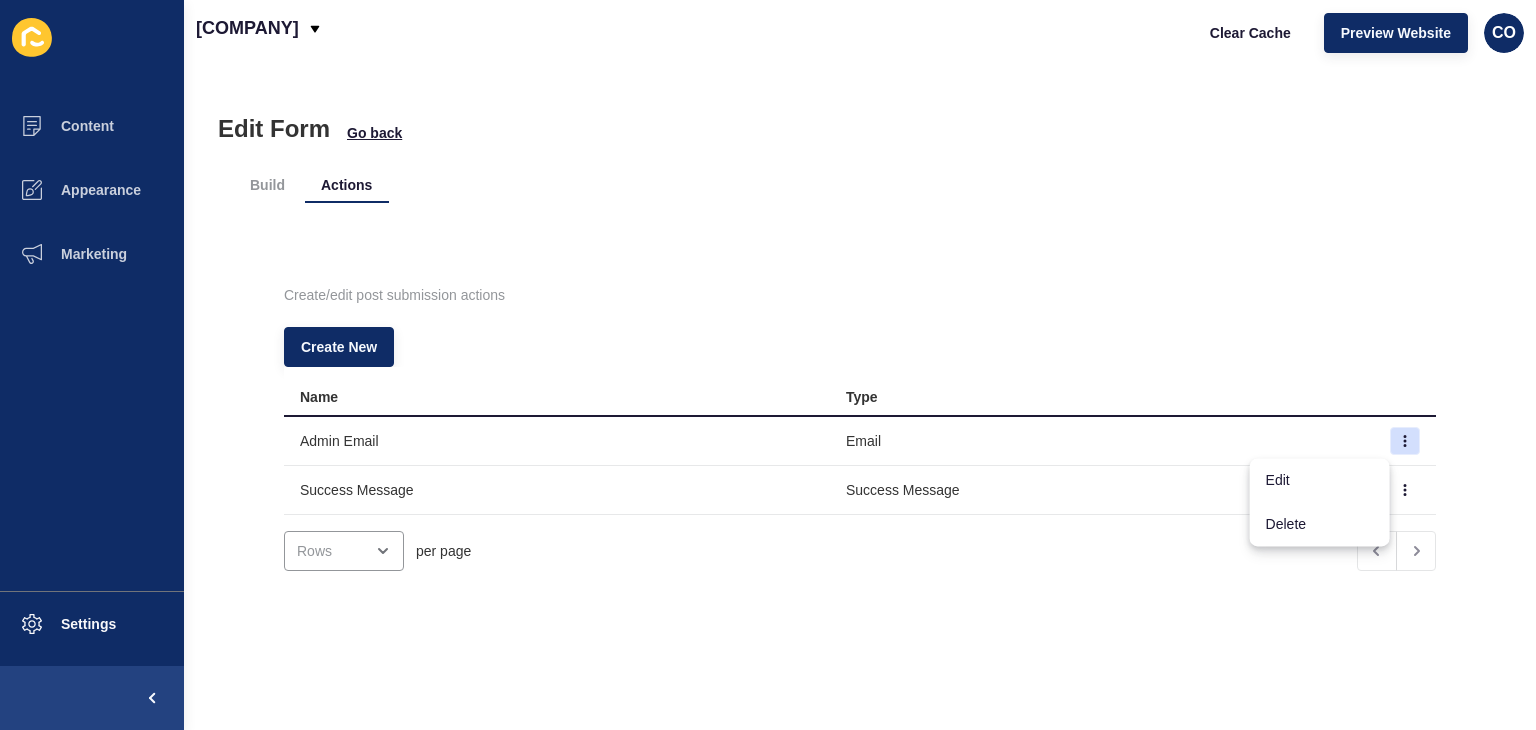 click on "Create/edit post submission actions Create New Name Type   Admin Email Email Success Message Success Message per page" at bounding box center (860, 430) 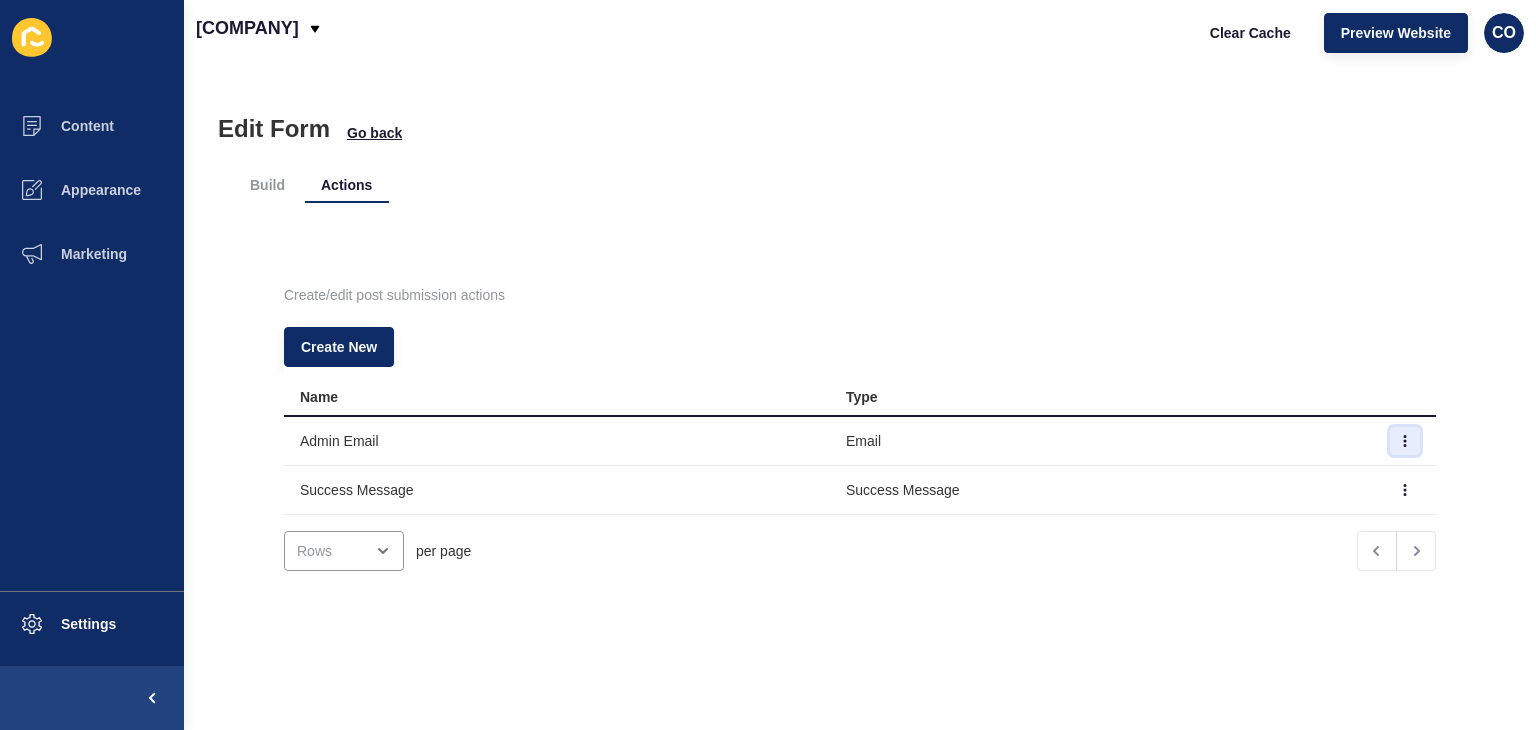 click at bounding box center (1405, 441) 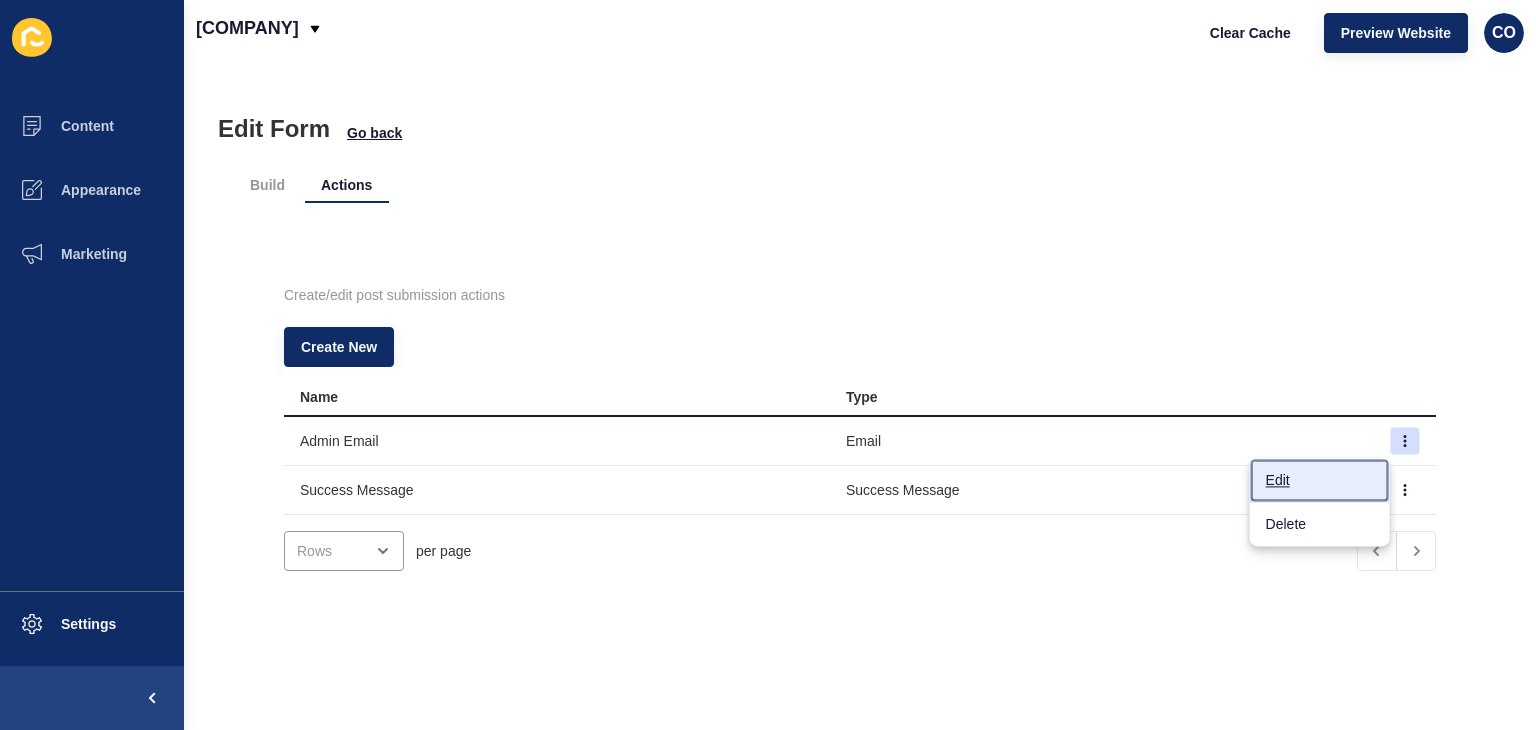 click on "Edit" at bounding box center (1320, 480) 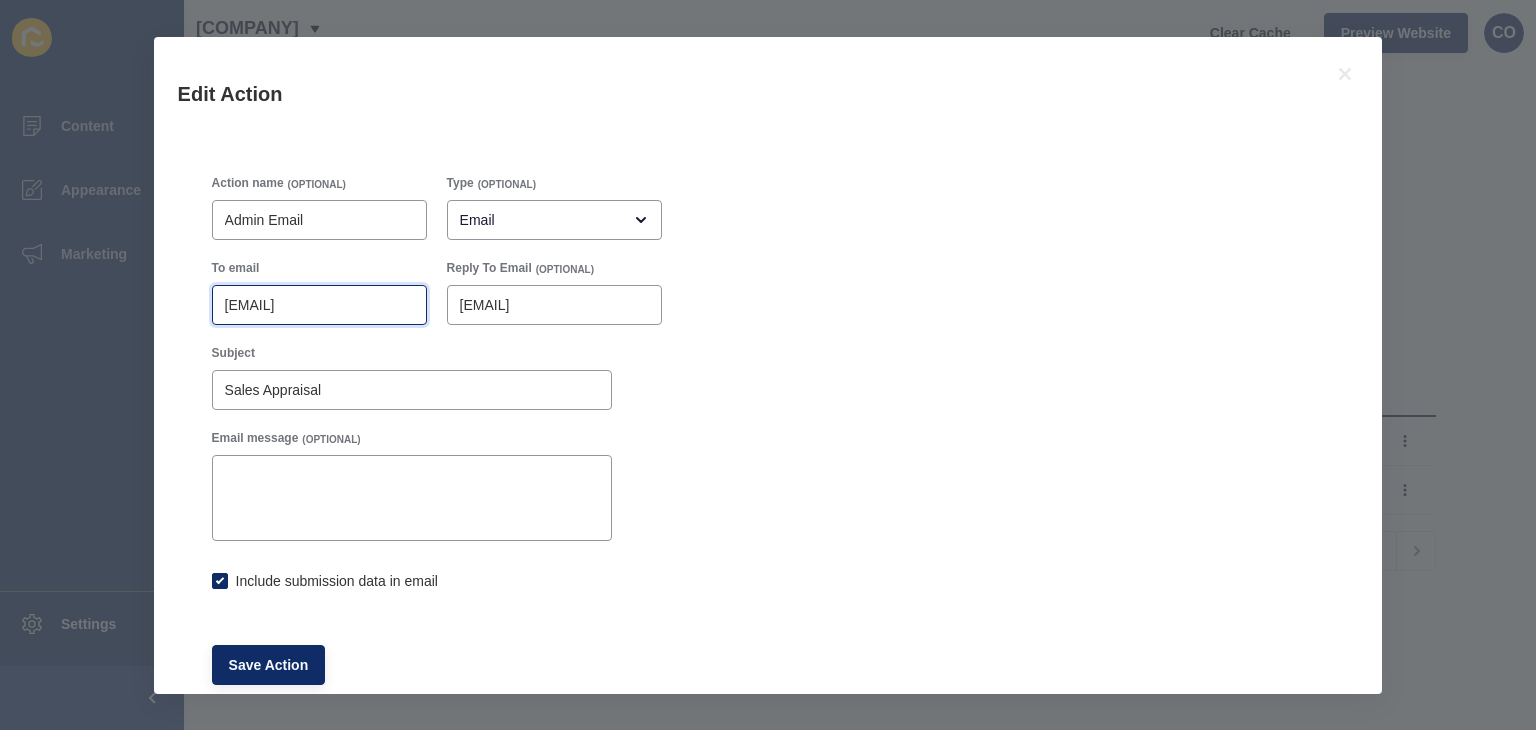drag, startPoint x: 378, startPoint y: 305, endPoint x: 125, endPoint y: 301, distance: 253.03162 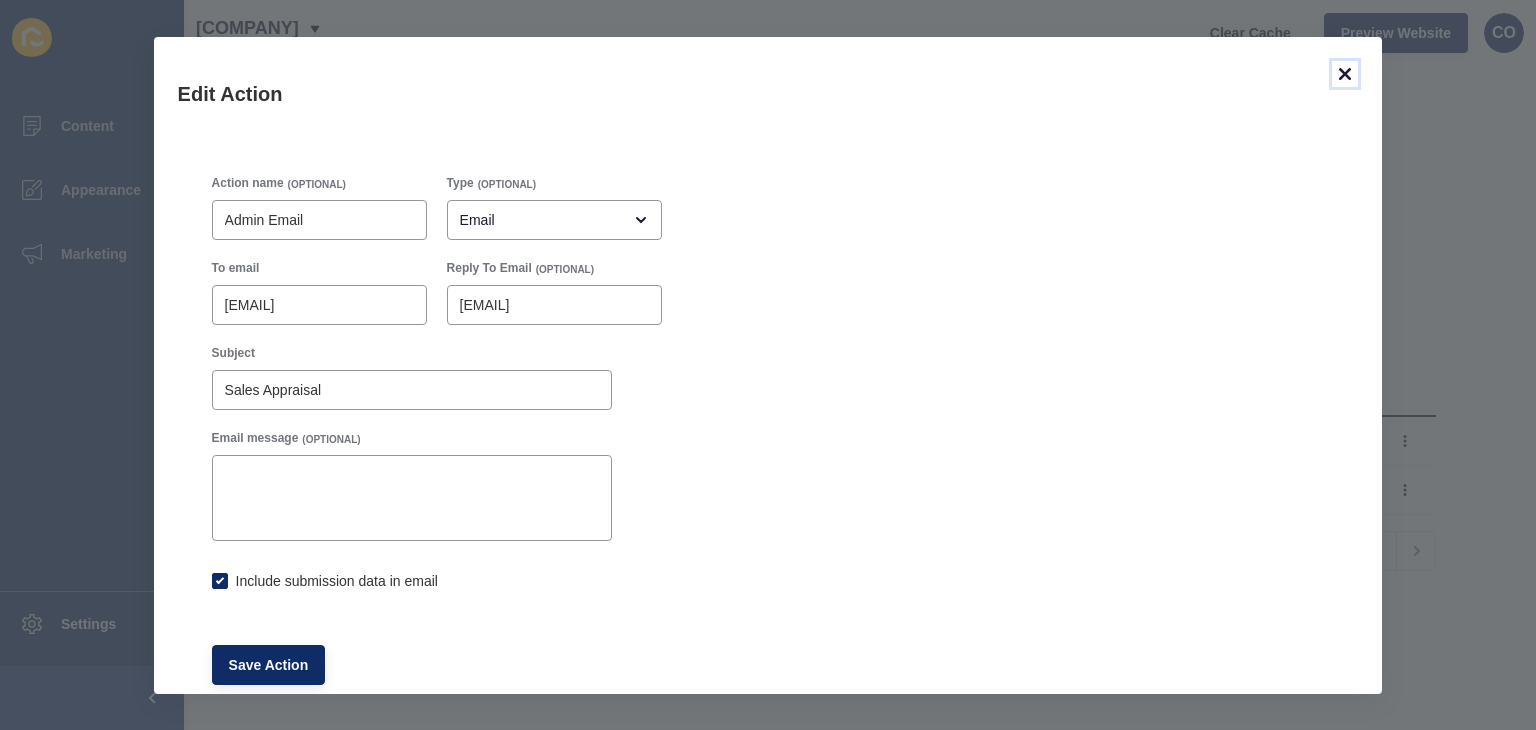 click at bounding box center [1345, 74] 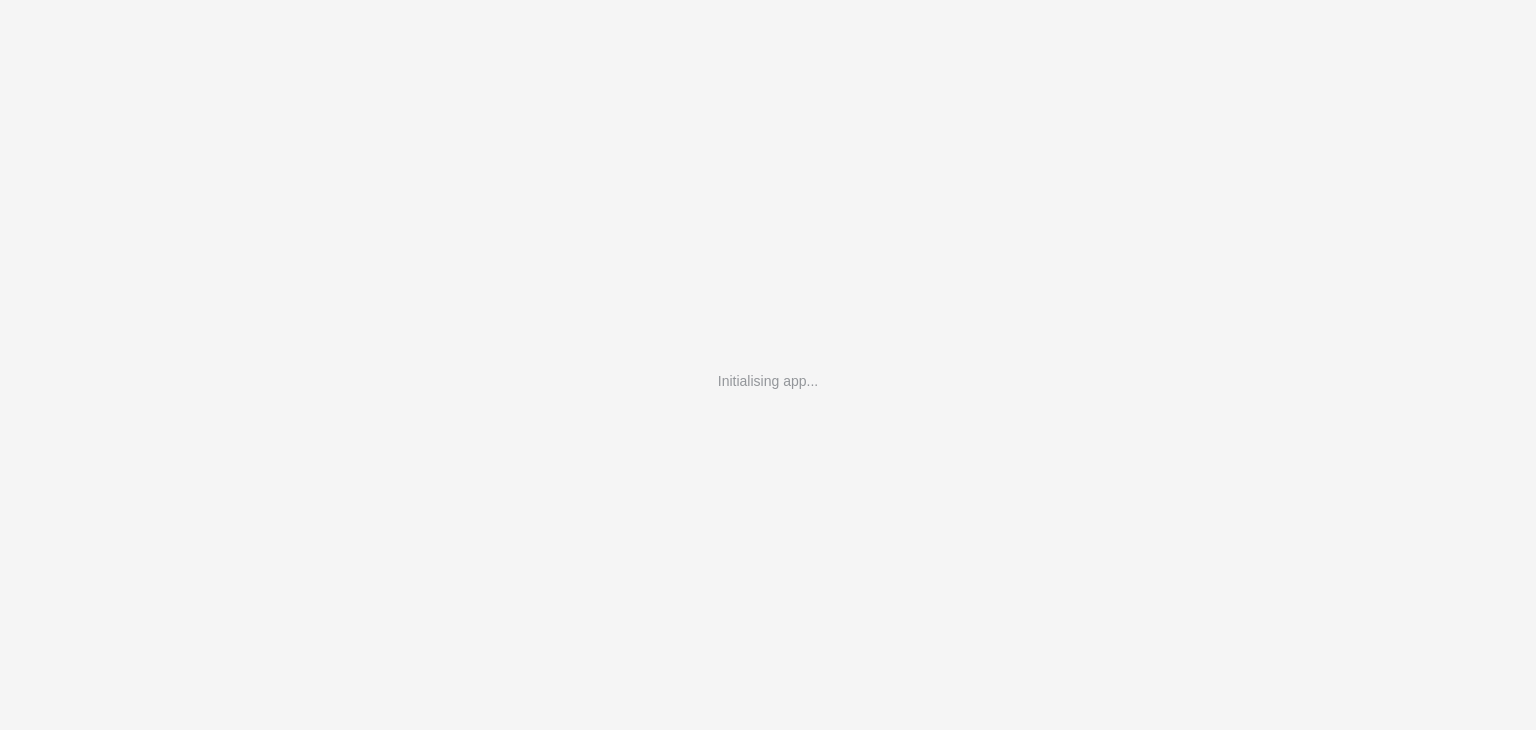 scroll, scrollTop: 0, scrollLeft: 0, axis: both 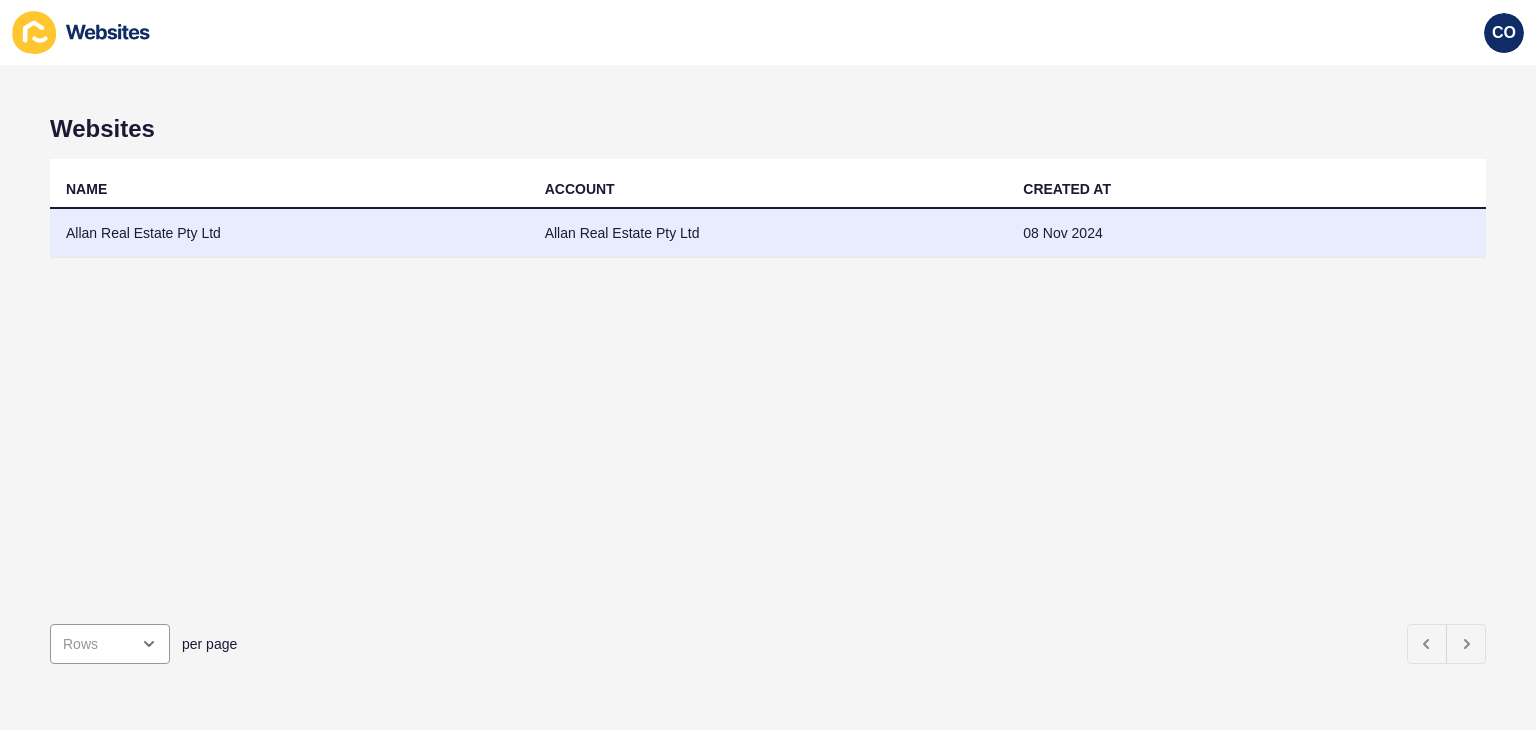 click on "Allan Real Estate Pty Ltd" at bounding box center [289, 233] 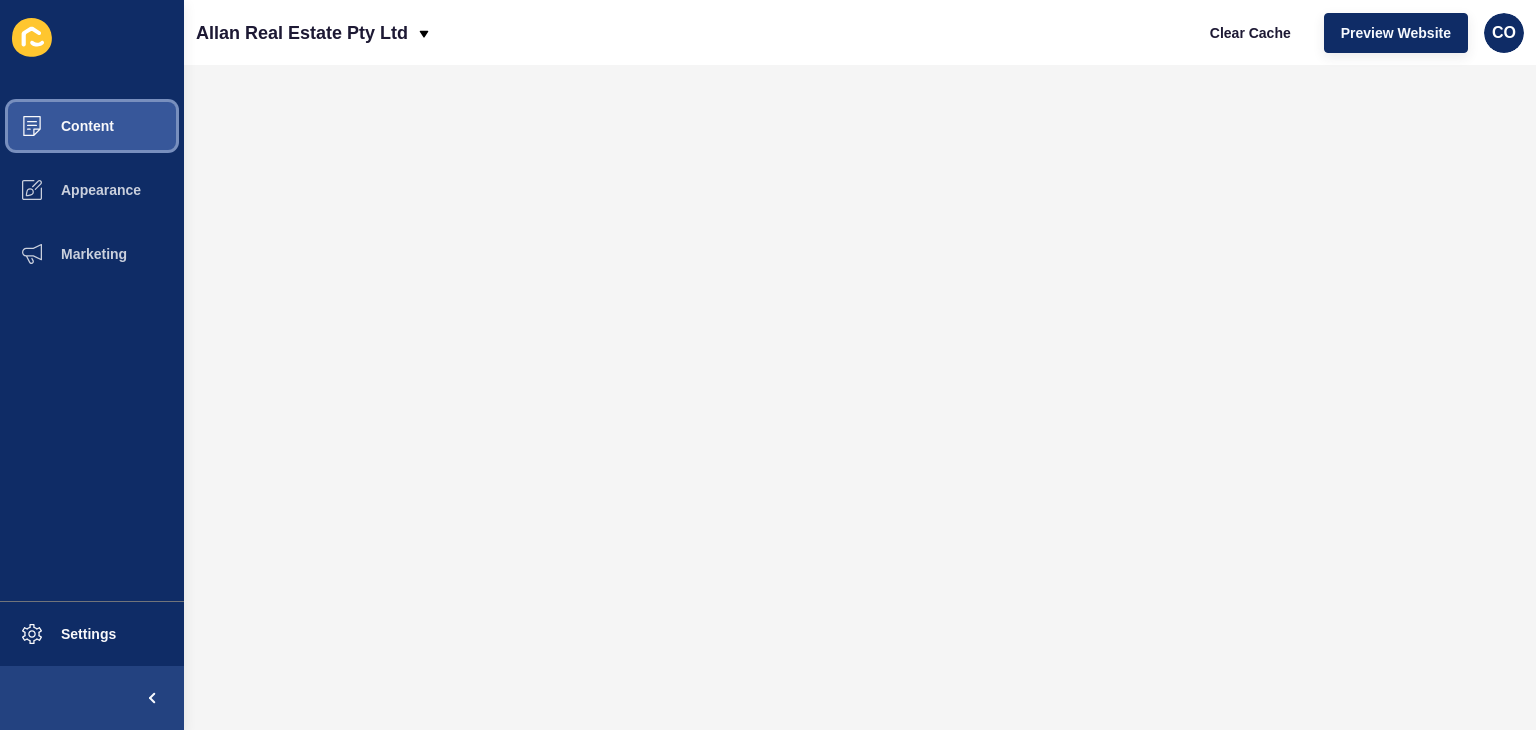 click on "Content" at bounding box center (92, 126) 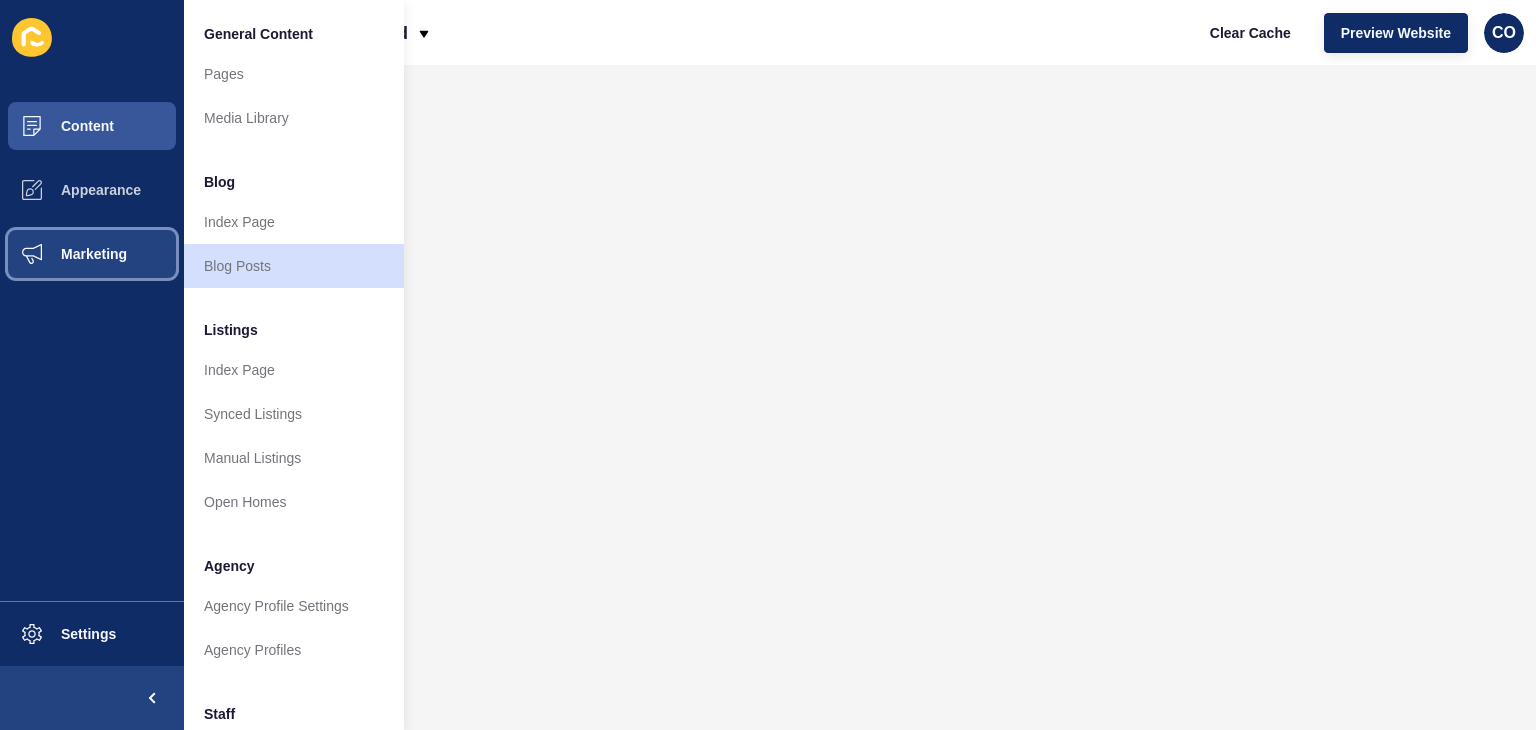 click on "Marketing" at bounding box center (92, 254) 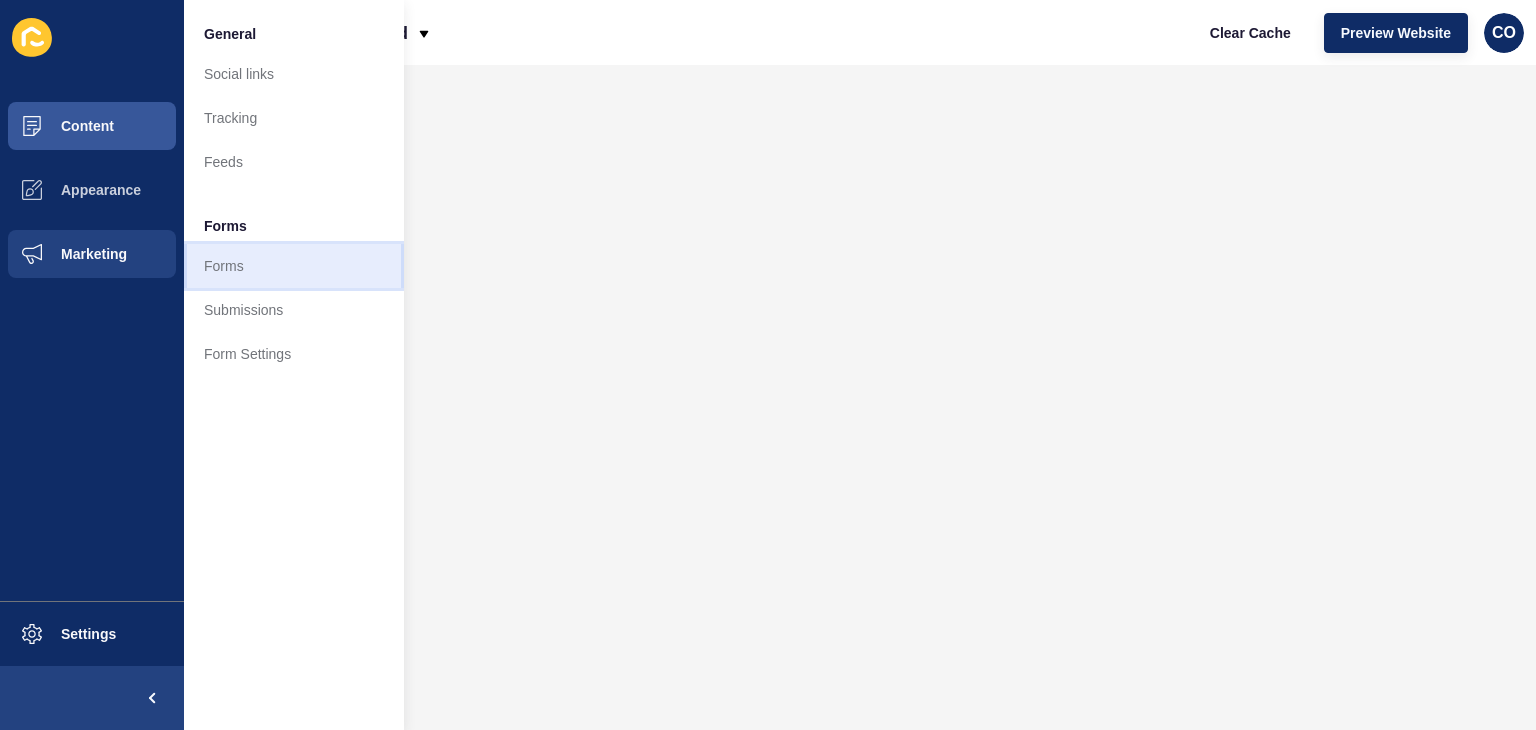 click on "Forms" at bounding box center (294, 266) 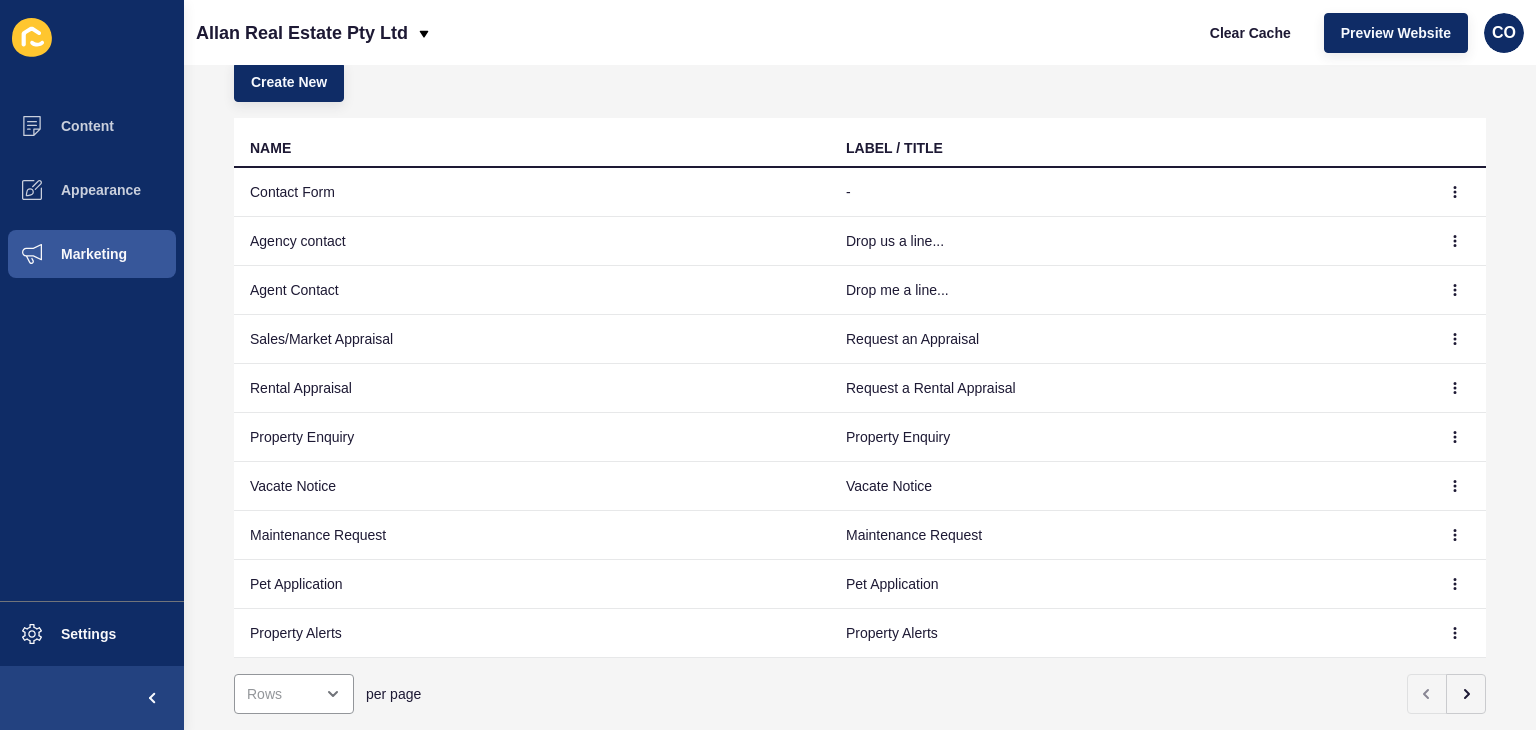 scroll, scrollTop: 200, scrollLeft: 0, axis: vertical 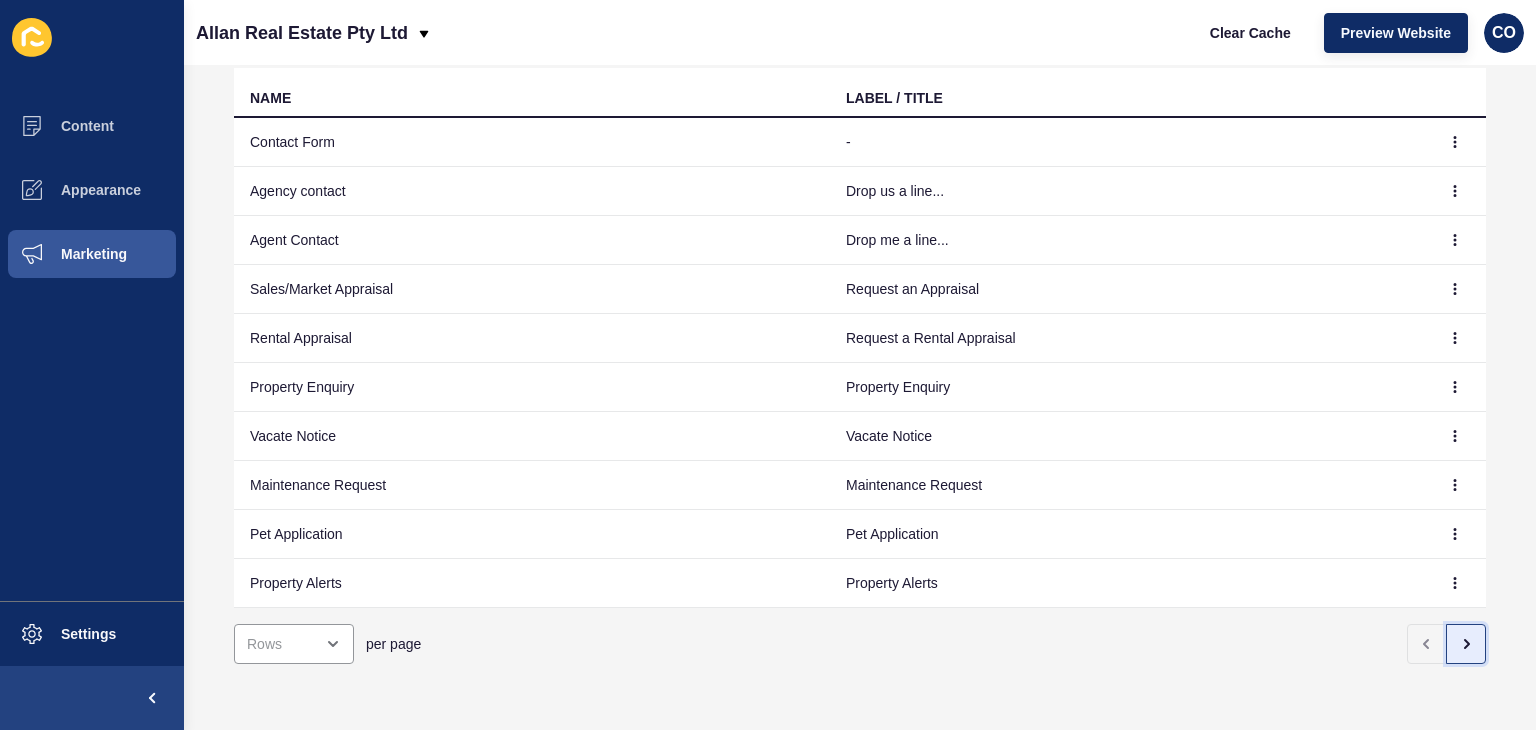 click at bounding box center (1466, 644) 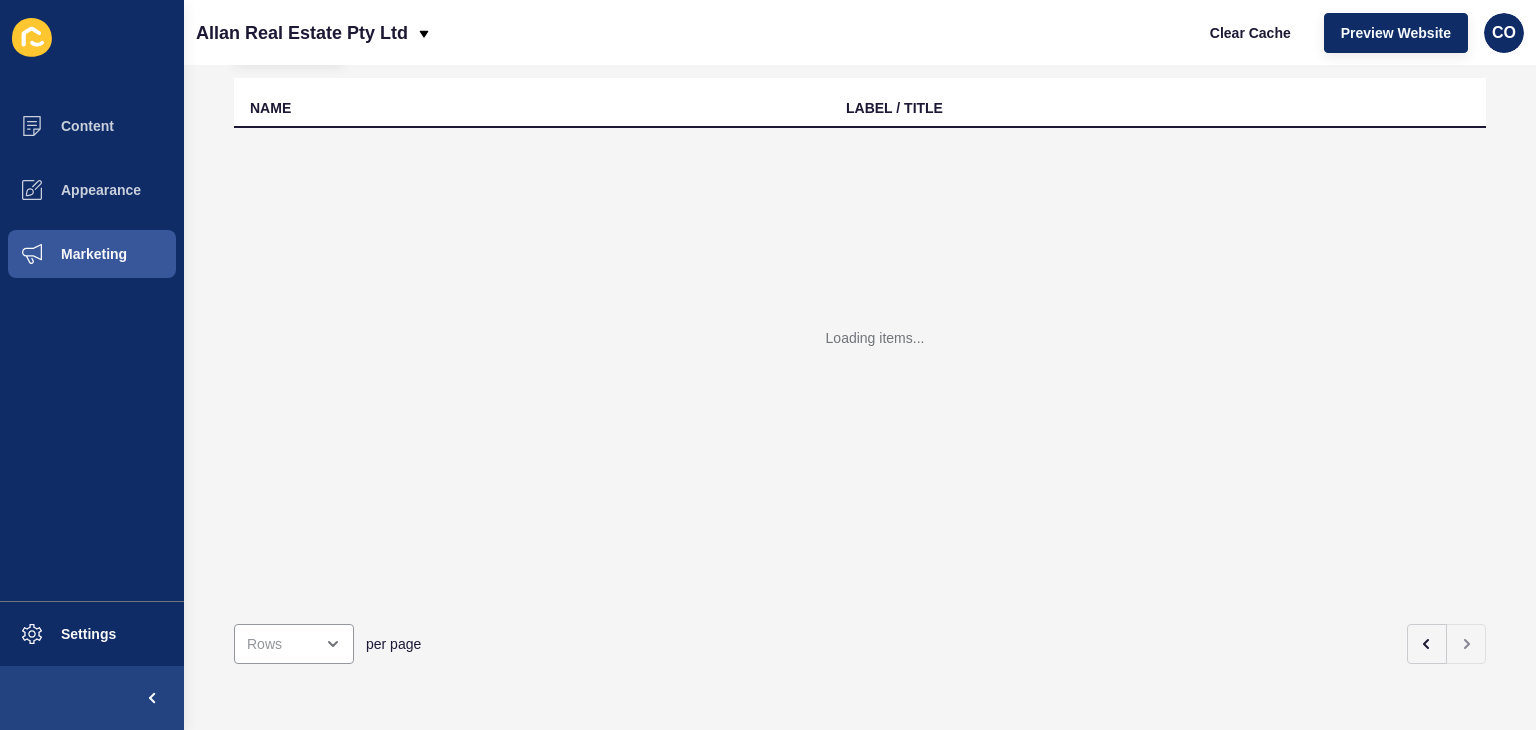 scroll, scrollTop: 8, scrollLeft: 0, axis: vertical 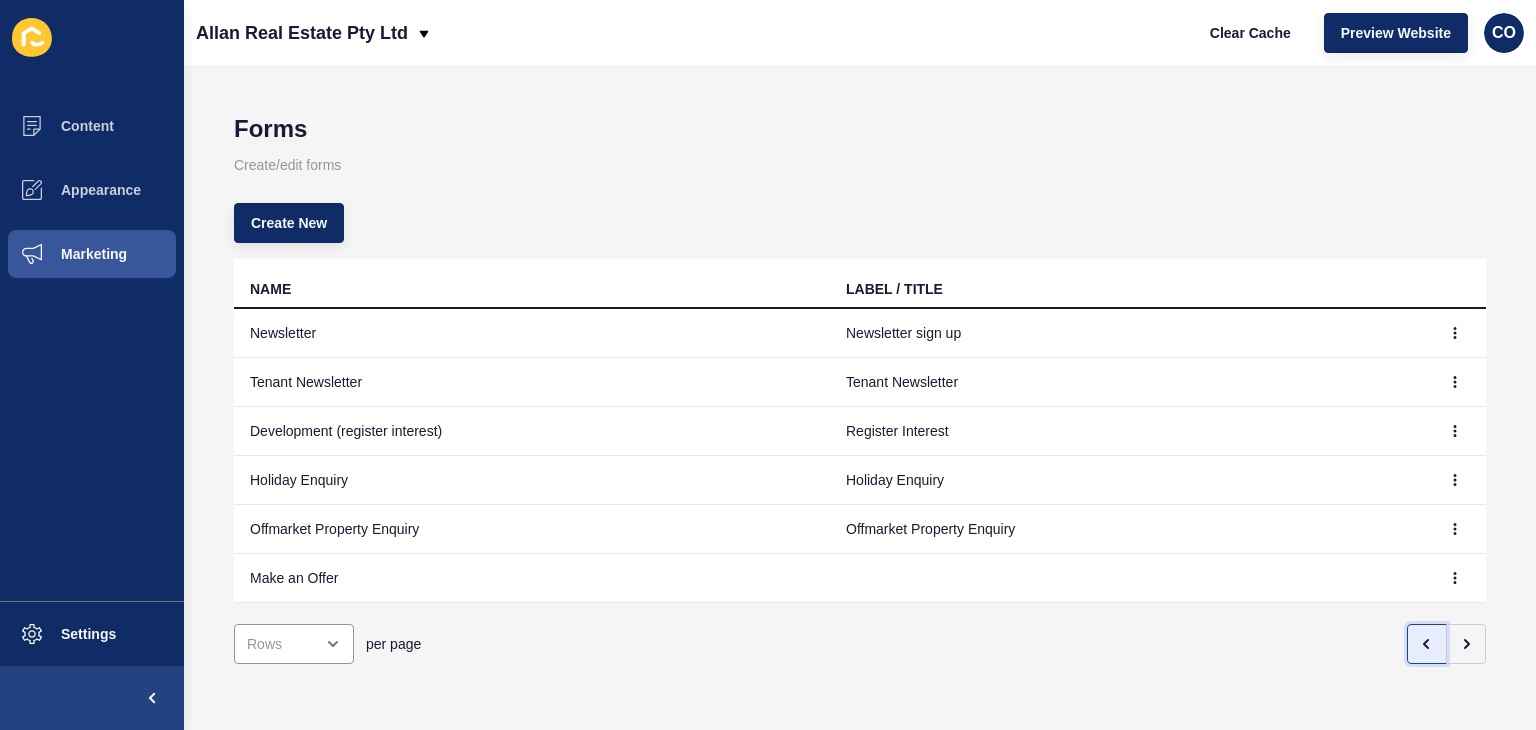 click at bounding box center [1427, 644] 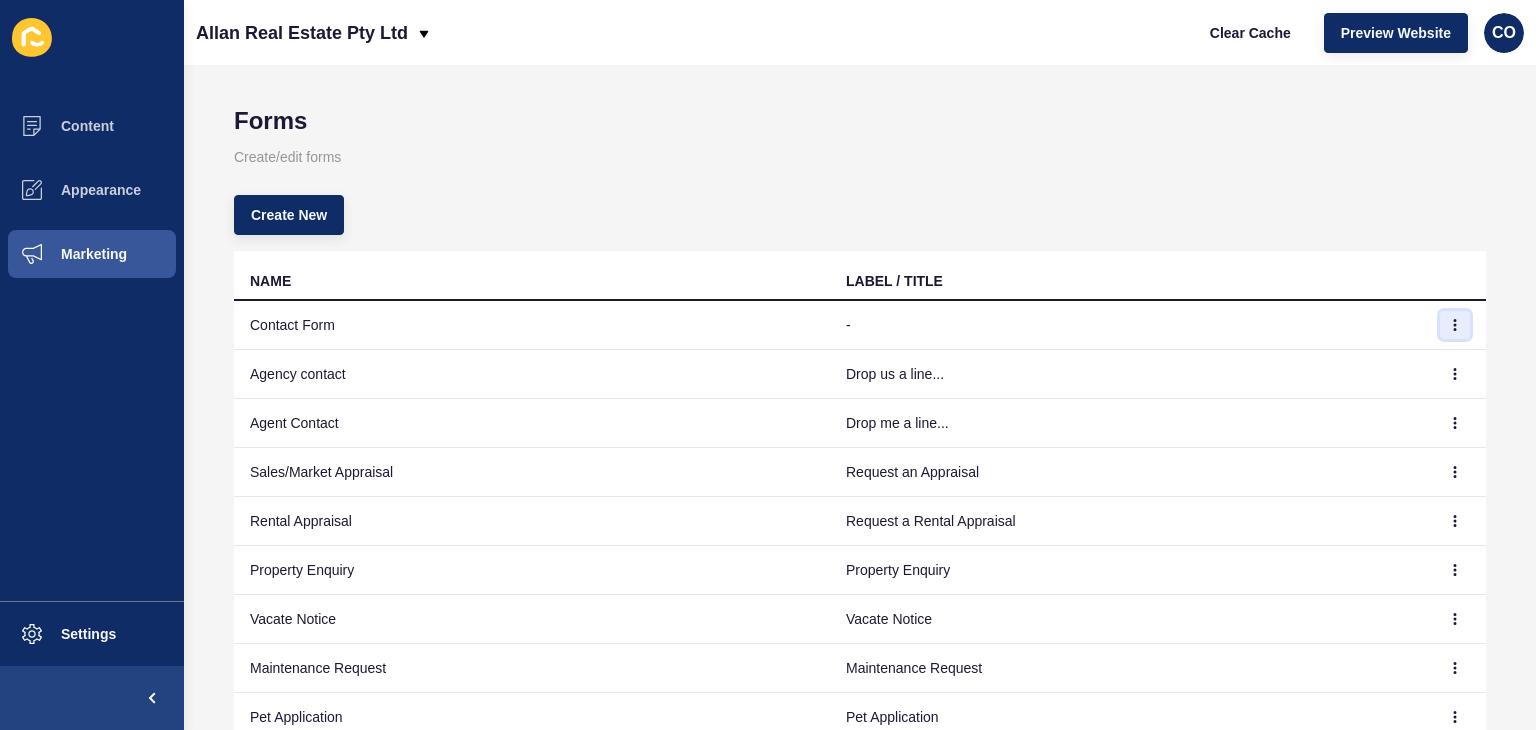 click at bounding box center (1455, 325) 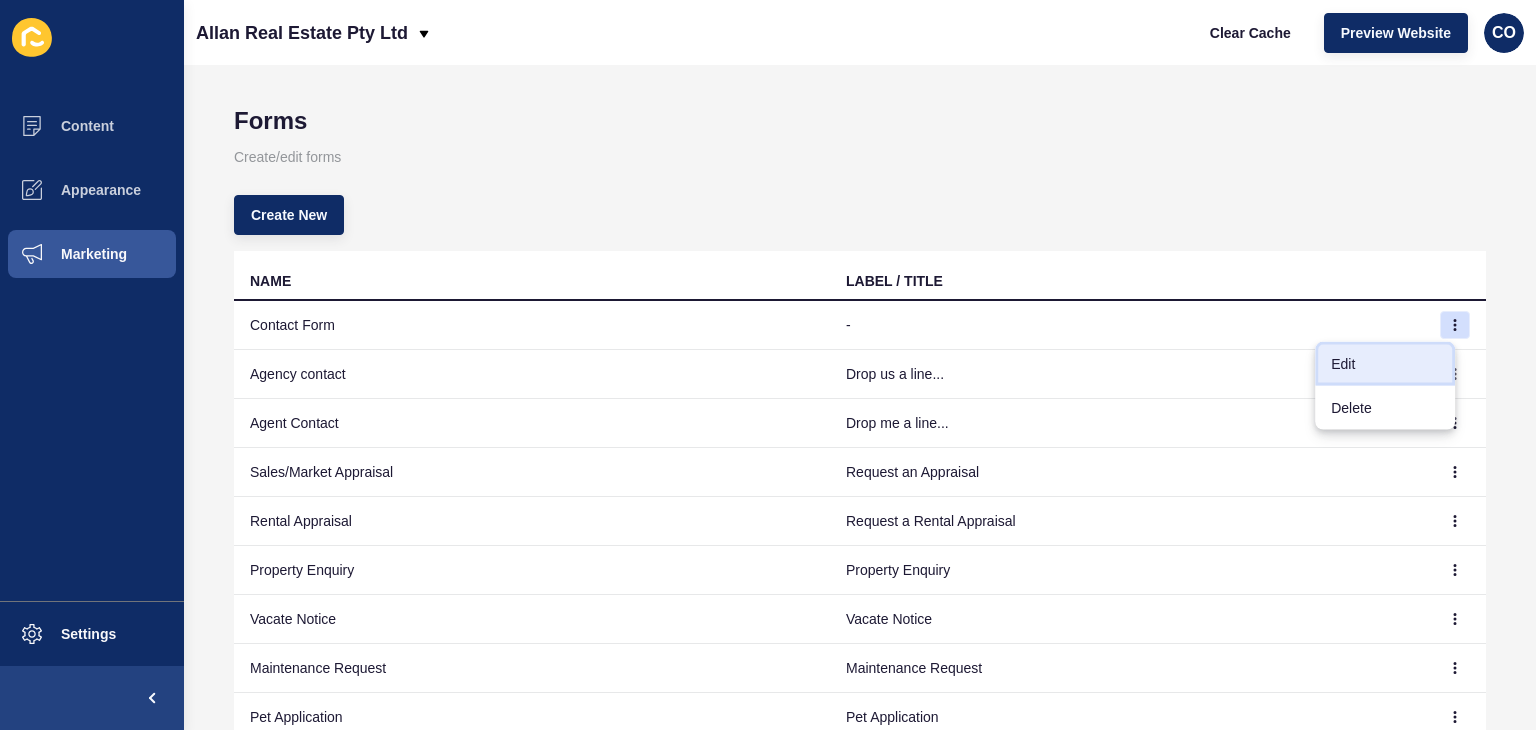 click on "Edit" at bounding box center [1385, 364] 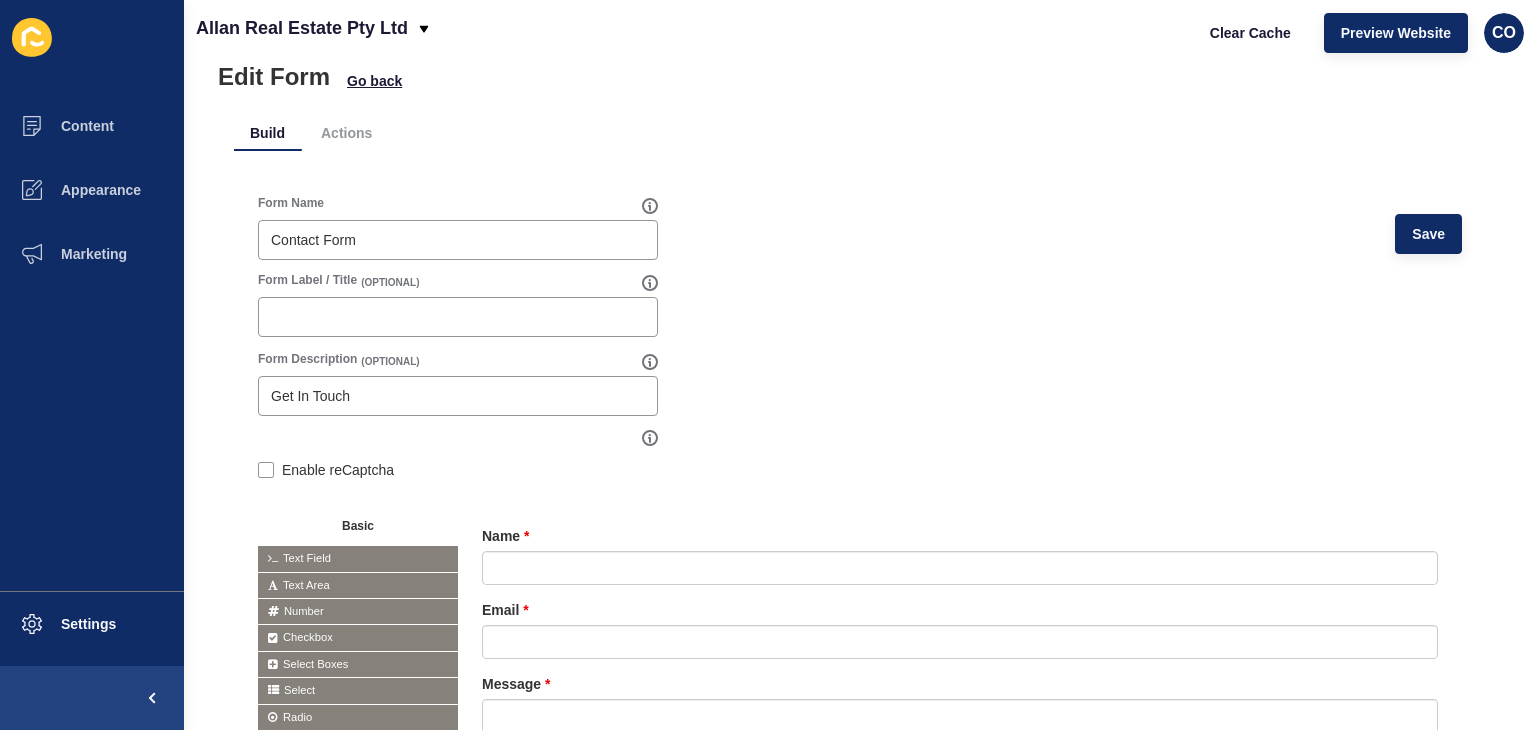 scroll, scrollTop: 38, scrollLeft: 0, axis: vertical 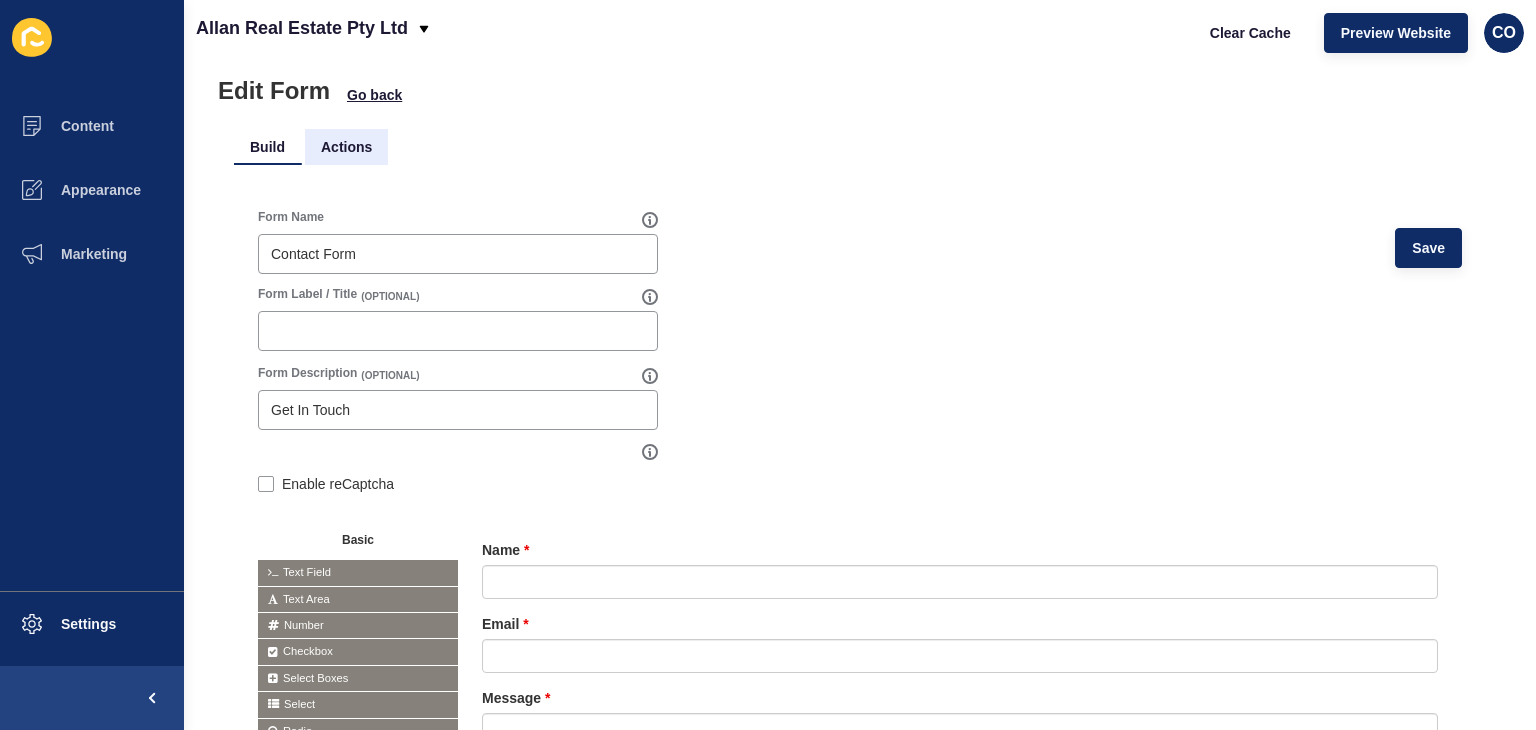 click on "Actions" at bounding box center (346, 147) 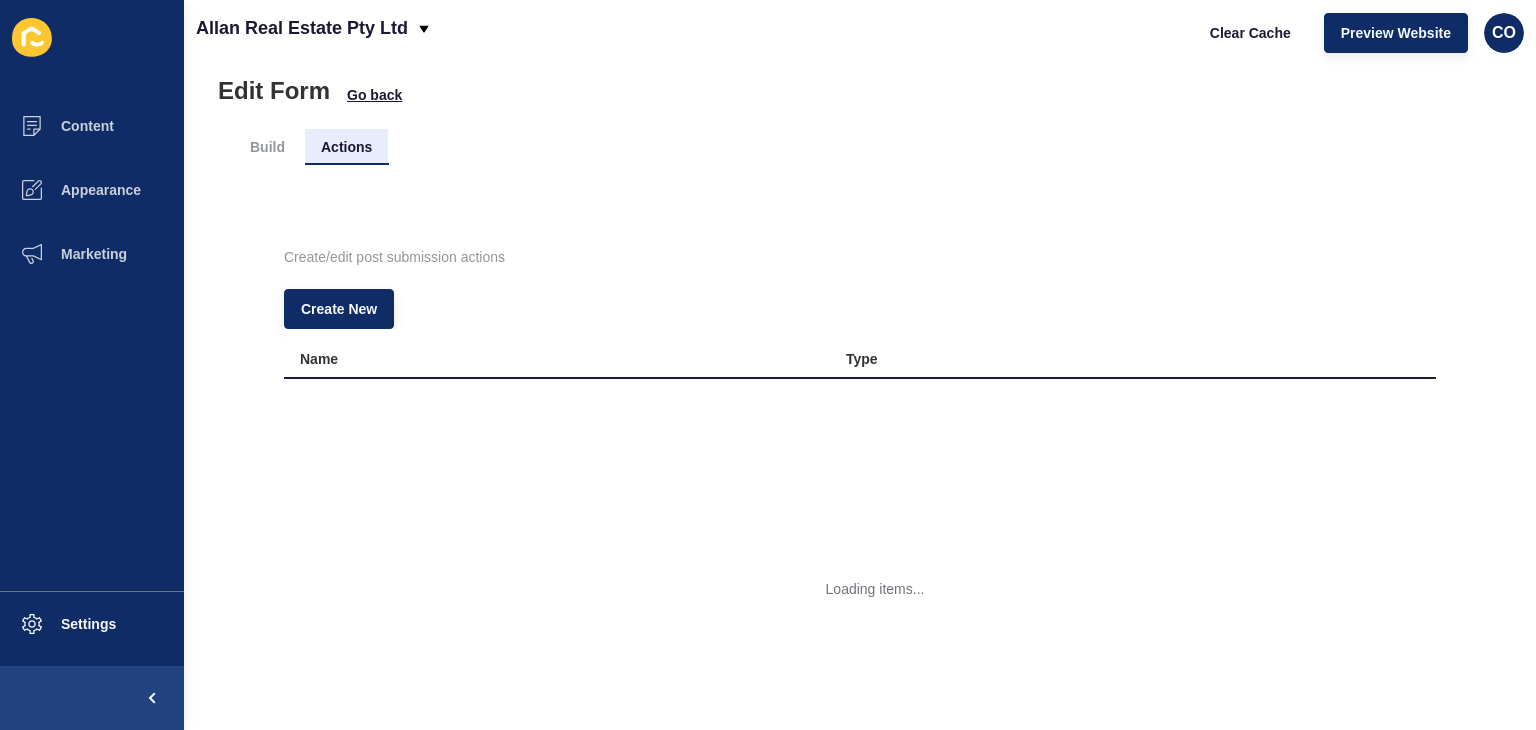 scroll, scrollTop: 0, scrollLeft: 0, axis: both 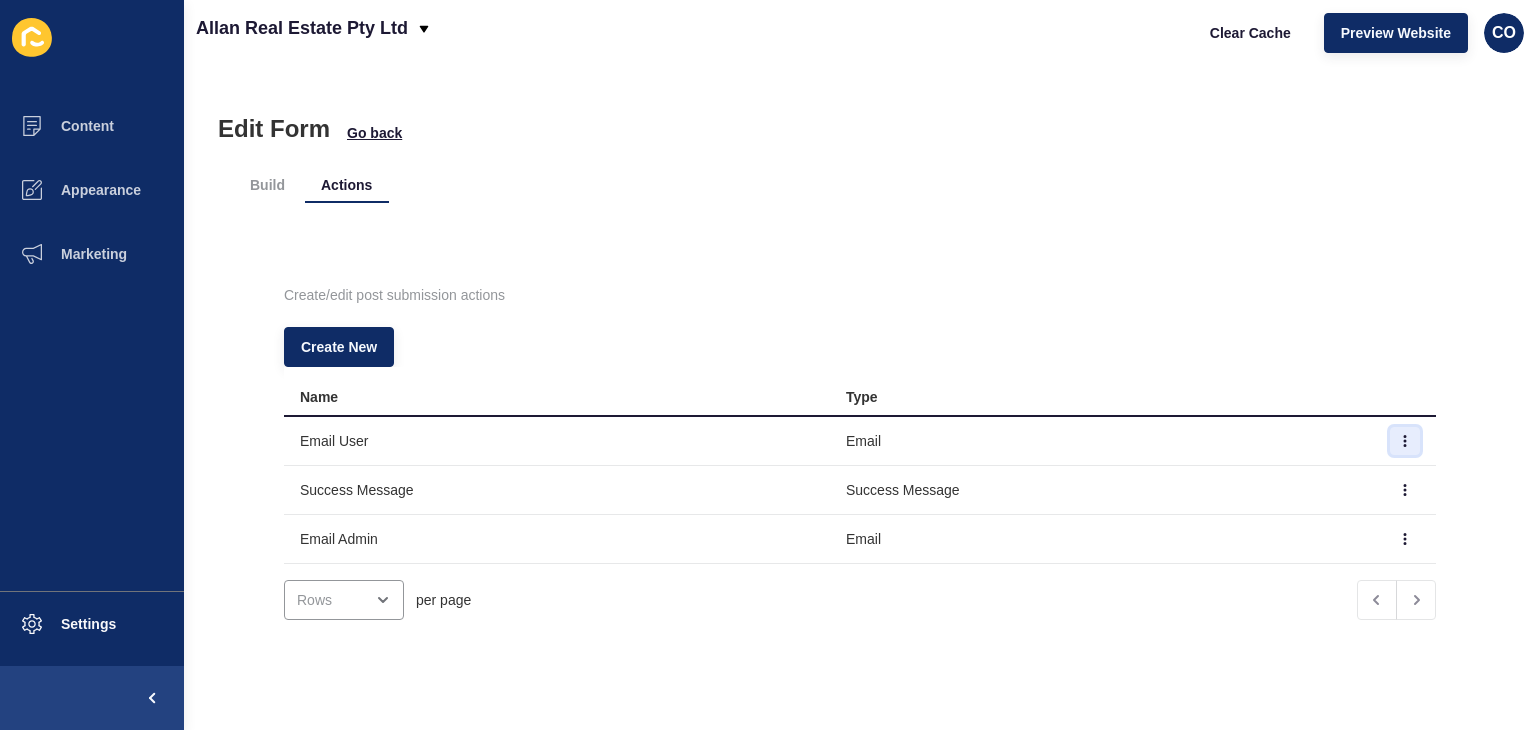 click at bounding box center [1405, 441] 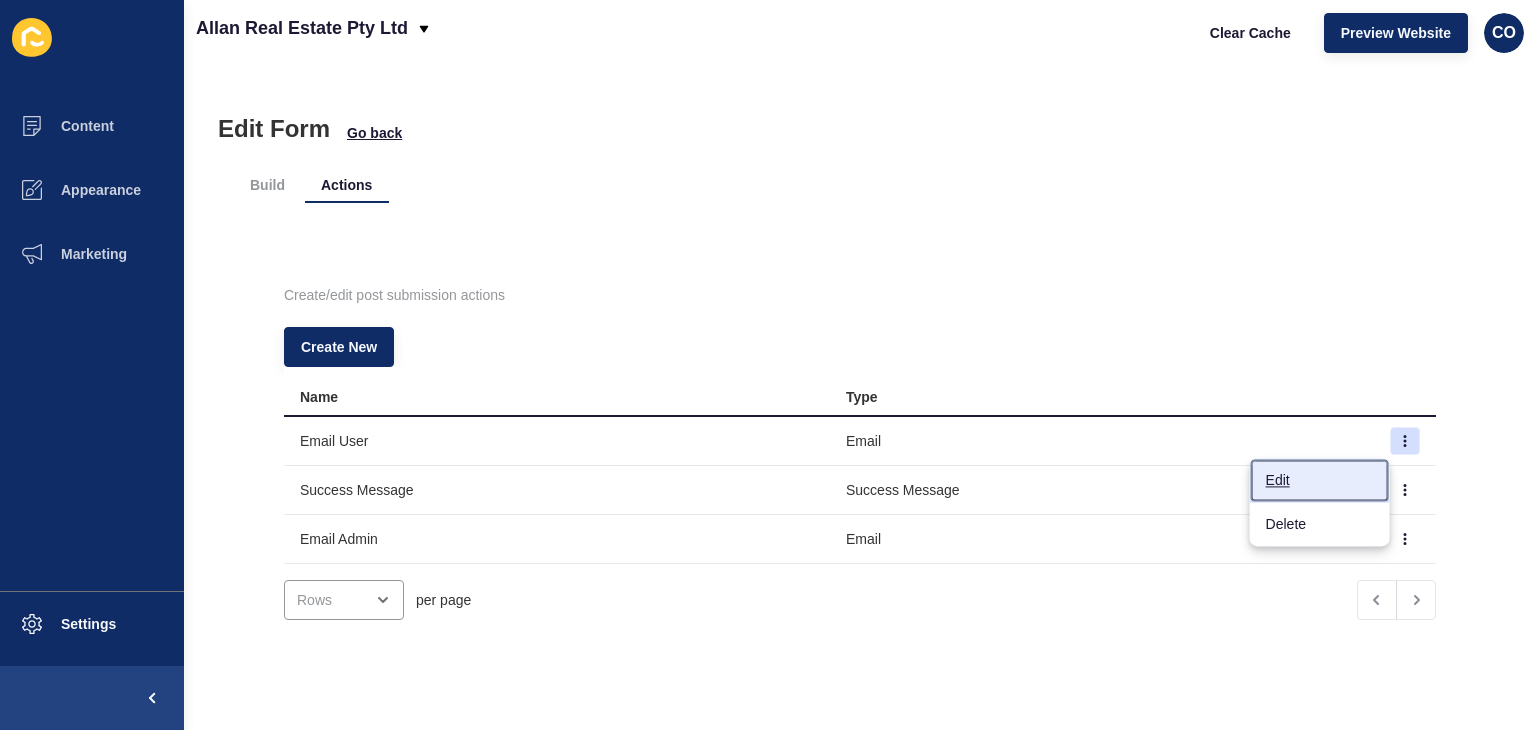 click on "Edit" at bounding box center (1320, 480) 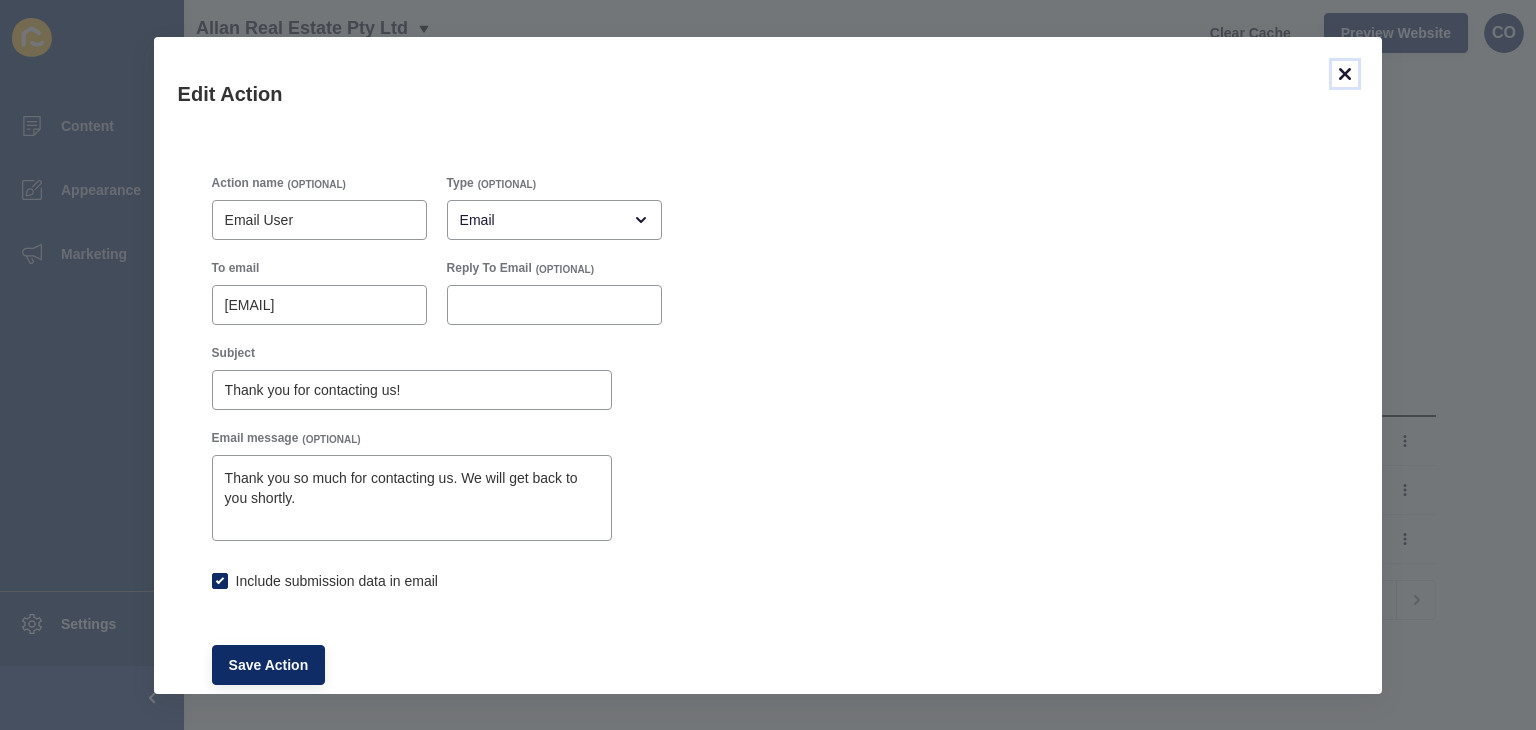 click at bounding box center [1345, 74] 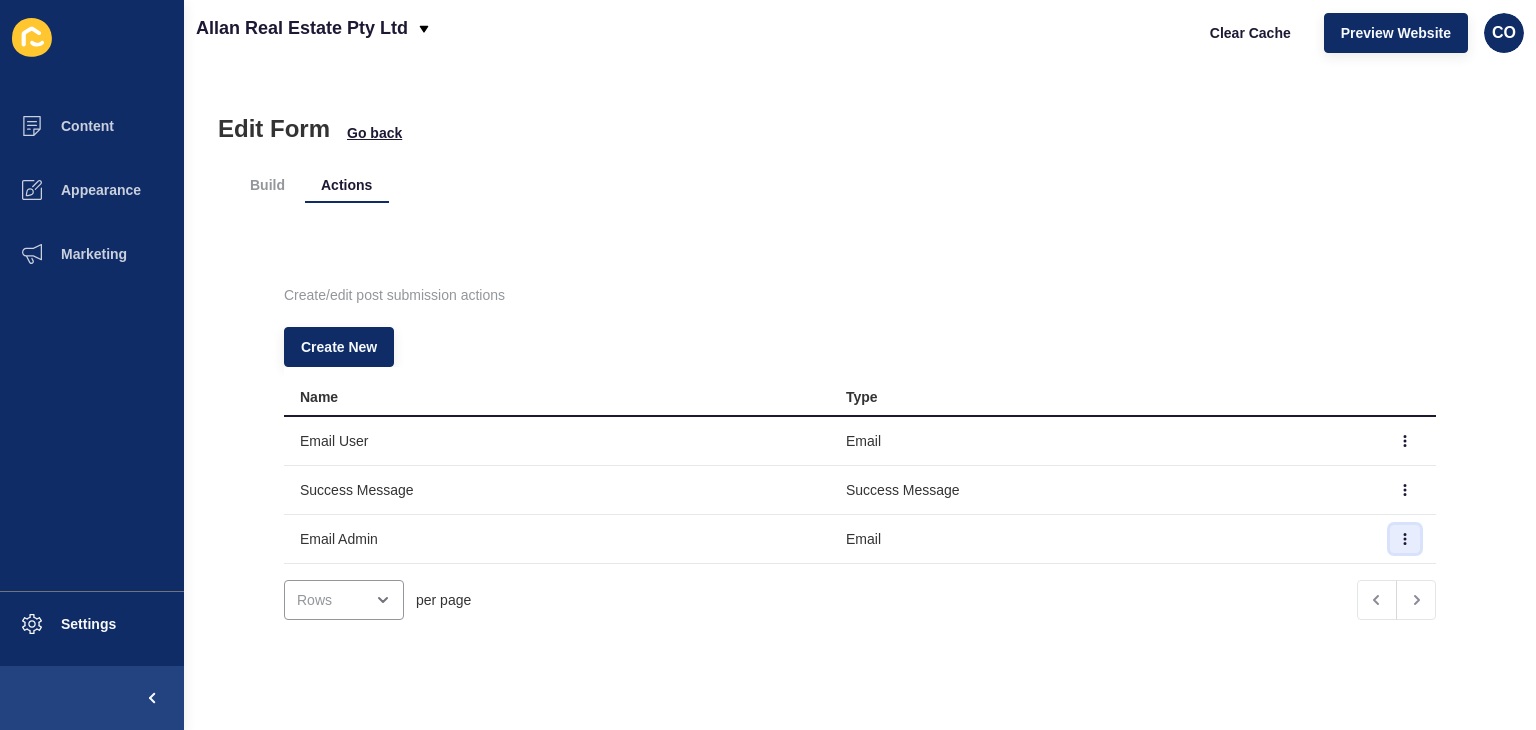click at bounding box center [1405, 441] 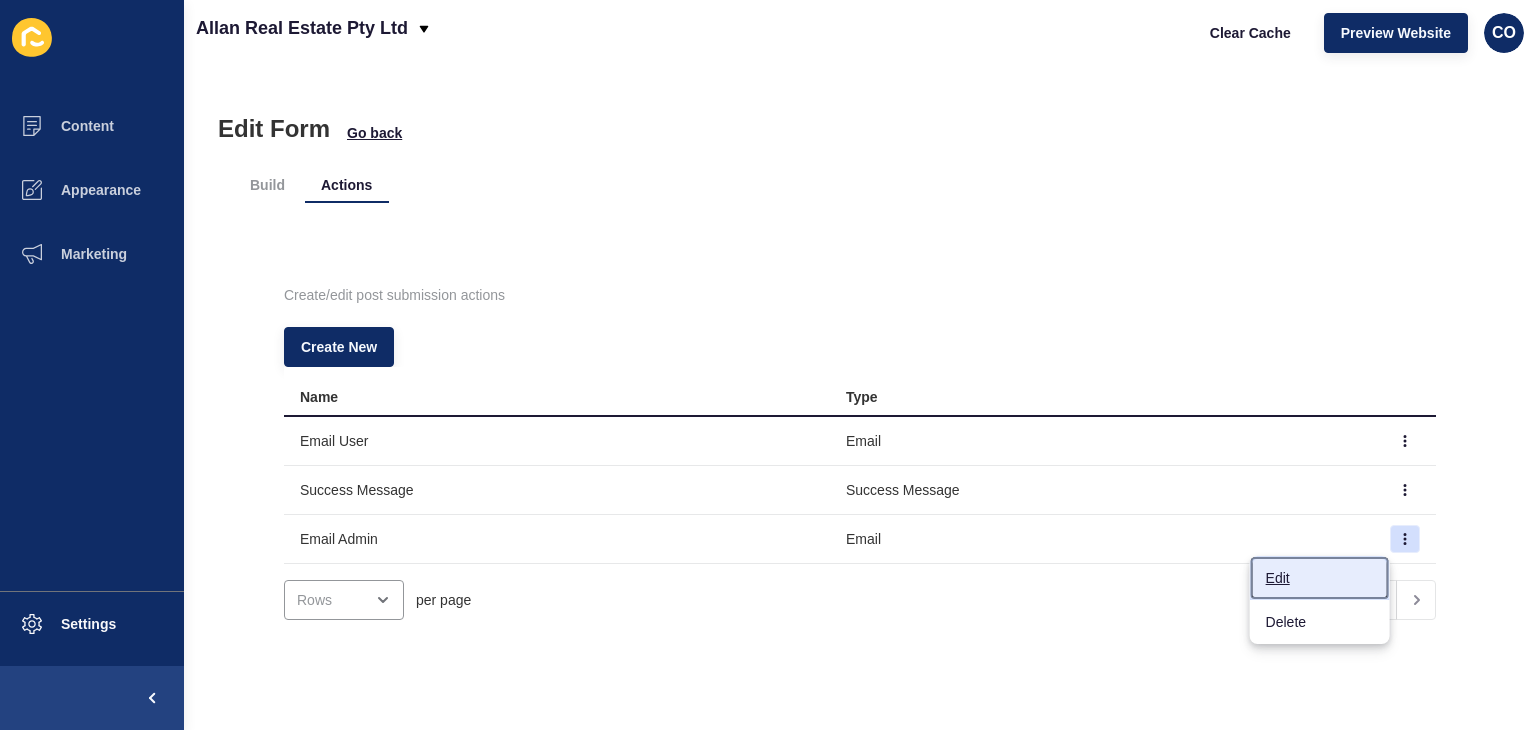click on "Edit" at bounding box center [1320, 578] 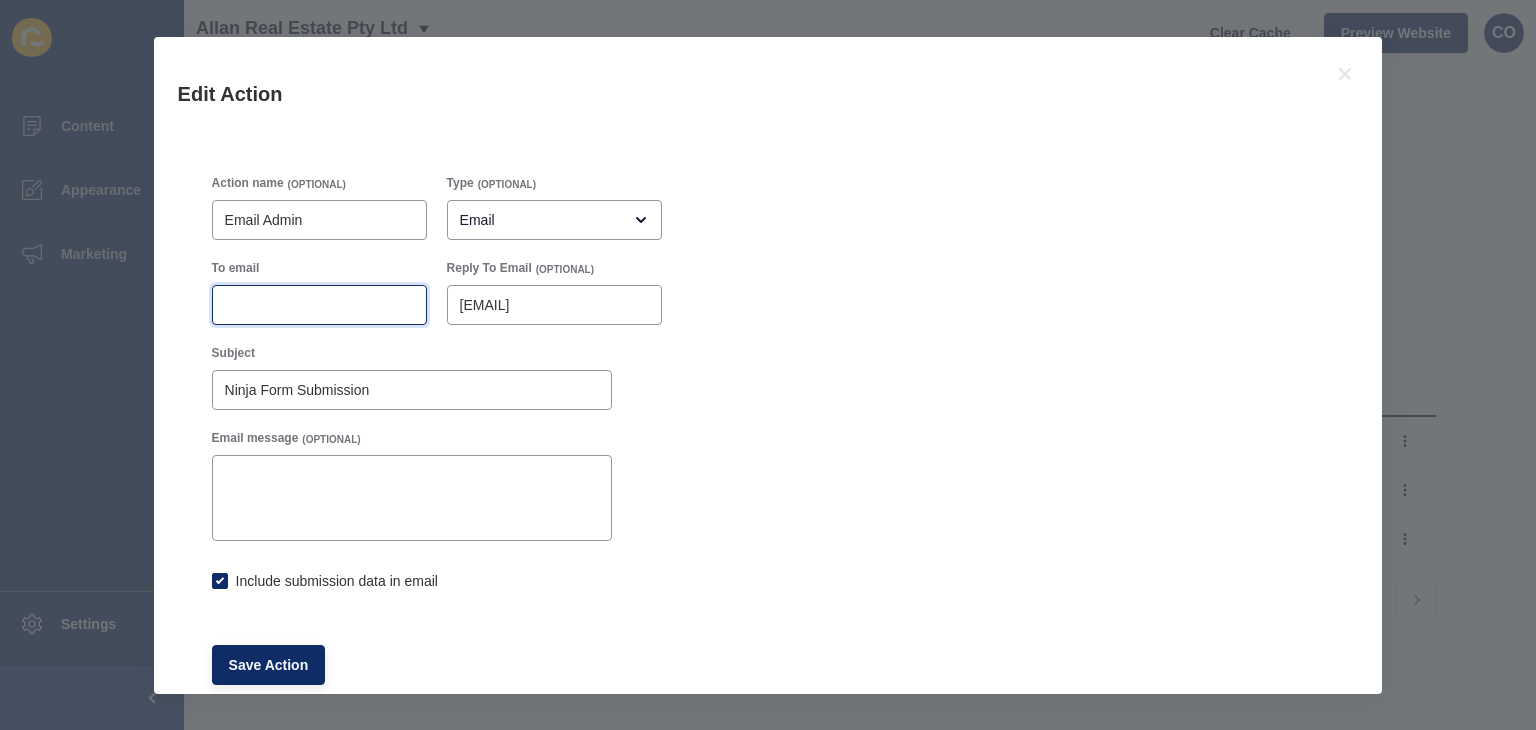 click on "Edit Action Action name (OPTIONAL) Email Admin Type (OPTIONAL) Email To email Reply To Email (OPTIONAL) [email] Subject Ninja Form Submission Email message (OPTIONAL) Include submission data in email Save Action Content Appearance Marketing Settings Allan Real Estate Pty Ltd Clear Cache Preview Website CO Edit Form Go back Build Actions Create/edit post submission actions Create New Name Type   Email User Email Success Message Success Message Email Admin Email per page" at bounding box center (768, 365) 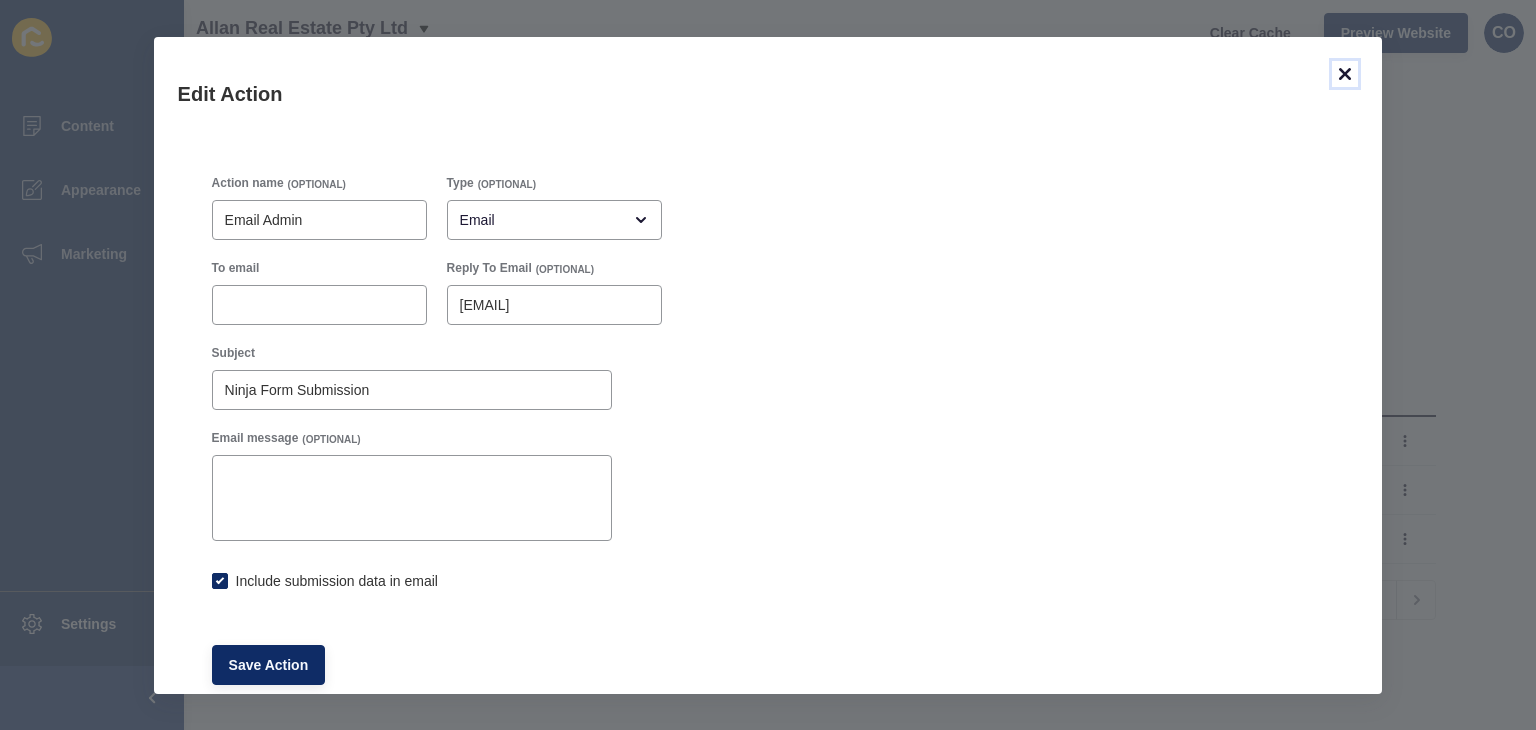 click at bounding box center [1345, 74] 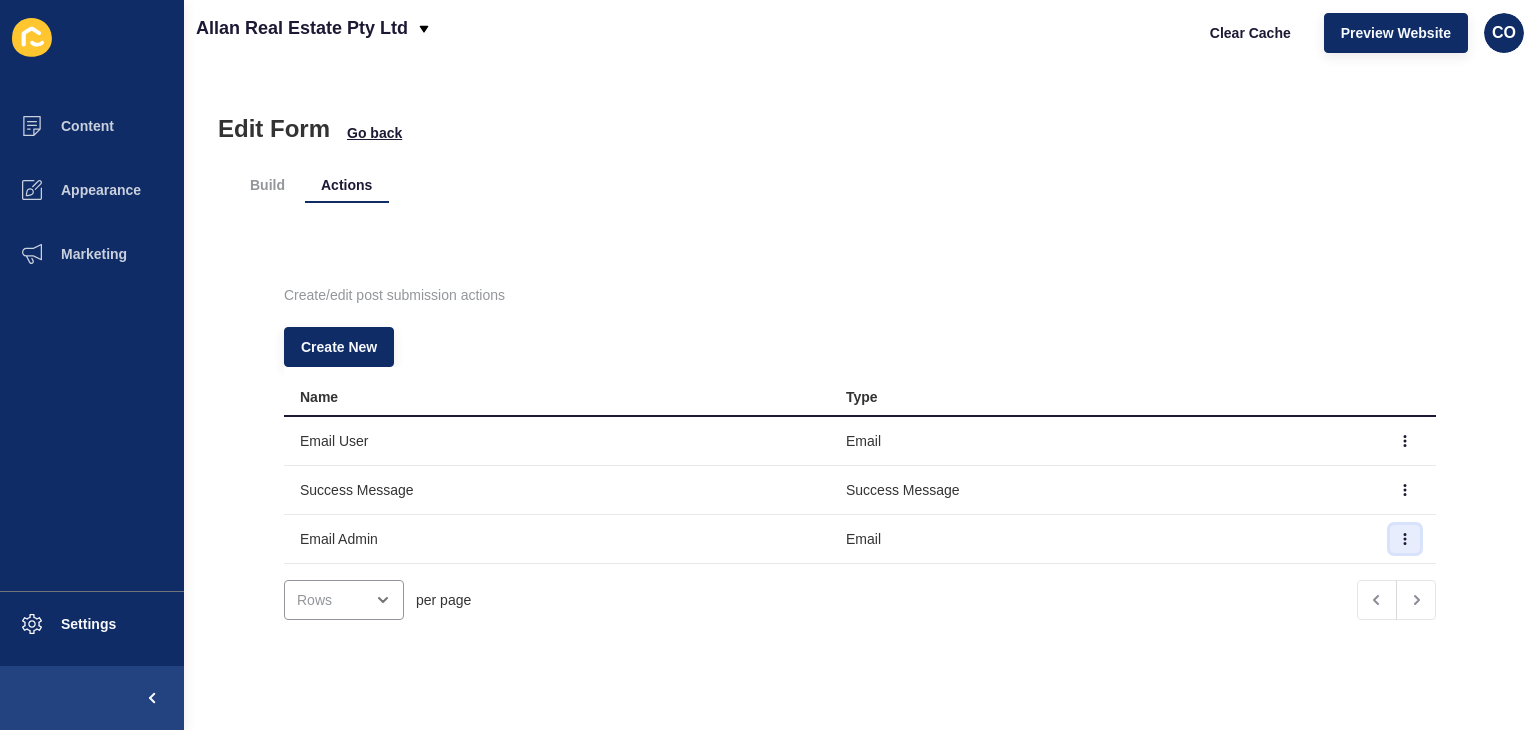 click at bounding box center (1405, 441) 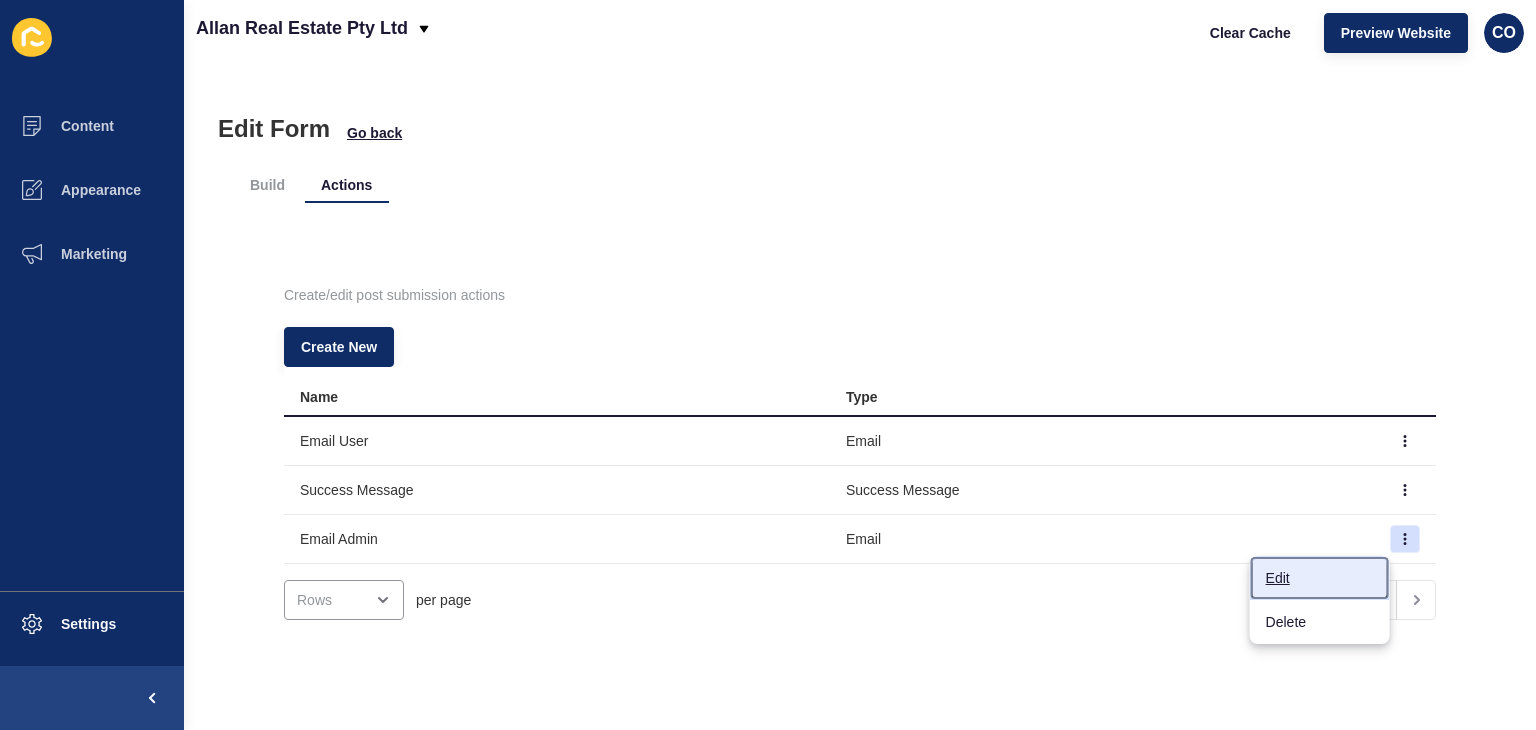 click on "Edit" at bounding box center (1320, 578) 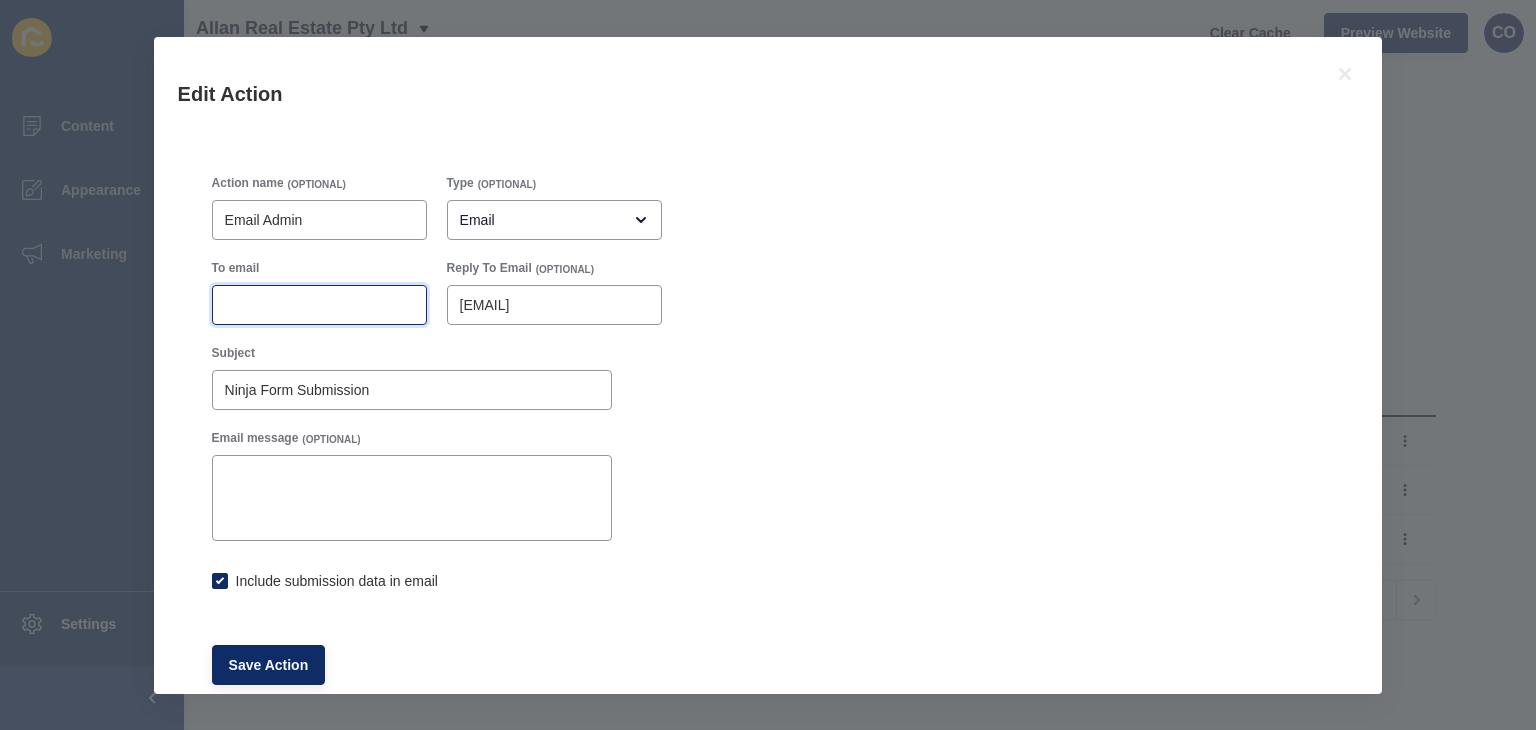 click on "To email" at bounding box center [319, 305] 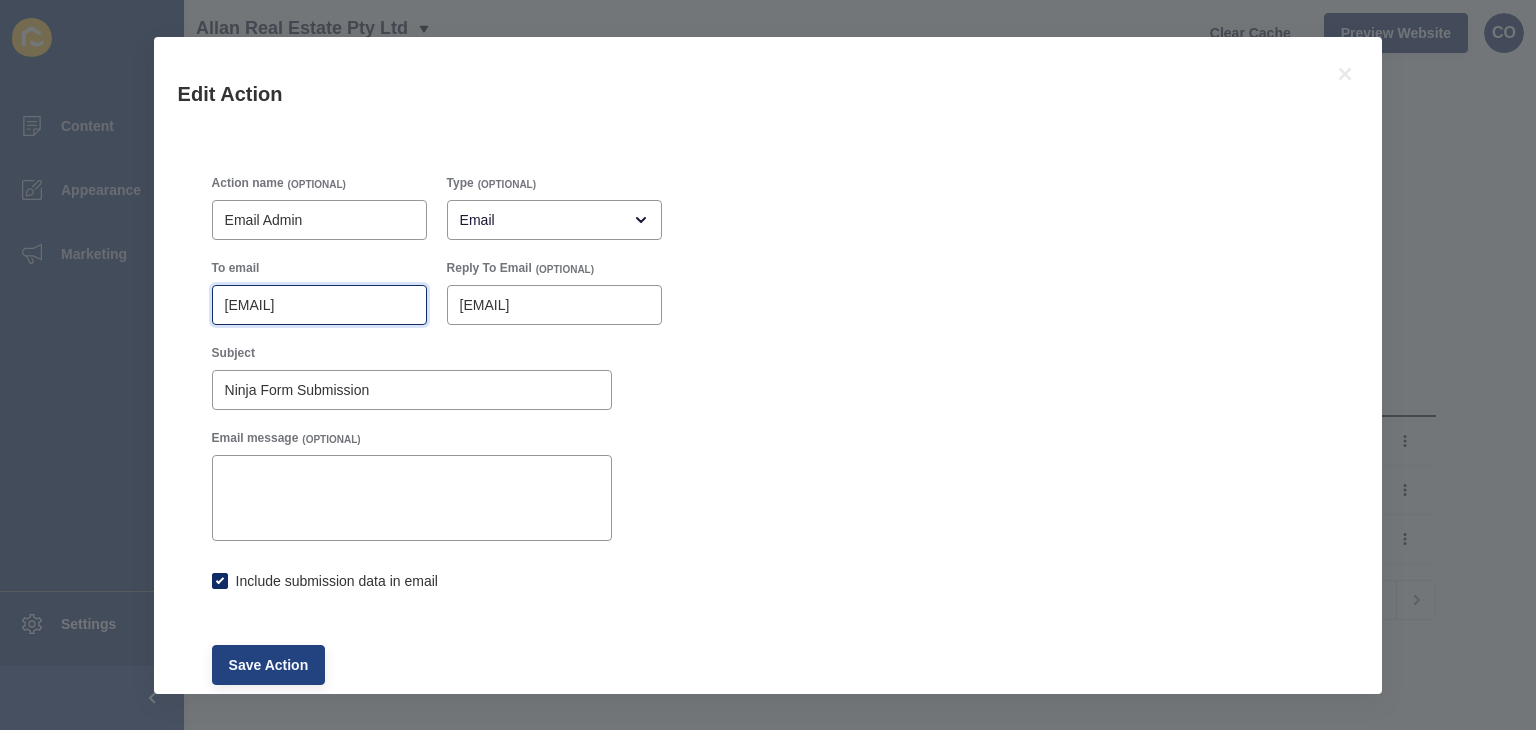 type on "hello@allanre.com.au" 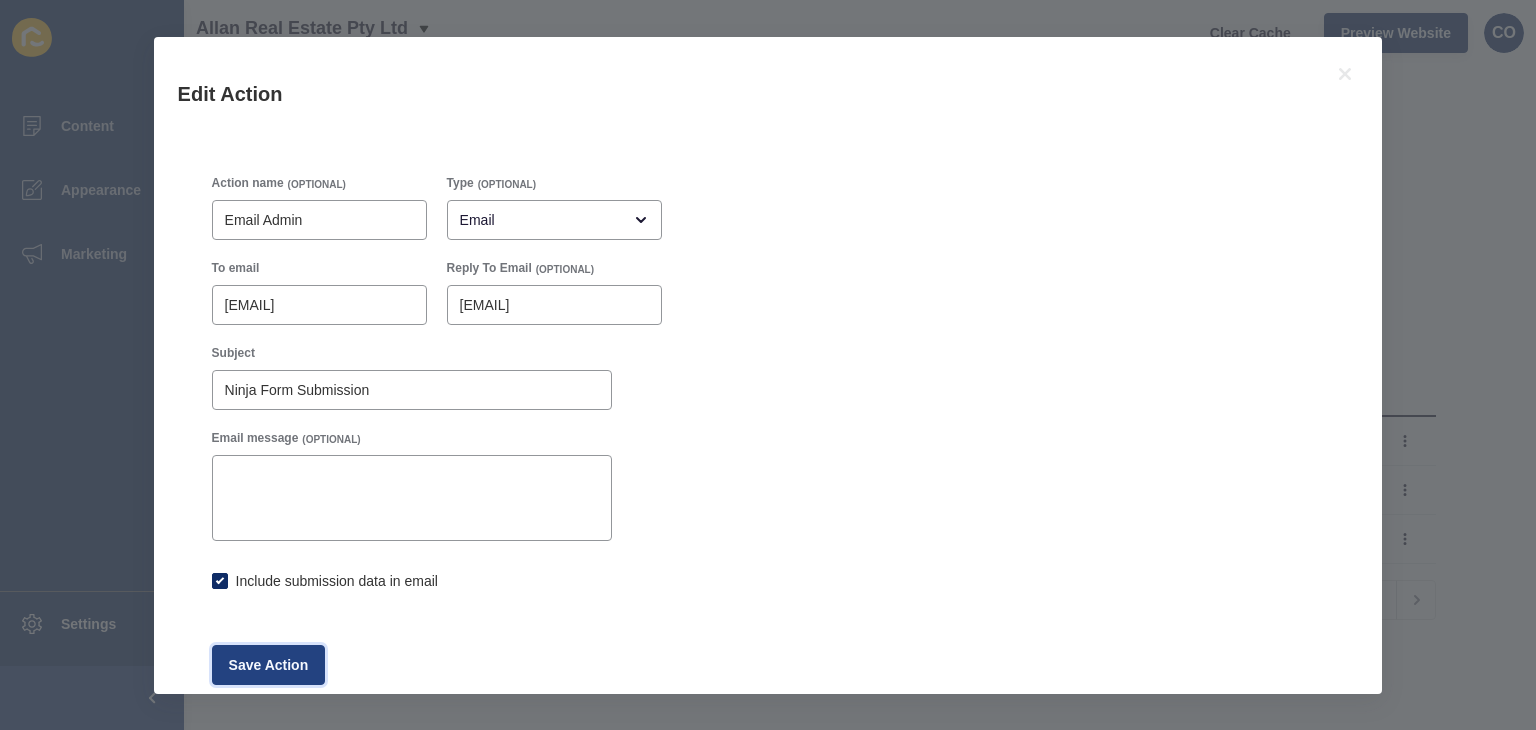 click on "Save Action" at bounding box center (269, 665) 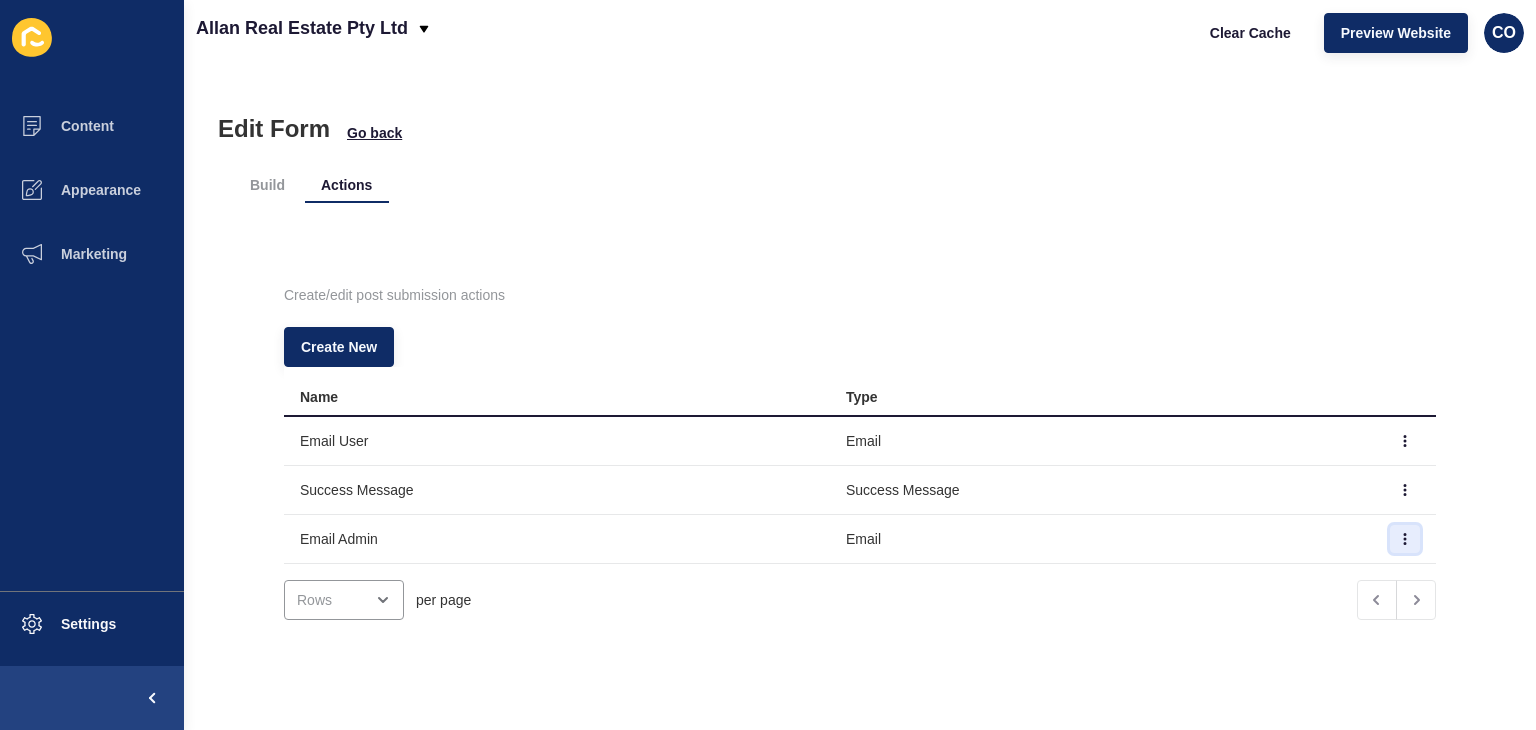 click at bounding box center (1405, 441) 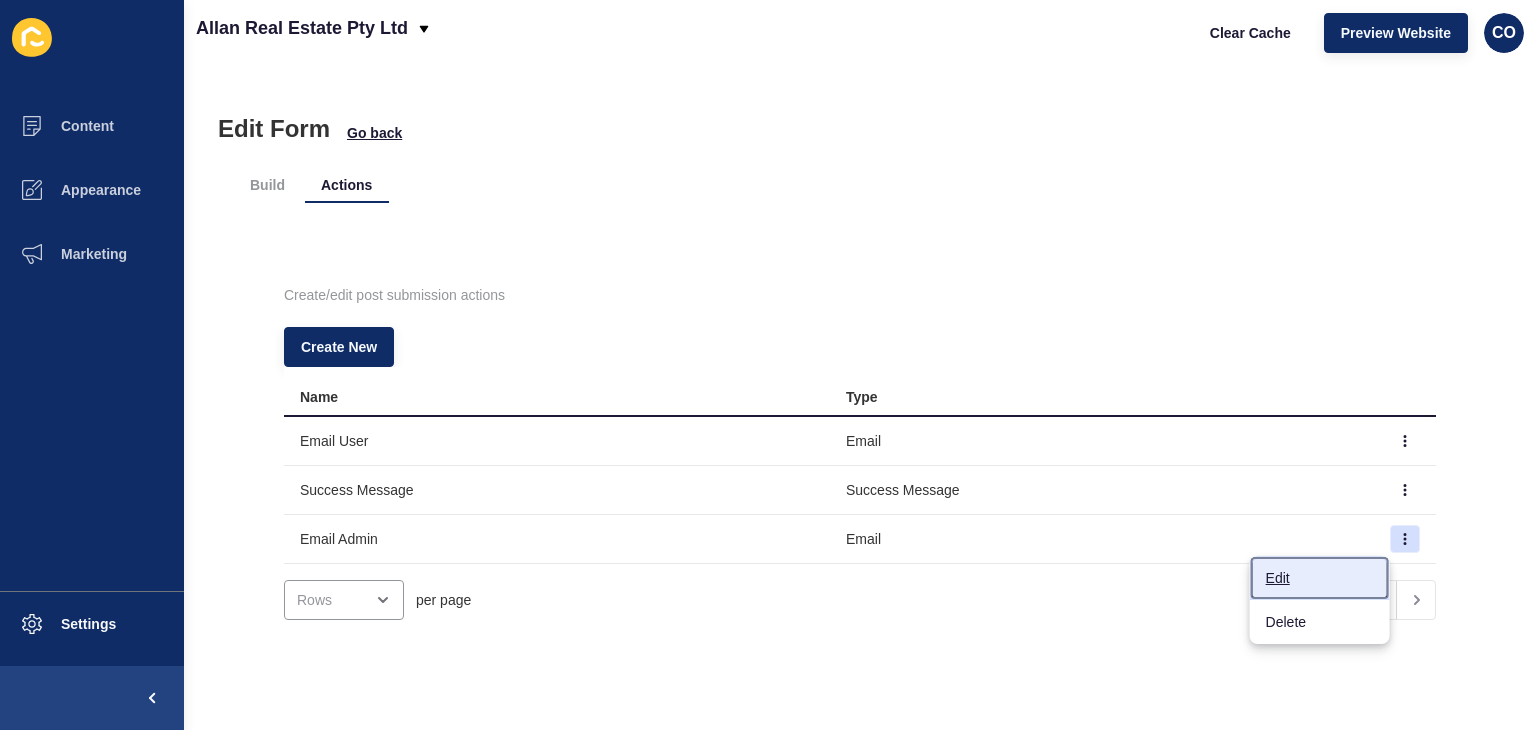 click on "Edit" at bounding box center [1320, 578] 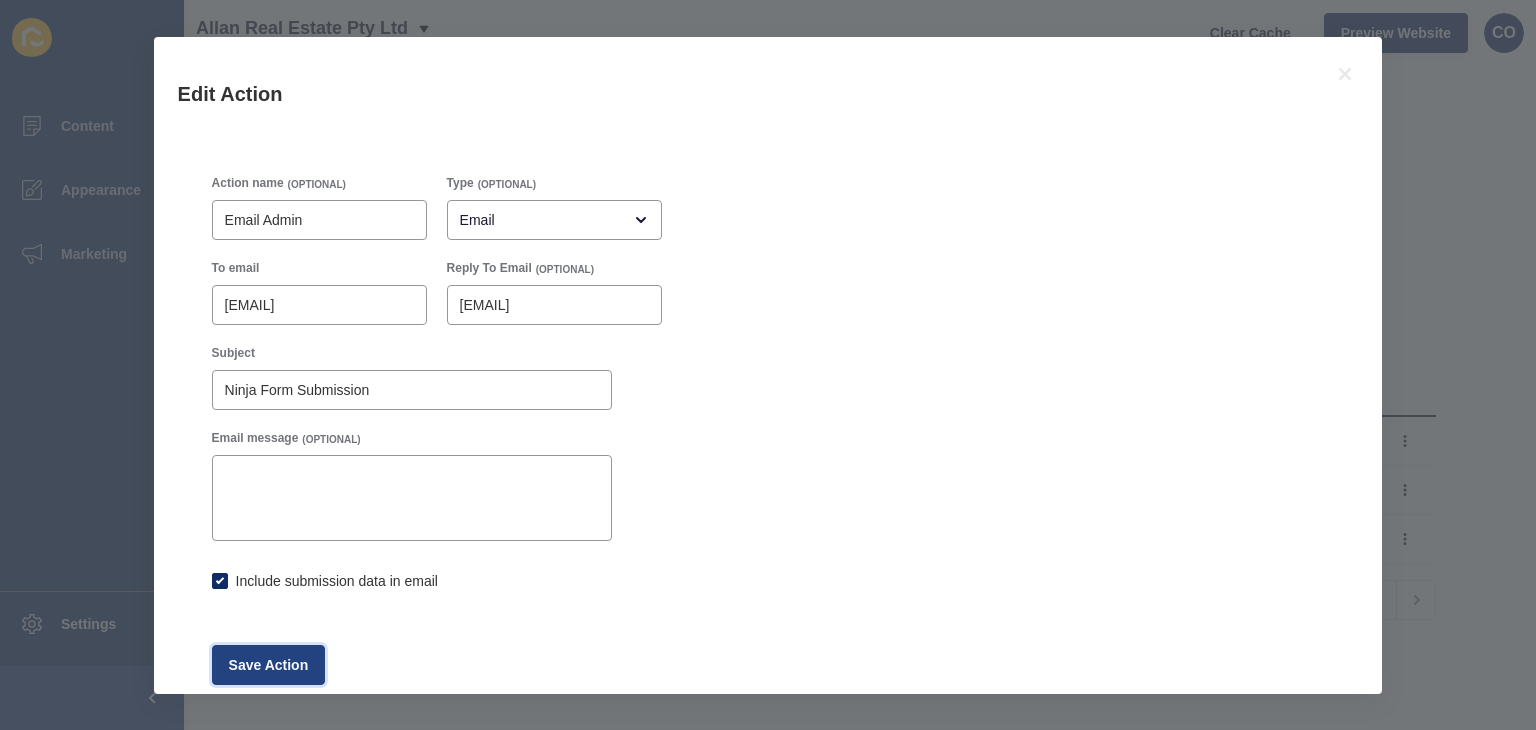 click on "Save Action" at bounding box center (269, 665) 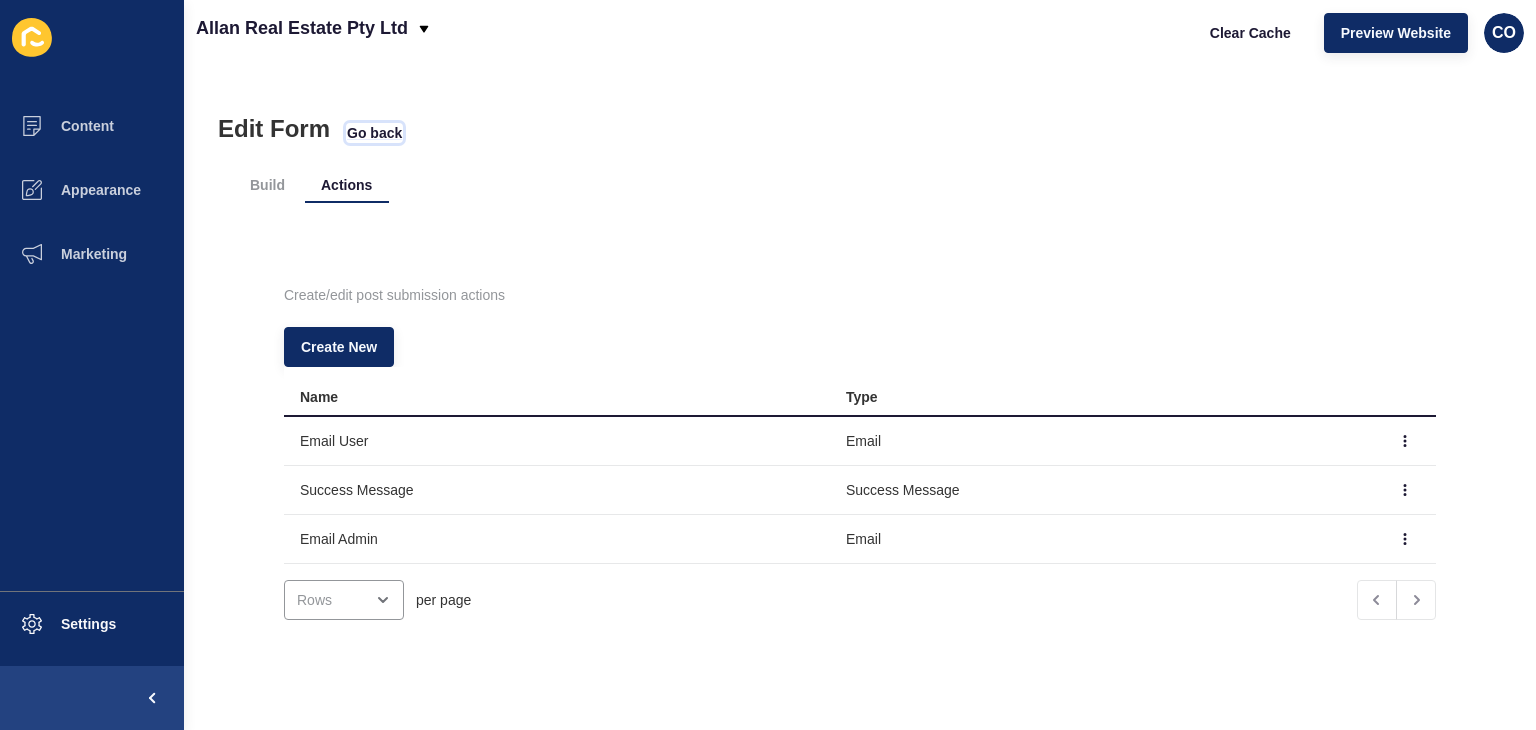 click on "Go back" at bounding box center [374, 133] 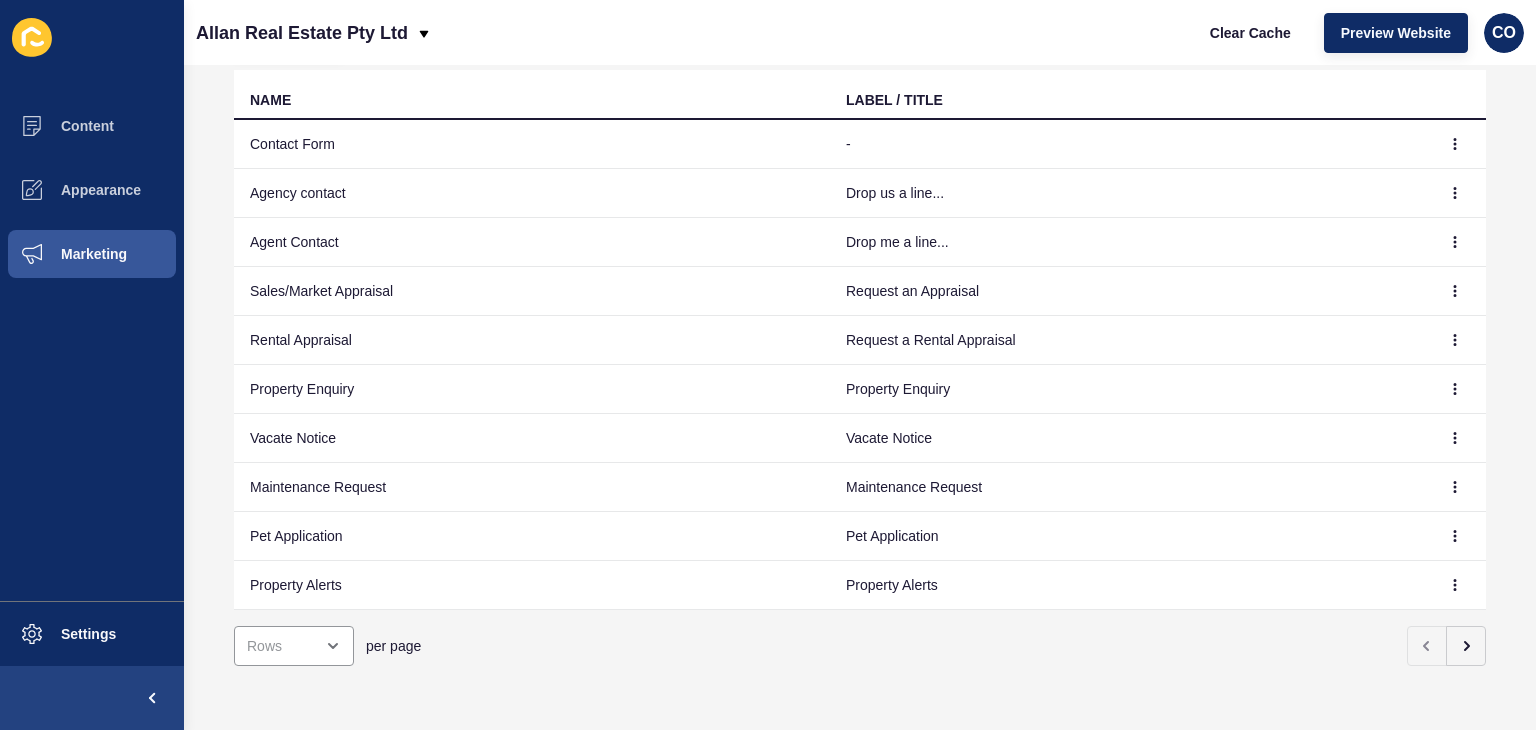 scroll, scrollTop: 200, scrollLeft: 0, axis: vertical 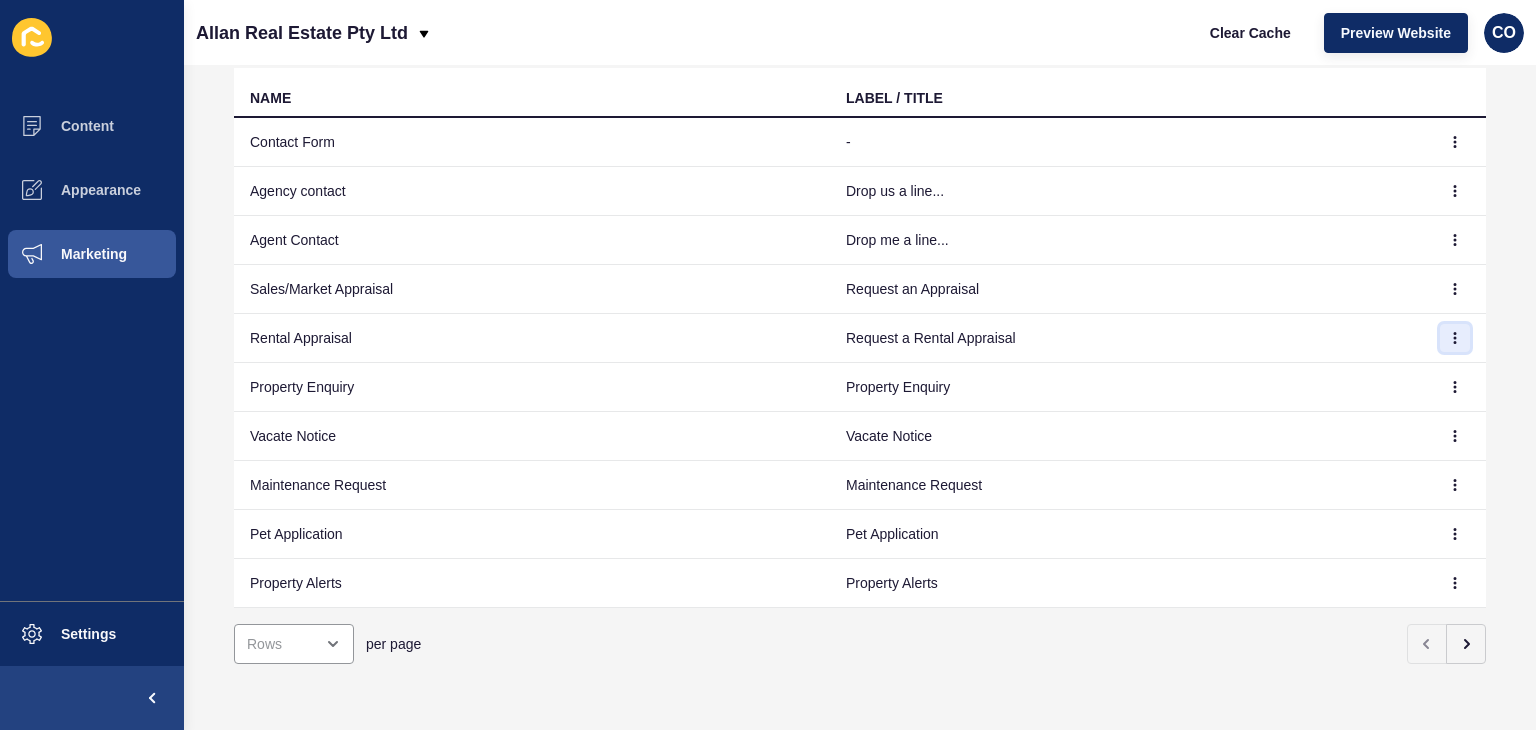 click at bounding box center (1455, 142) 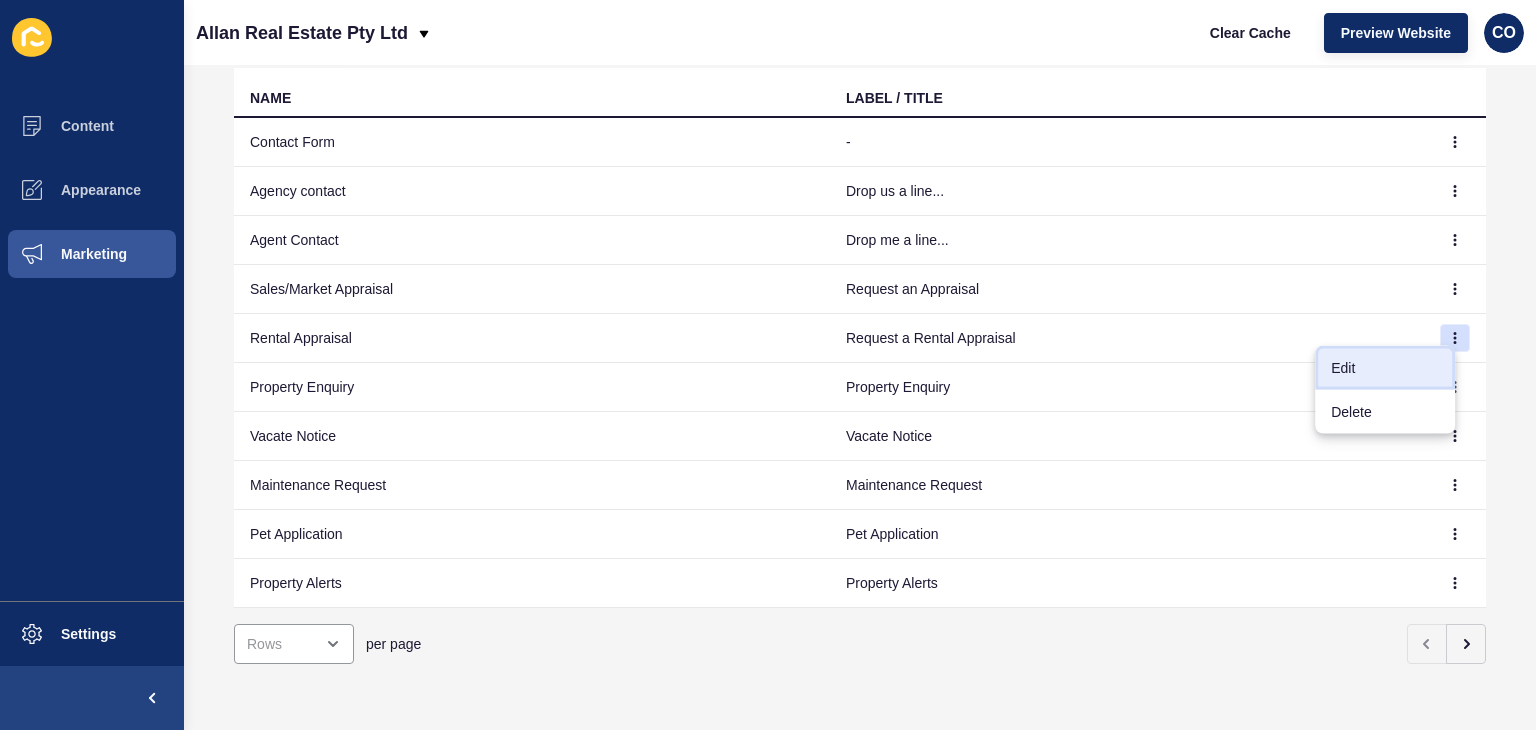 click on "Edit" at bounding box center [1385, 368] 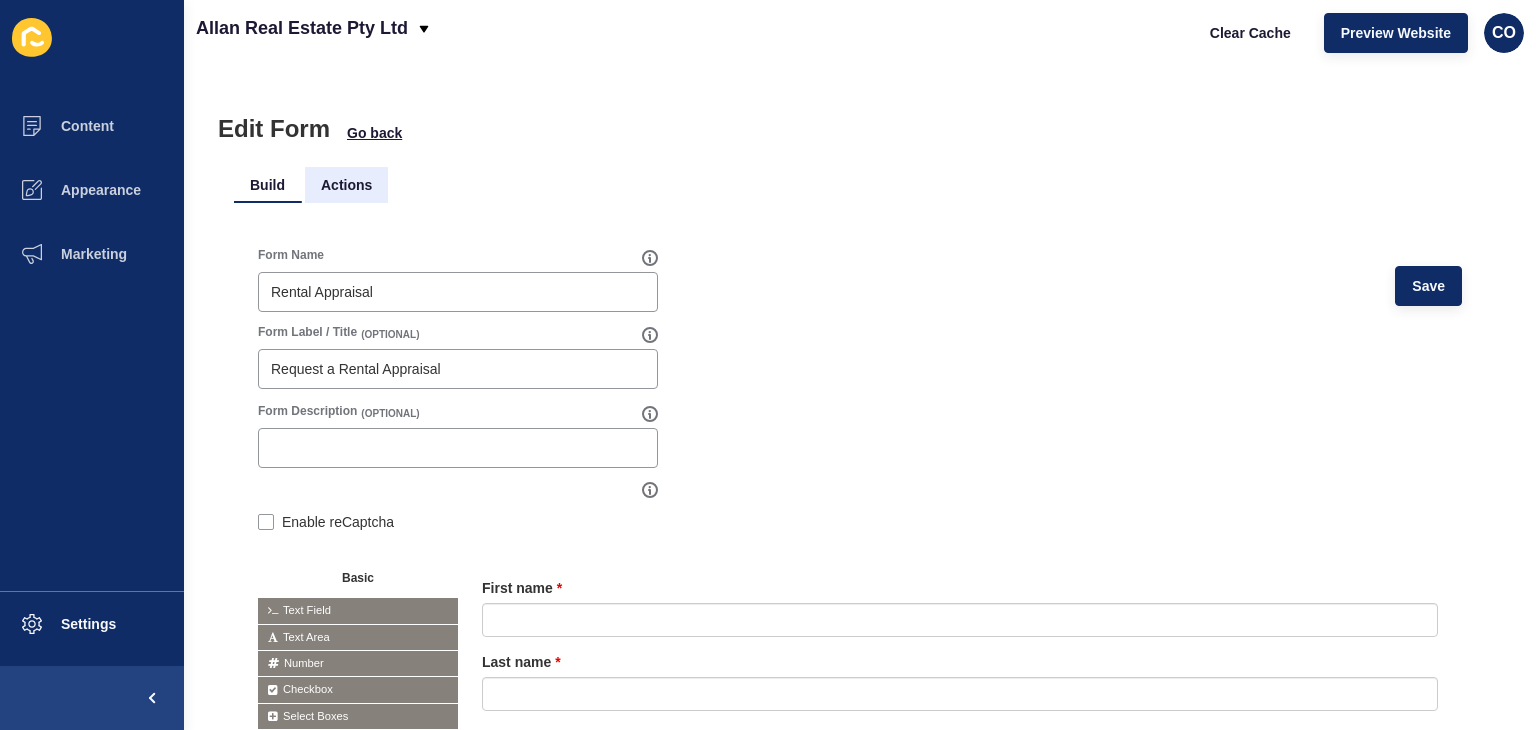 click on "Actions" at bounding box center [346, 185] 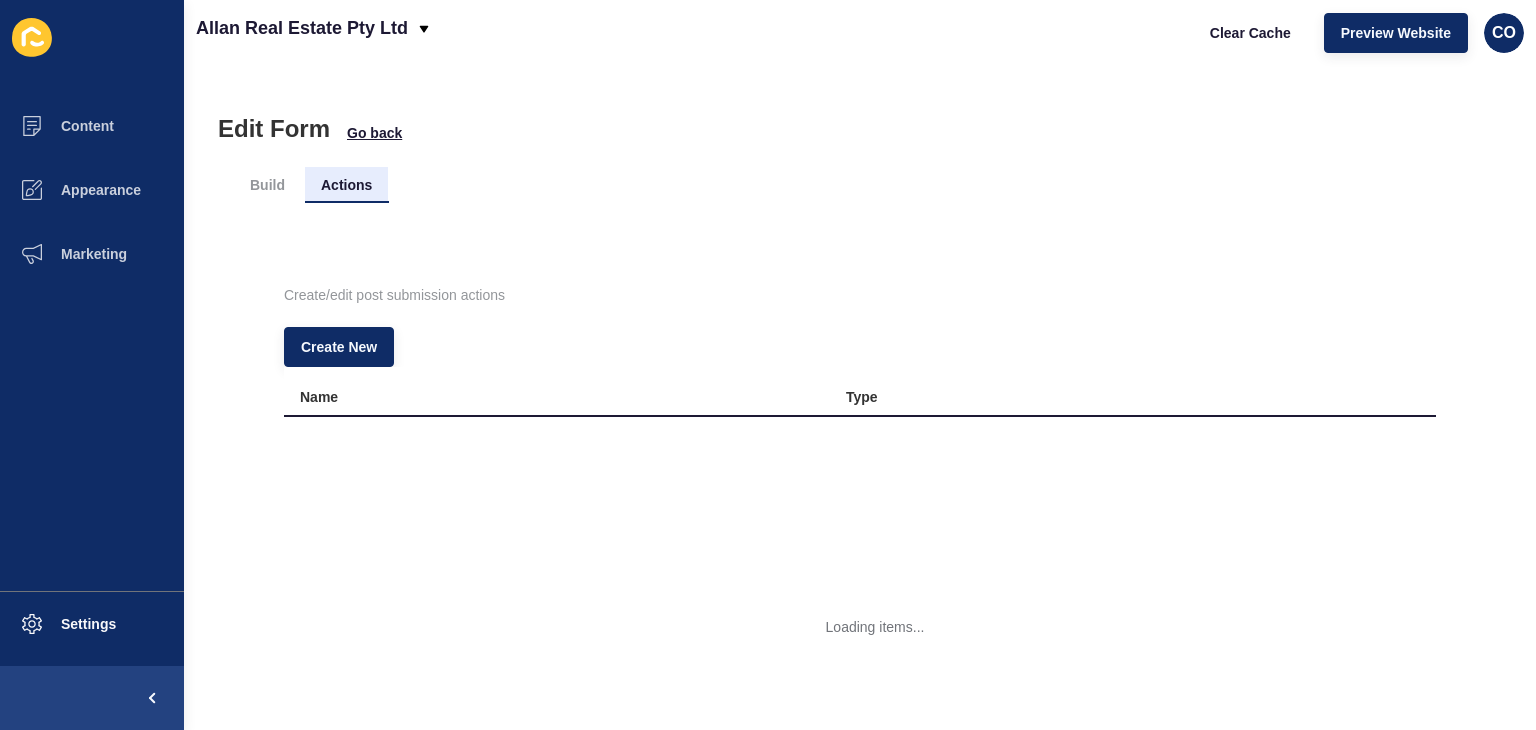 scroll, scrollTop: 0, scrollLeft: 0, axis: both 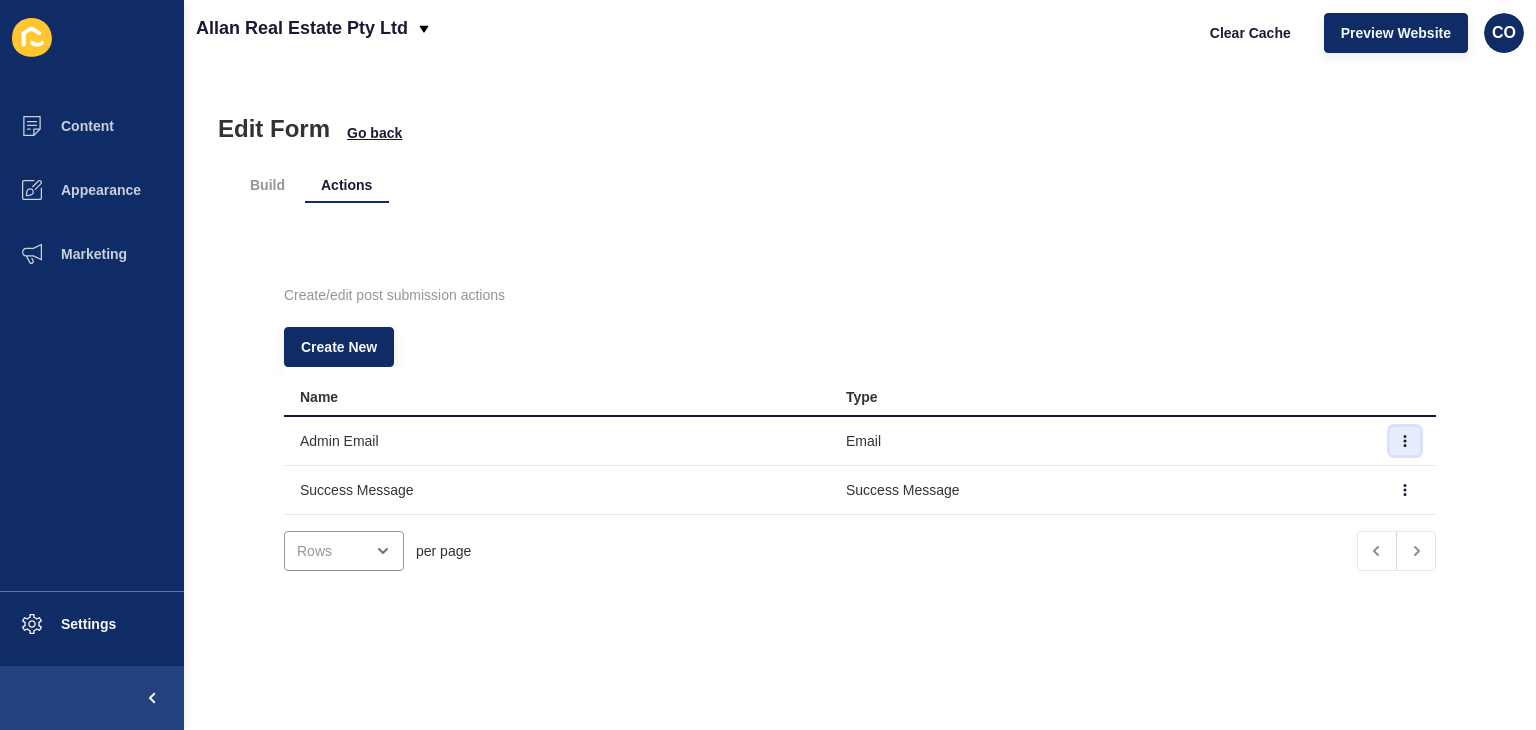 click at bounding box center (1405, 441) 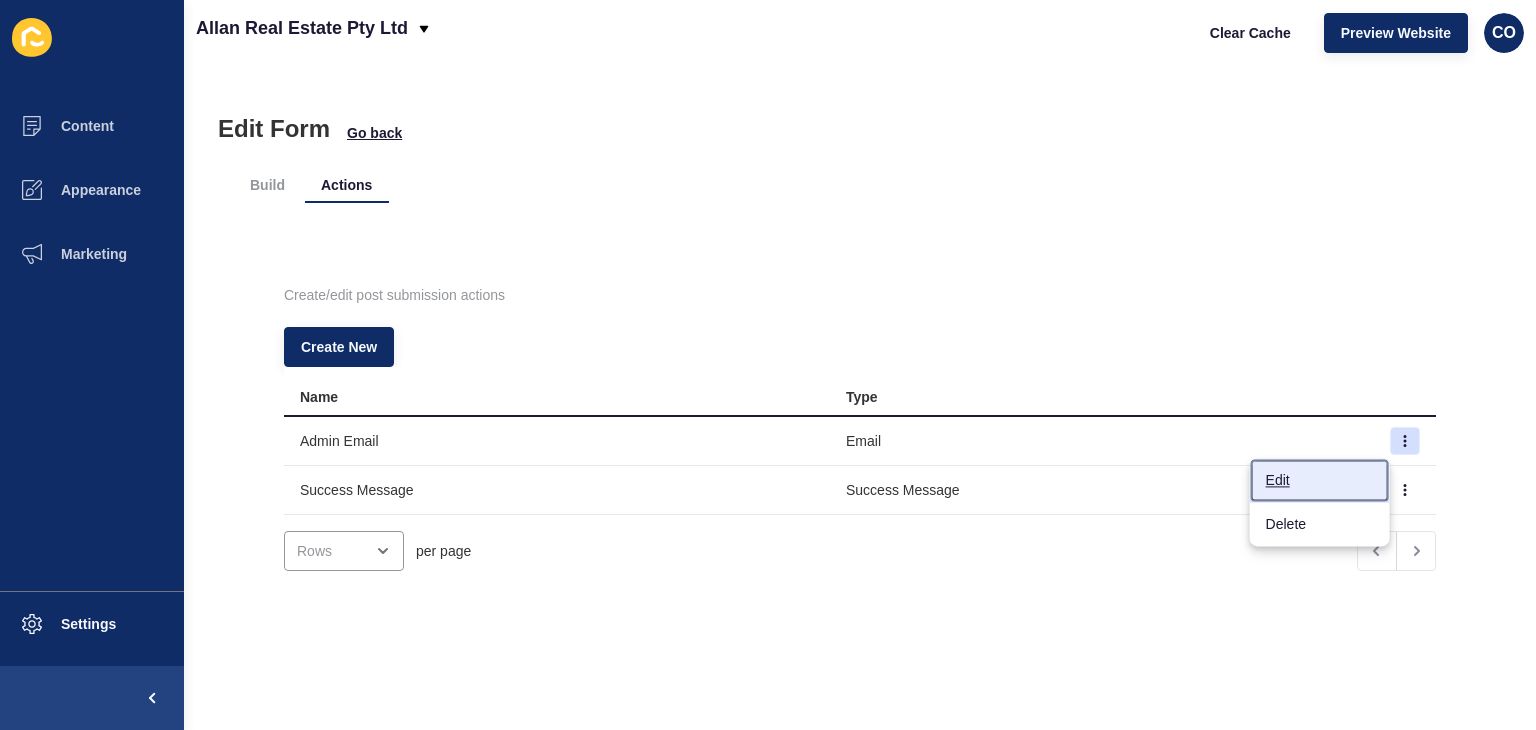 click on "Edit" at bounding box center [1320, 480] 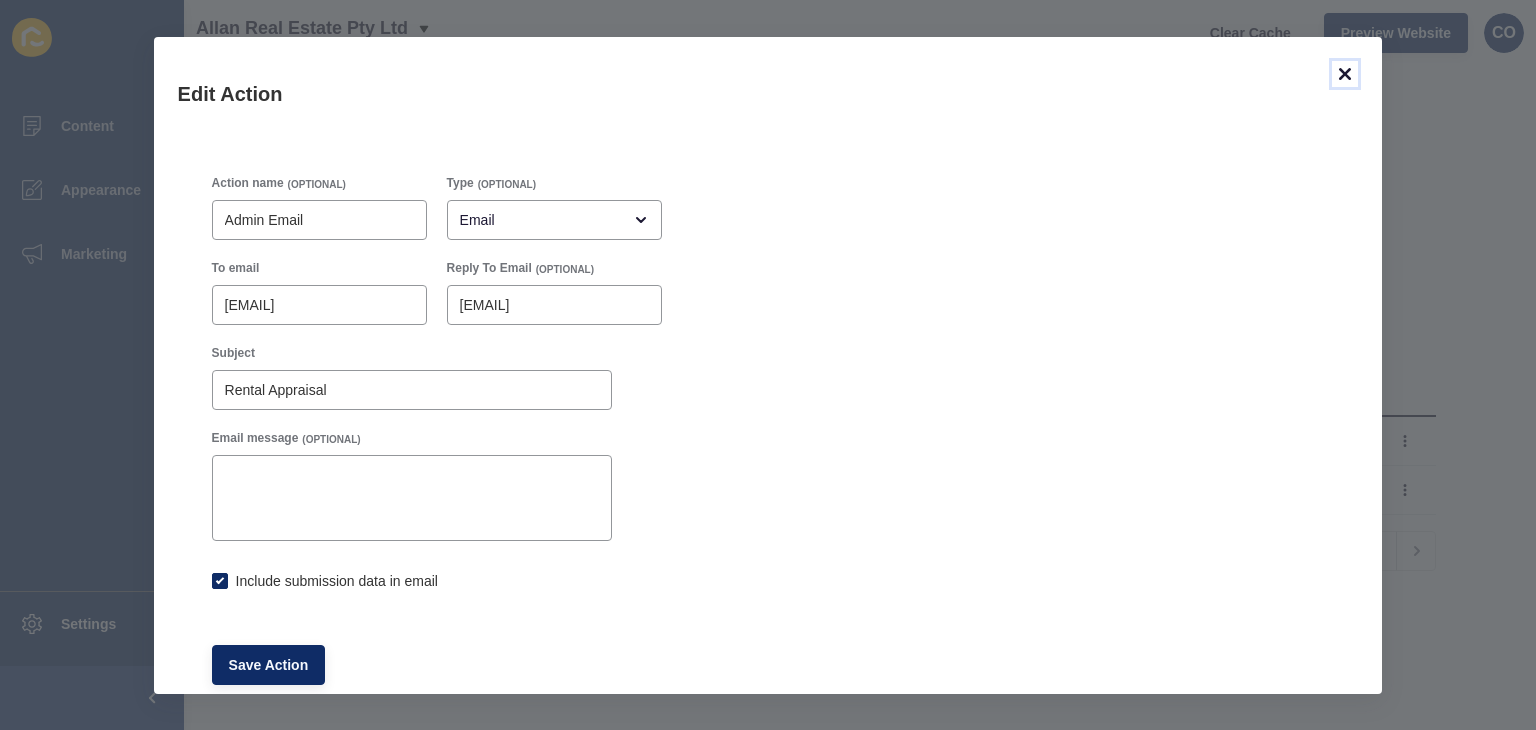 click at bounding box center [1345, 74] 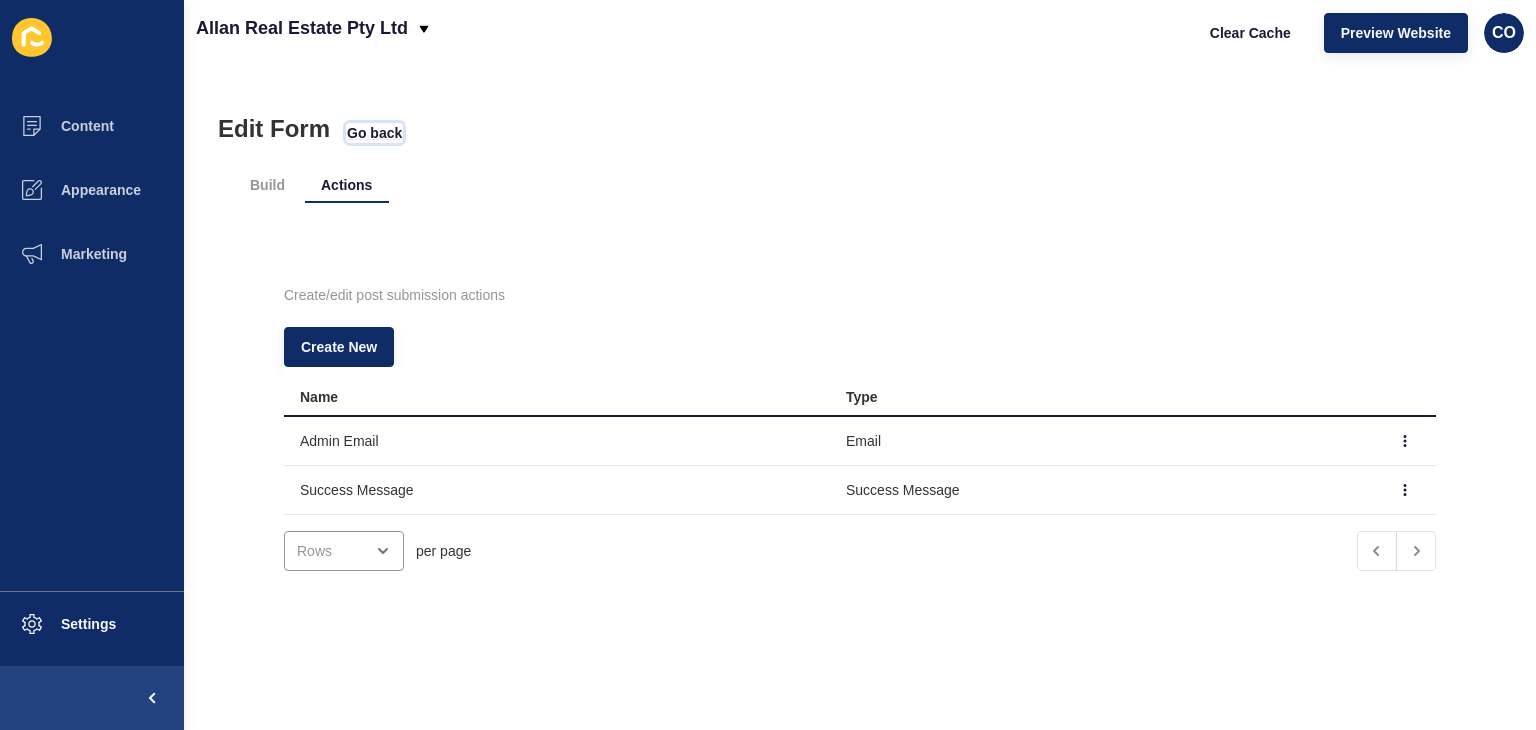click on "Go back" at bounding box center (374, 133) 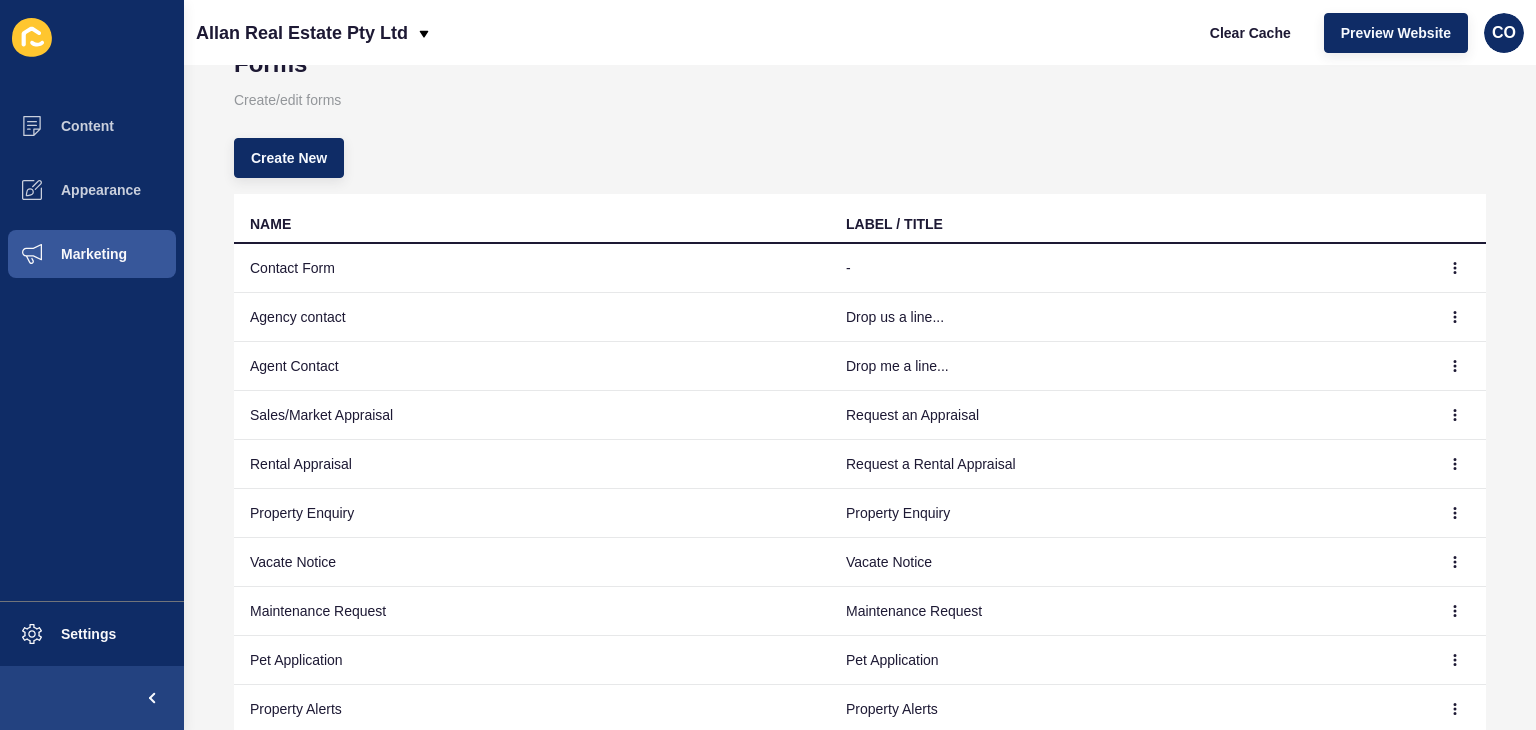 scroll, scrollTop: 100, scrollLeft: 0, axis: vertical 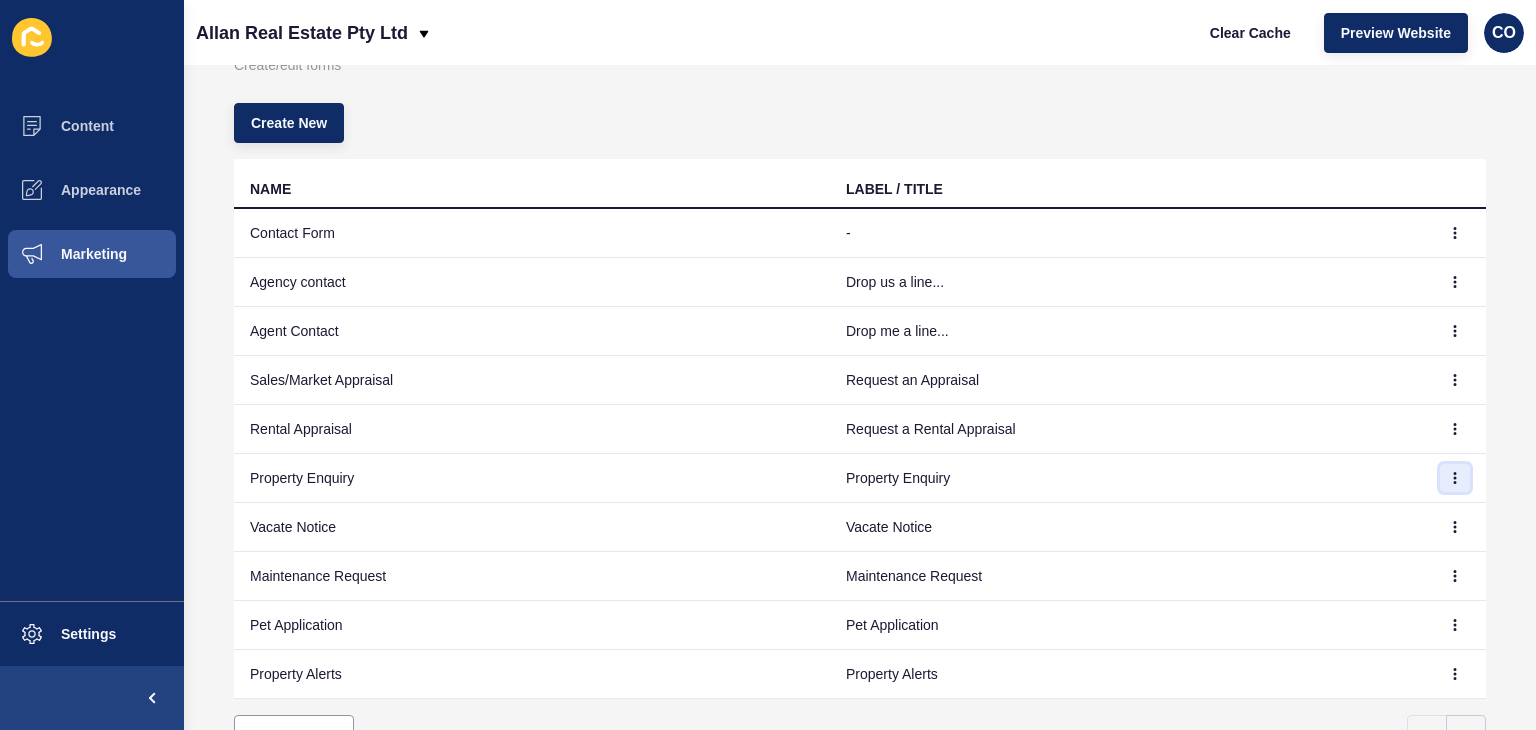 click at bounding box center [1455, 233] 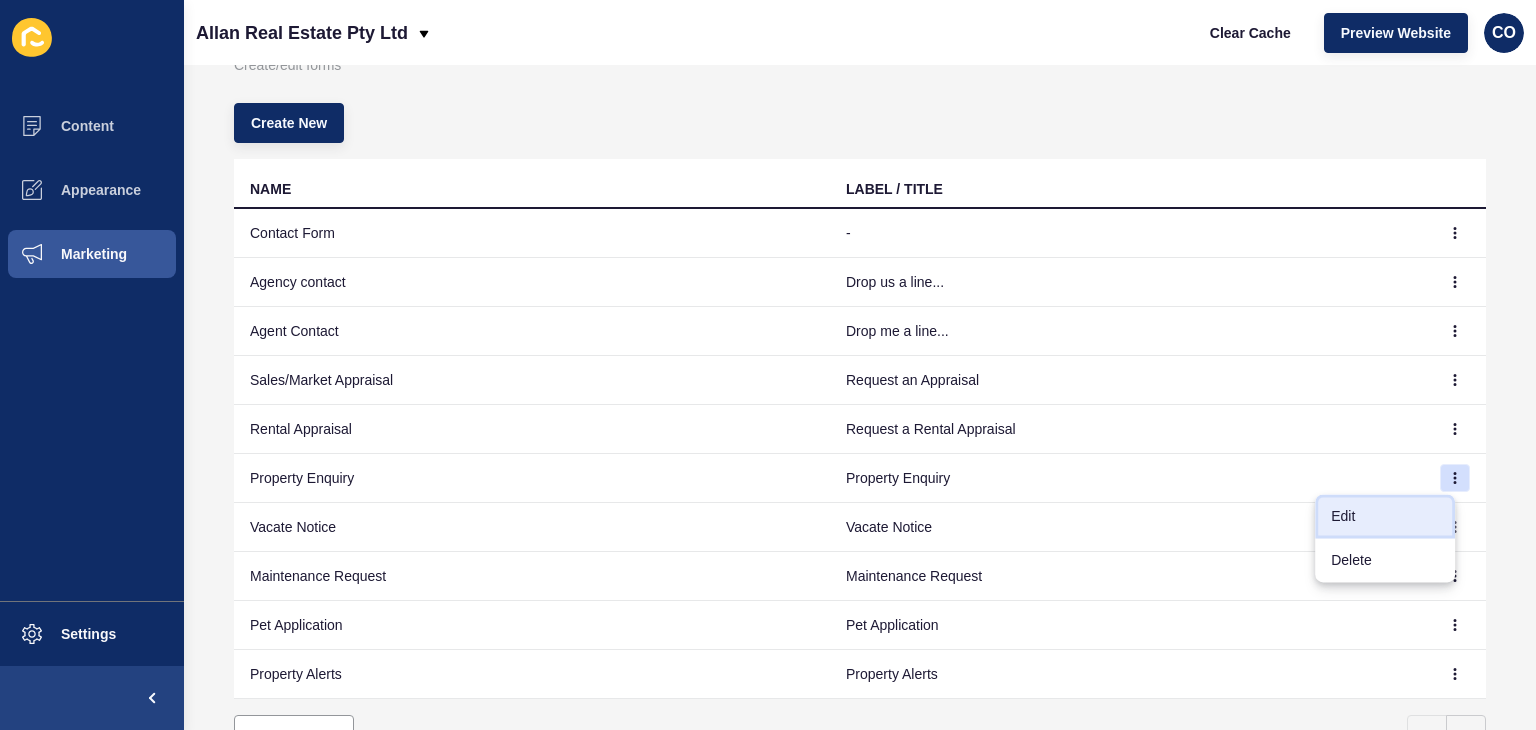 click on "Edit" at bounding box center (1385, 516) 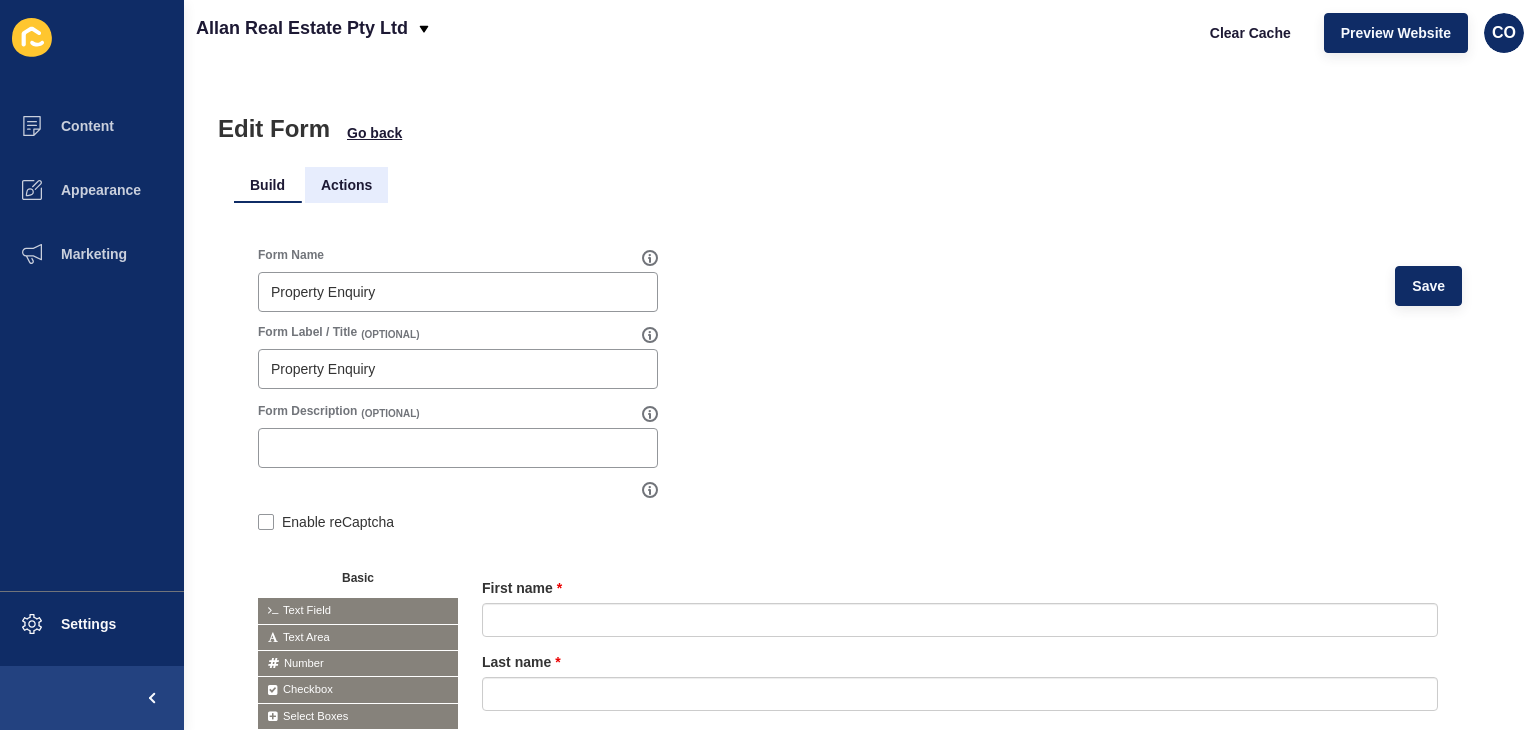 click on "Actions" at bounding box center (346, 185) 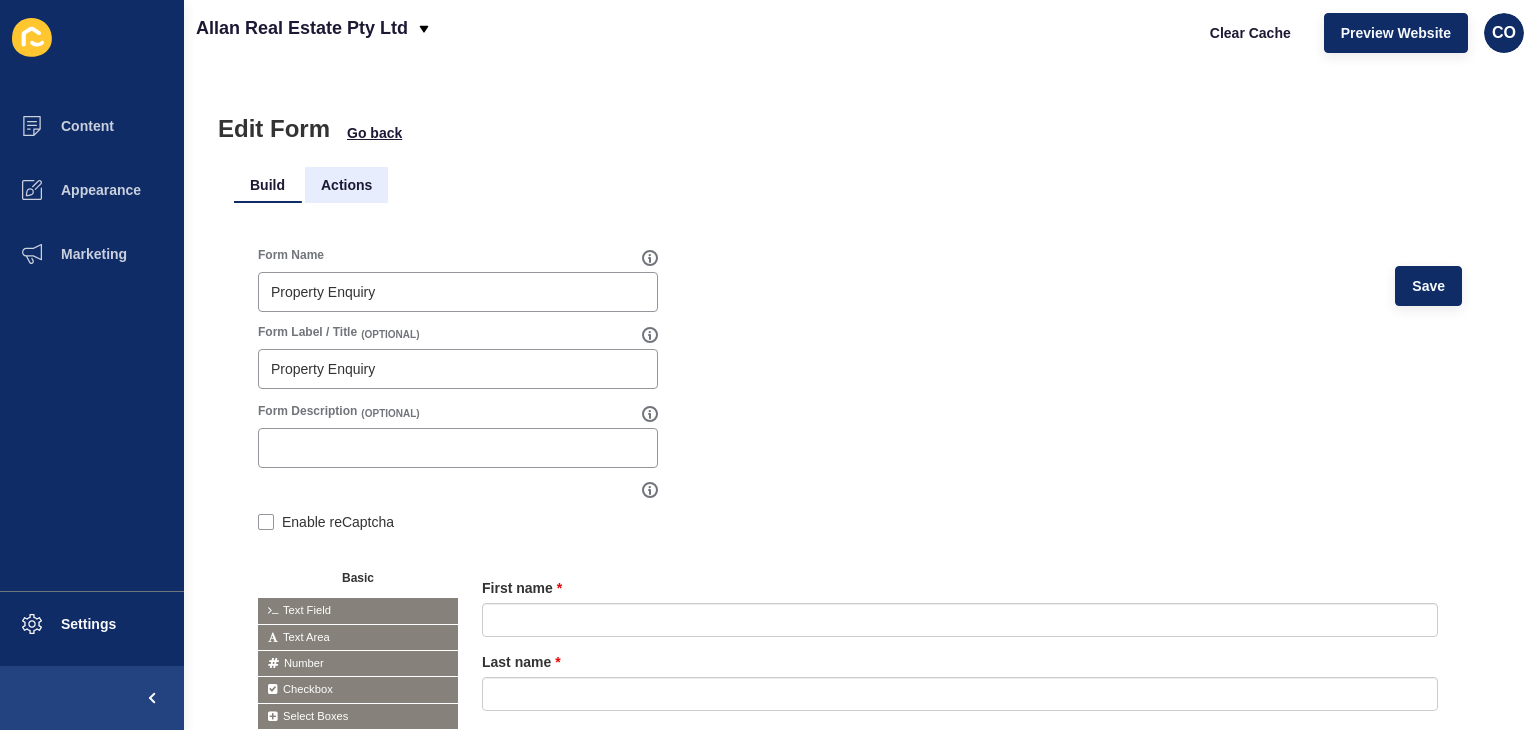scroll, scrollTop: 0, scrollLeft: 0, axis: both 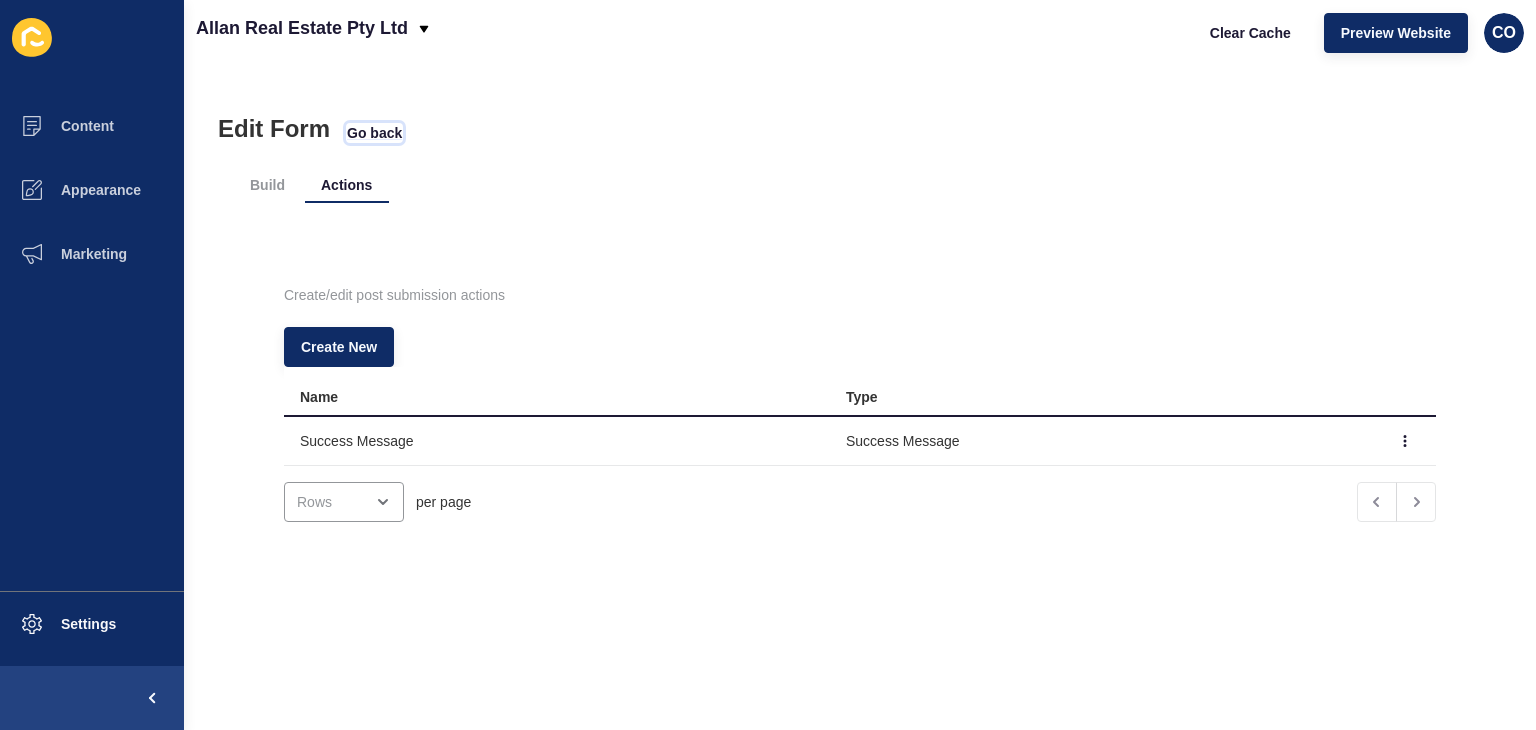 click on "Go back" at bounding box center [374, 133] 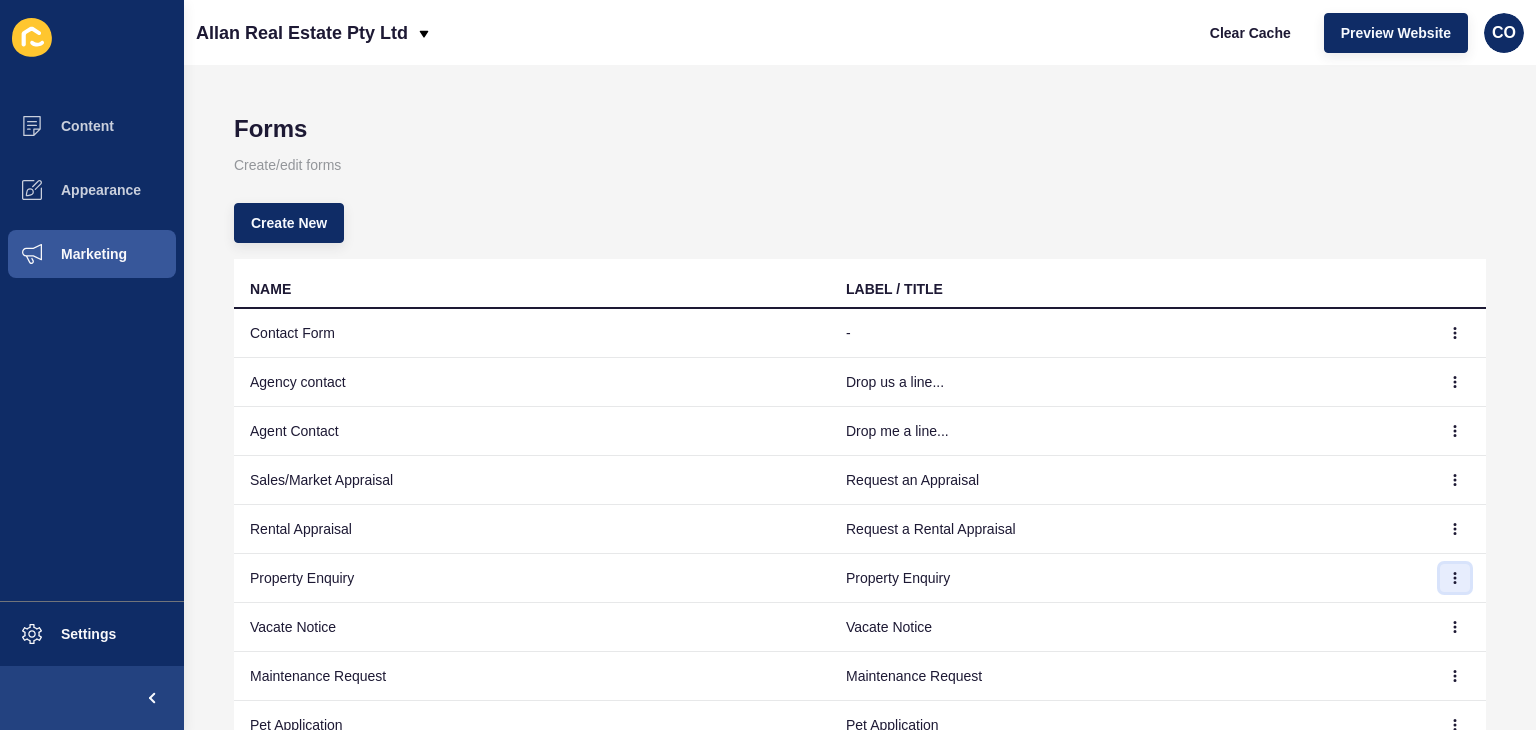 click at bounding box center (1455, 333) 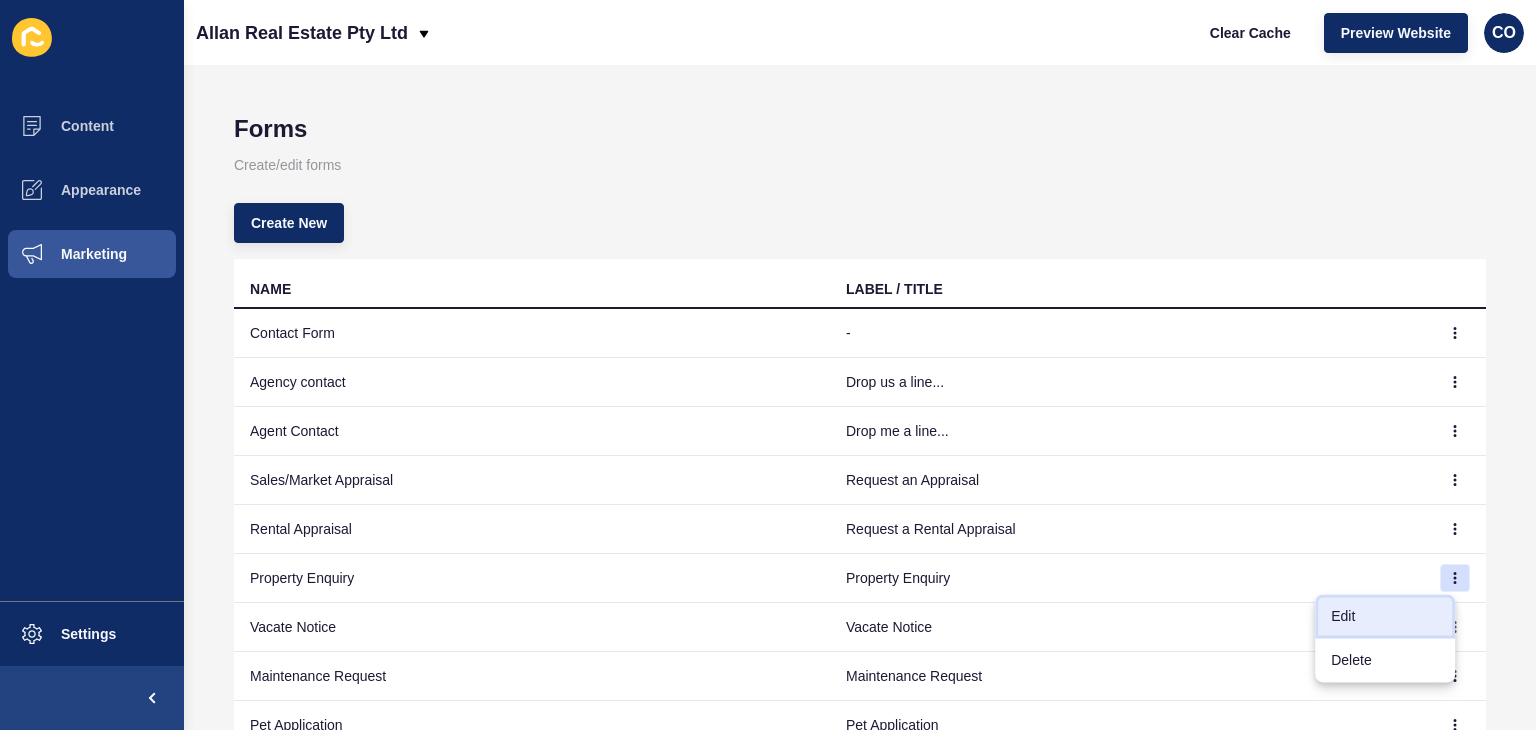 click on "Edit" at bounding box center [1385, 616] 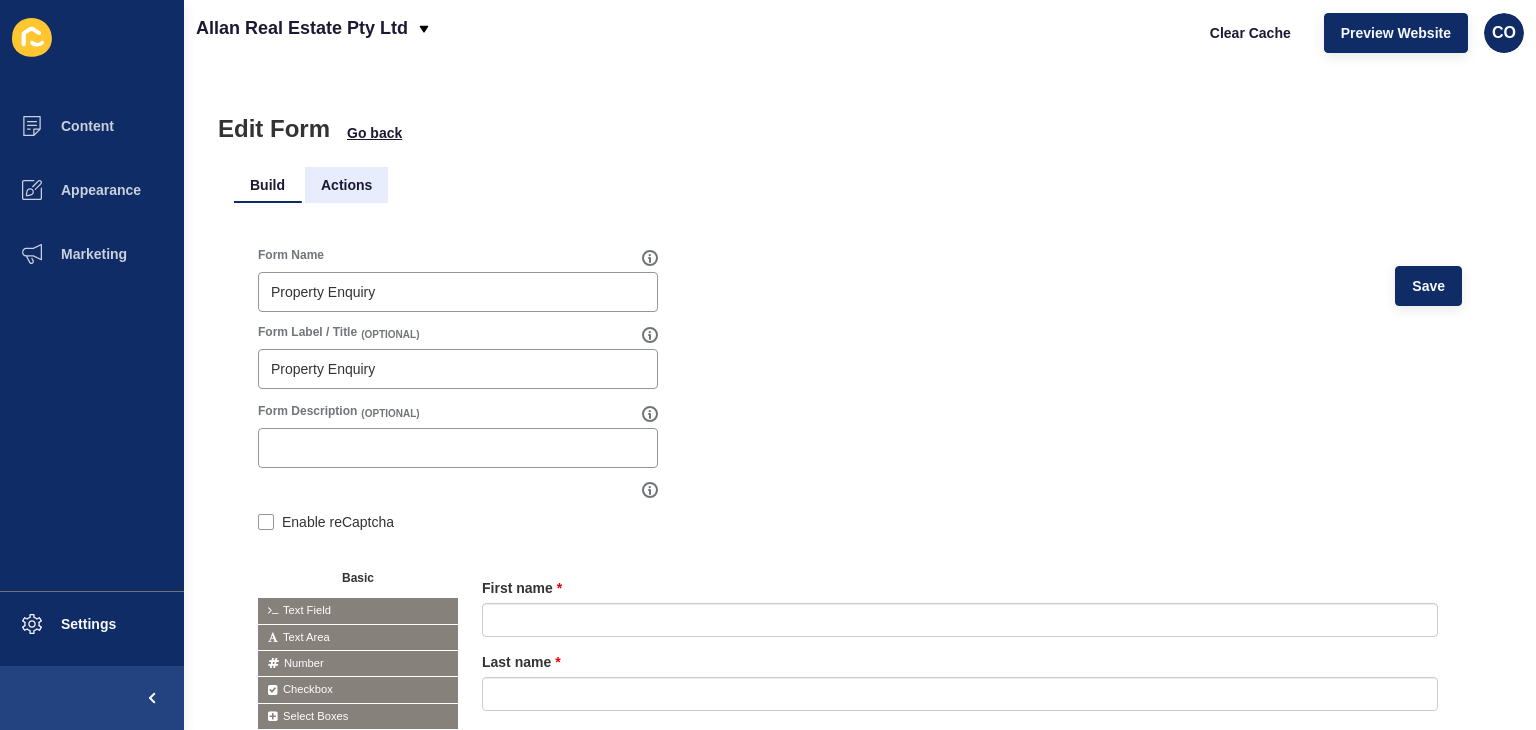 click on "Actions" at bounding box center [346, 185] 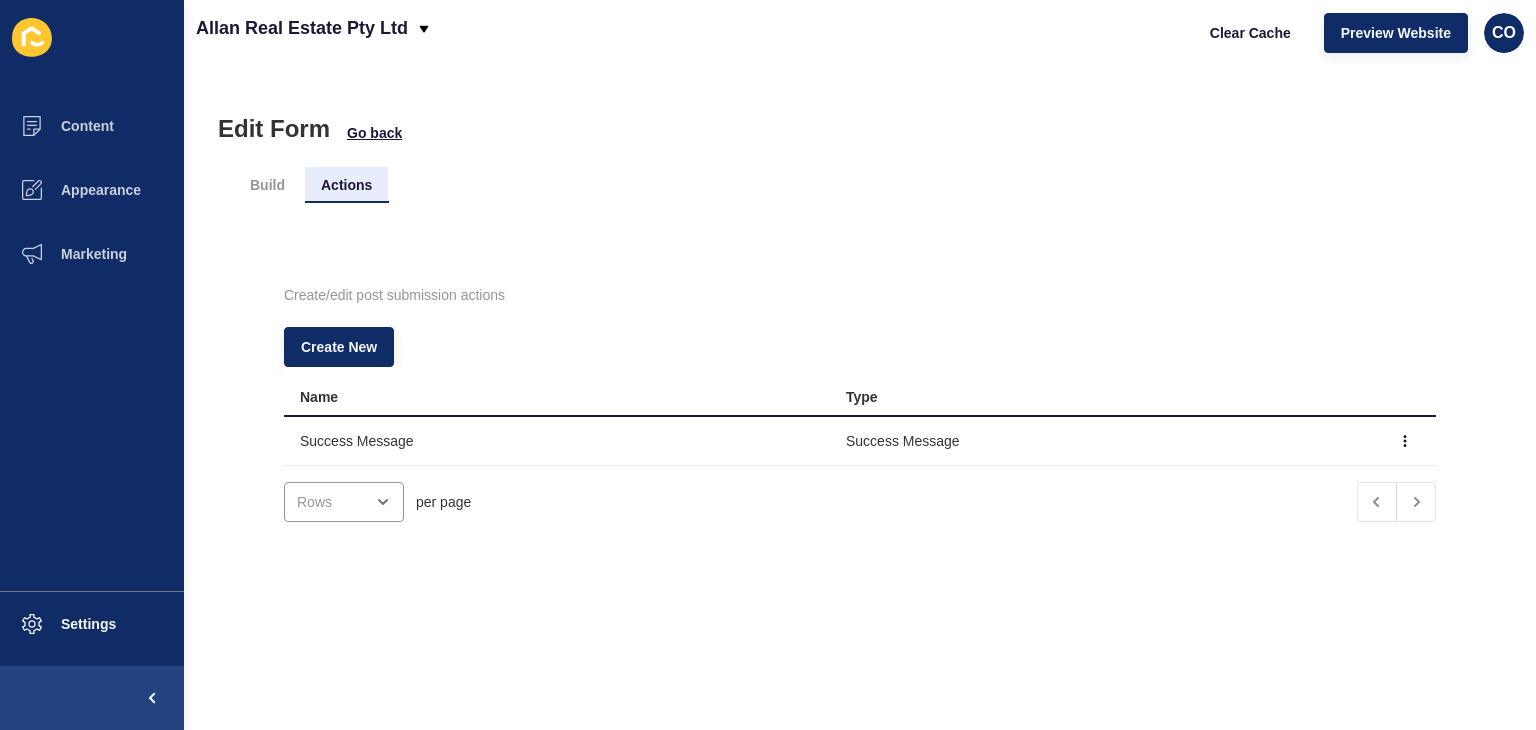 scroll, scrollTop: 0, scrollLeft: 0, axis: both 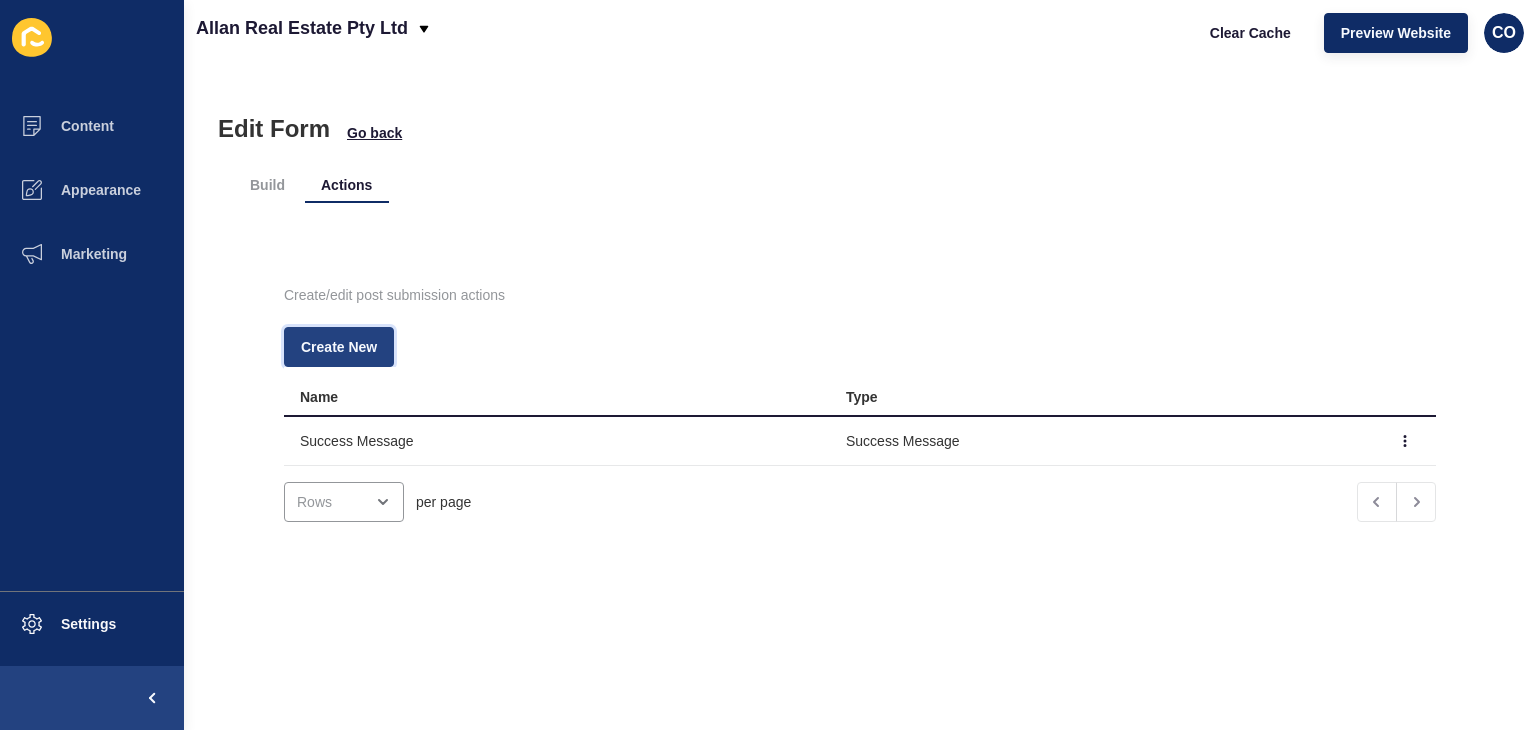 click on "Create New" at bounding box center [339, 347] 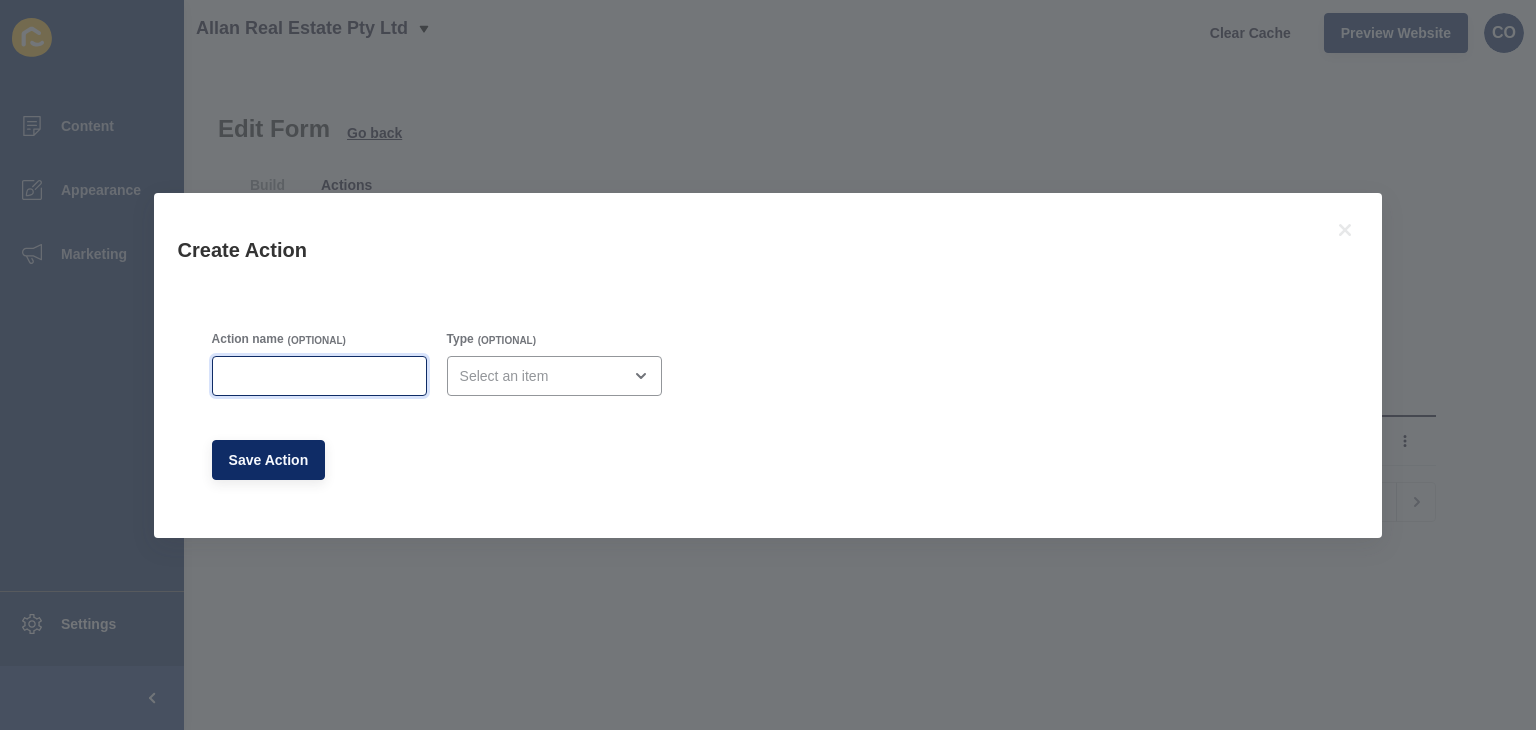click on "Action name" at bounding box center (319, 376) 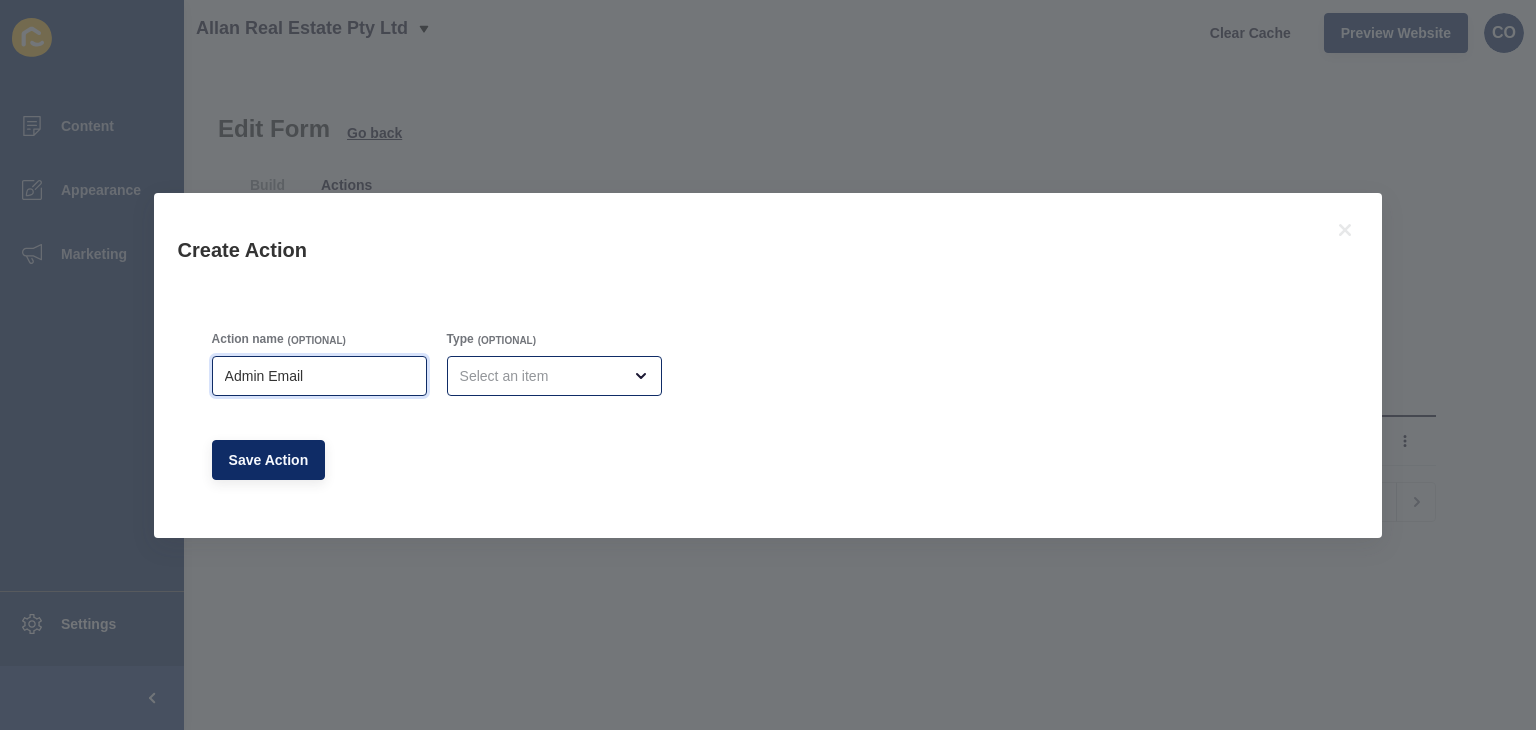 type on "Admin Email" 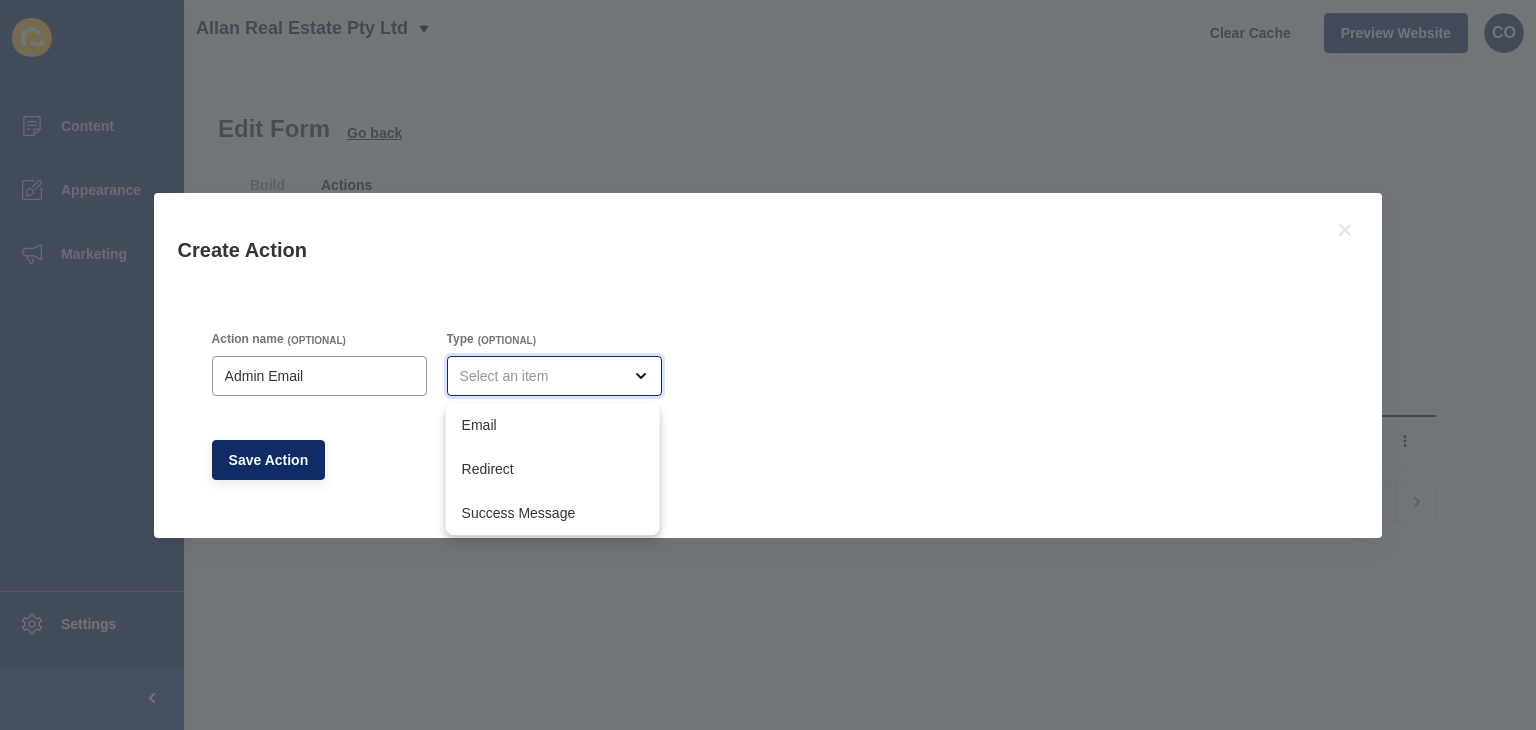 click at bounding box center [540, 376] 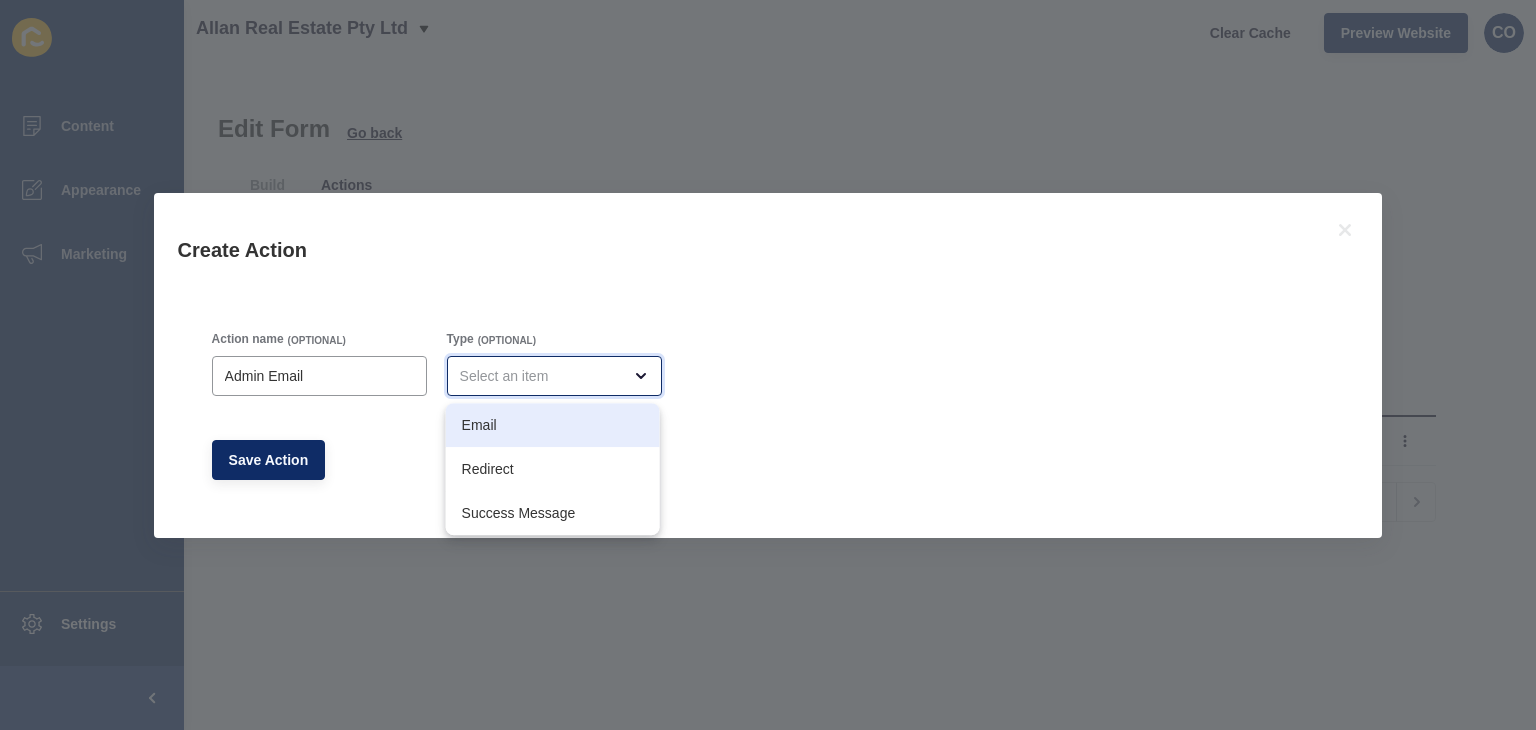 click on "Email" at bounding box center [553, 425] 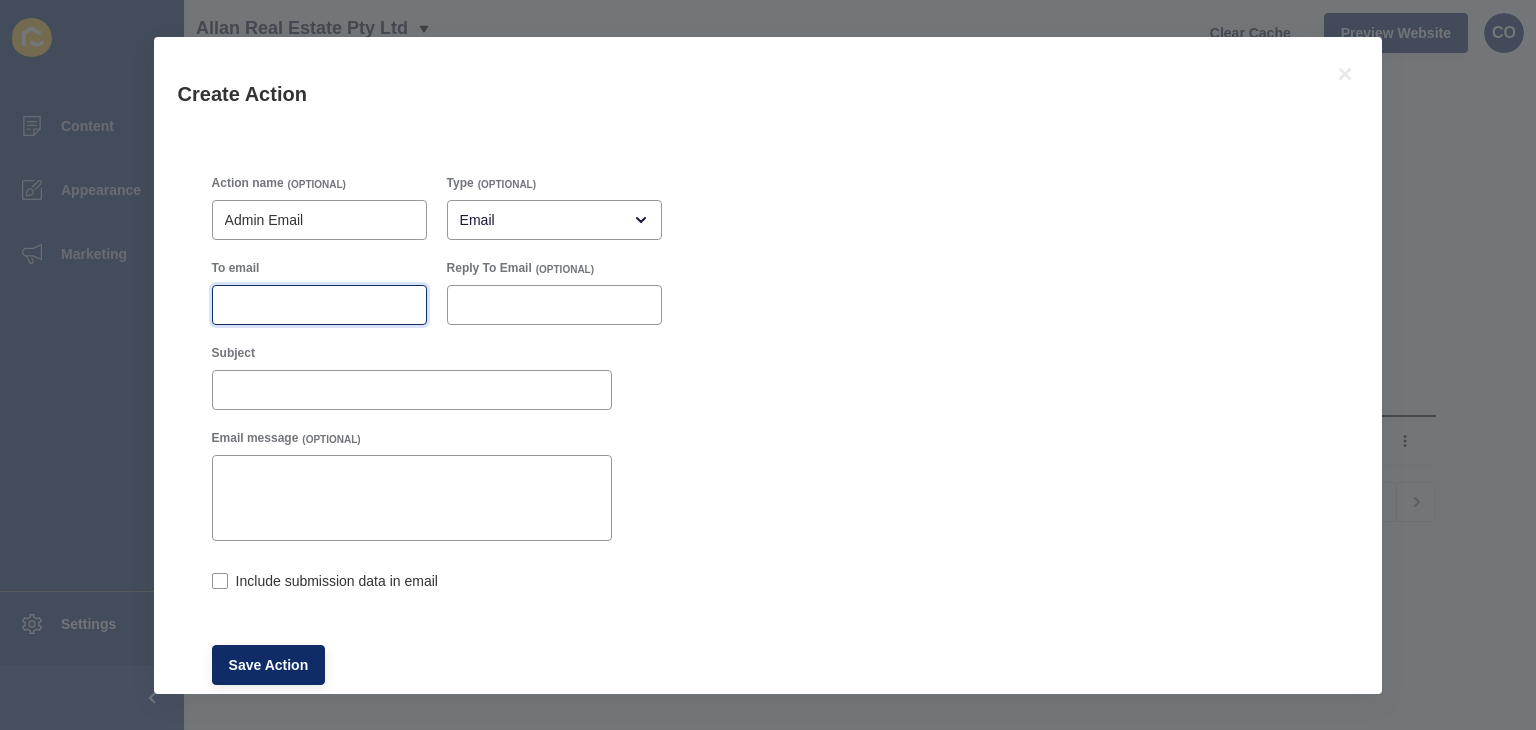 click on "To email" at bounding box center [319, 305] 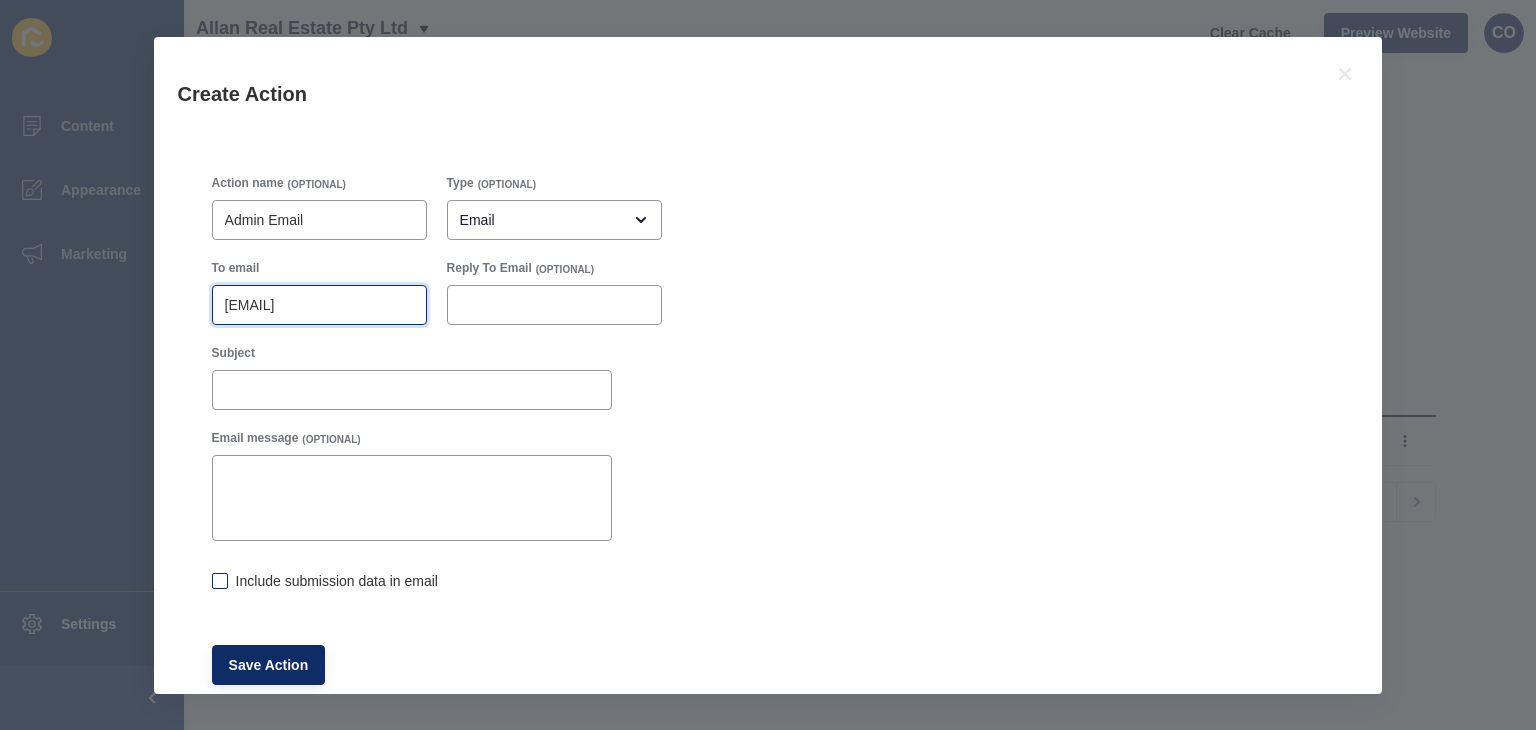 type on "hello@allanre.com.au" 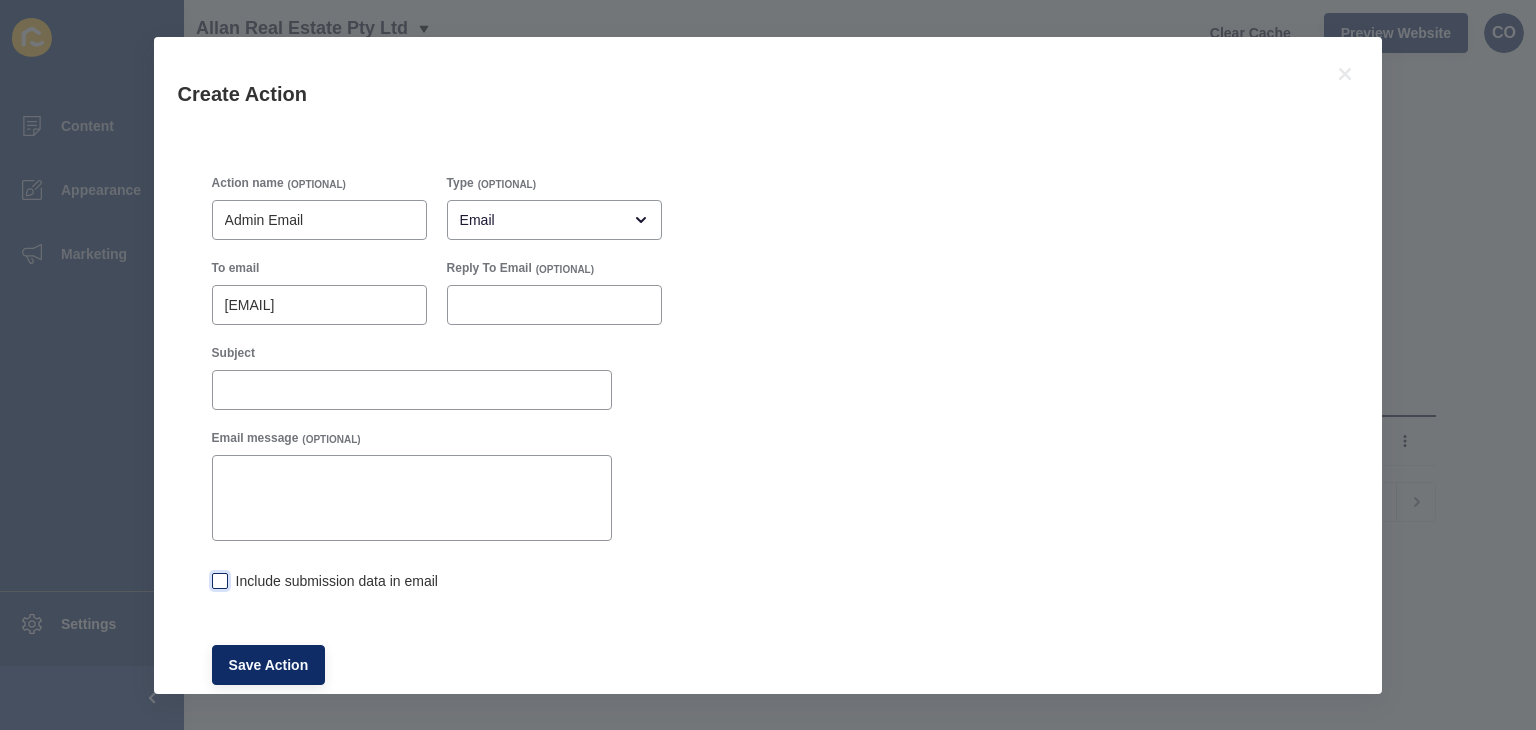 click at bounding box center (220, 581) 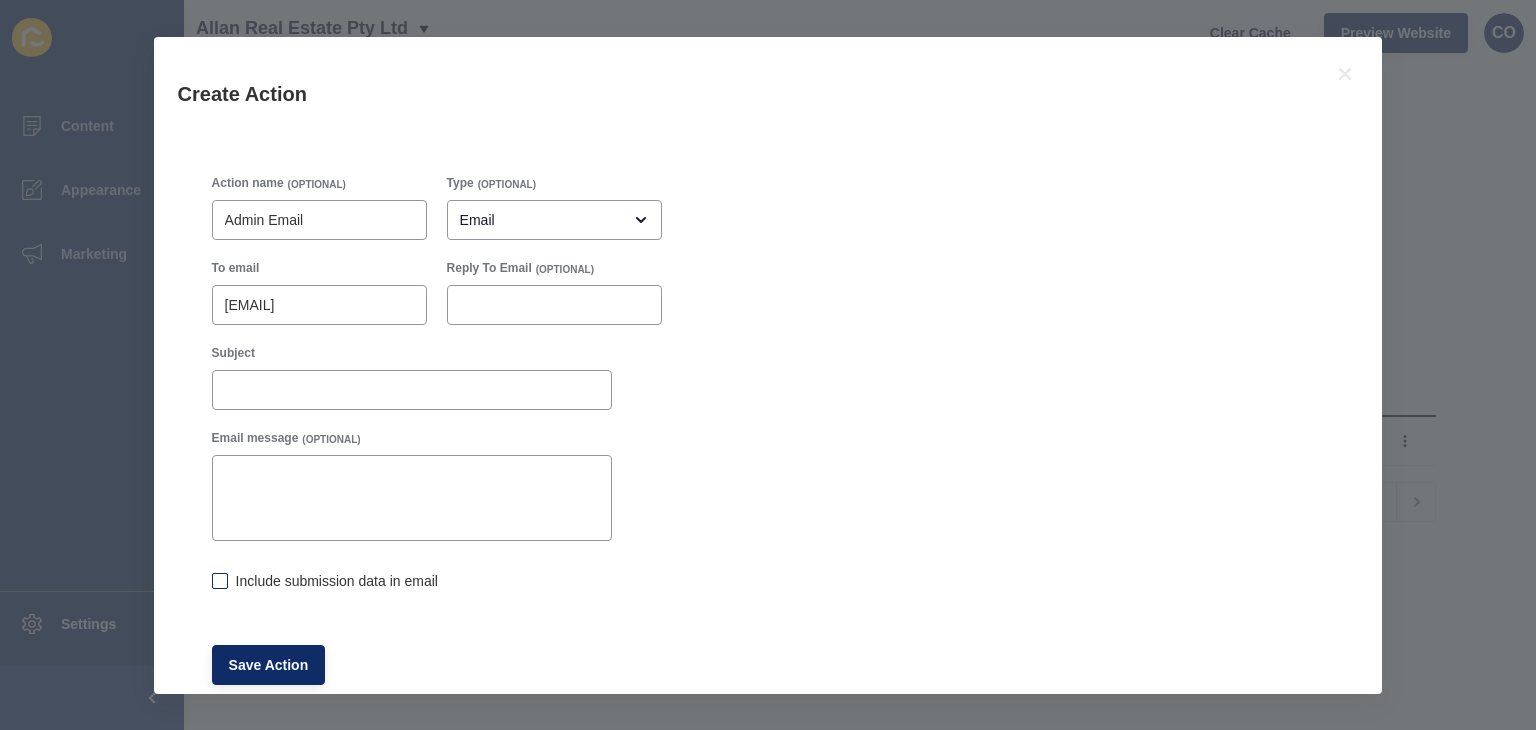 click on "Include submission data in email" at bounding box center (218, 582) 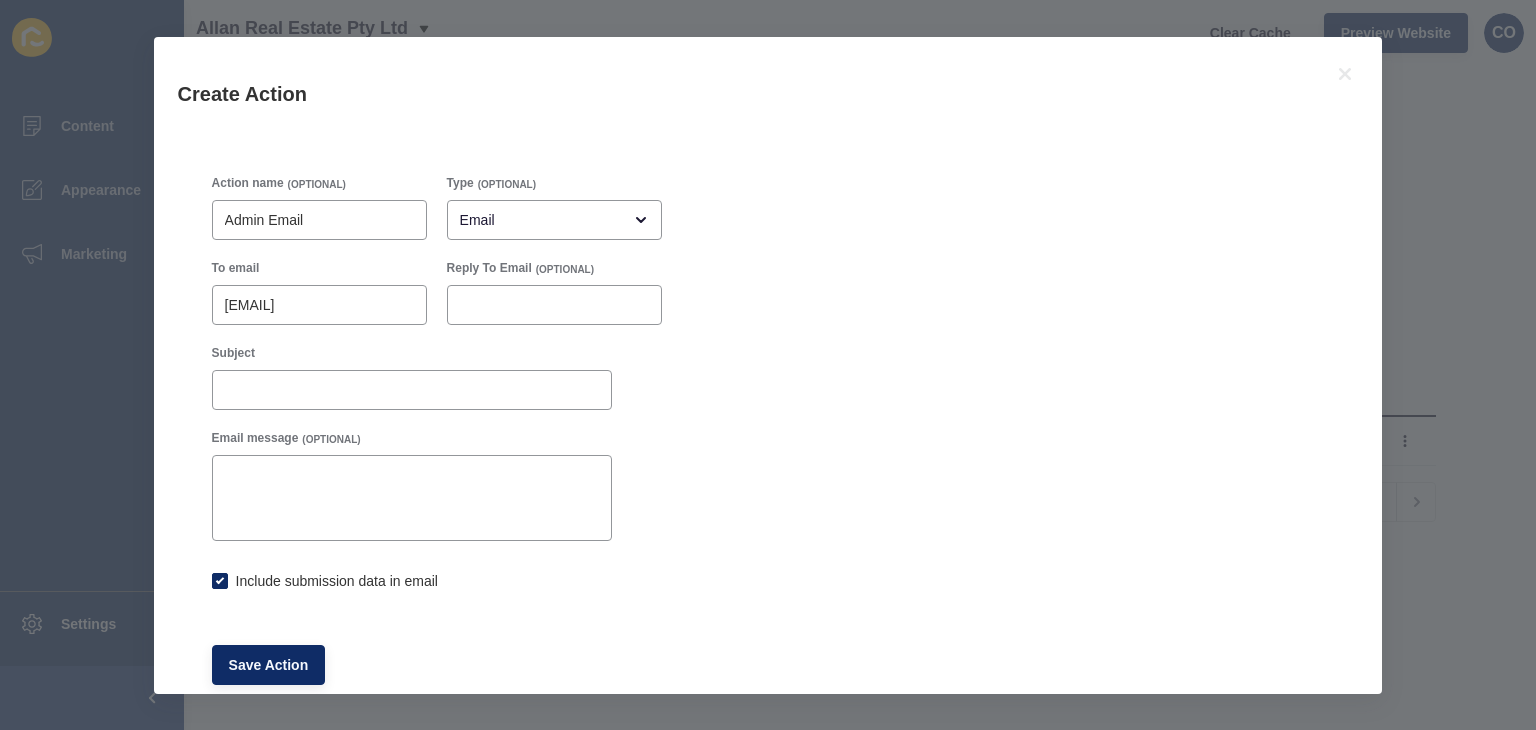 checkbox on "true" 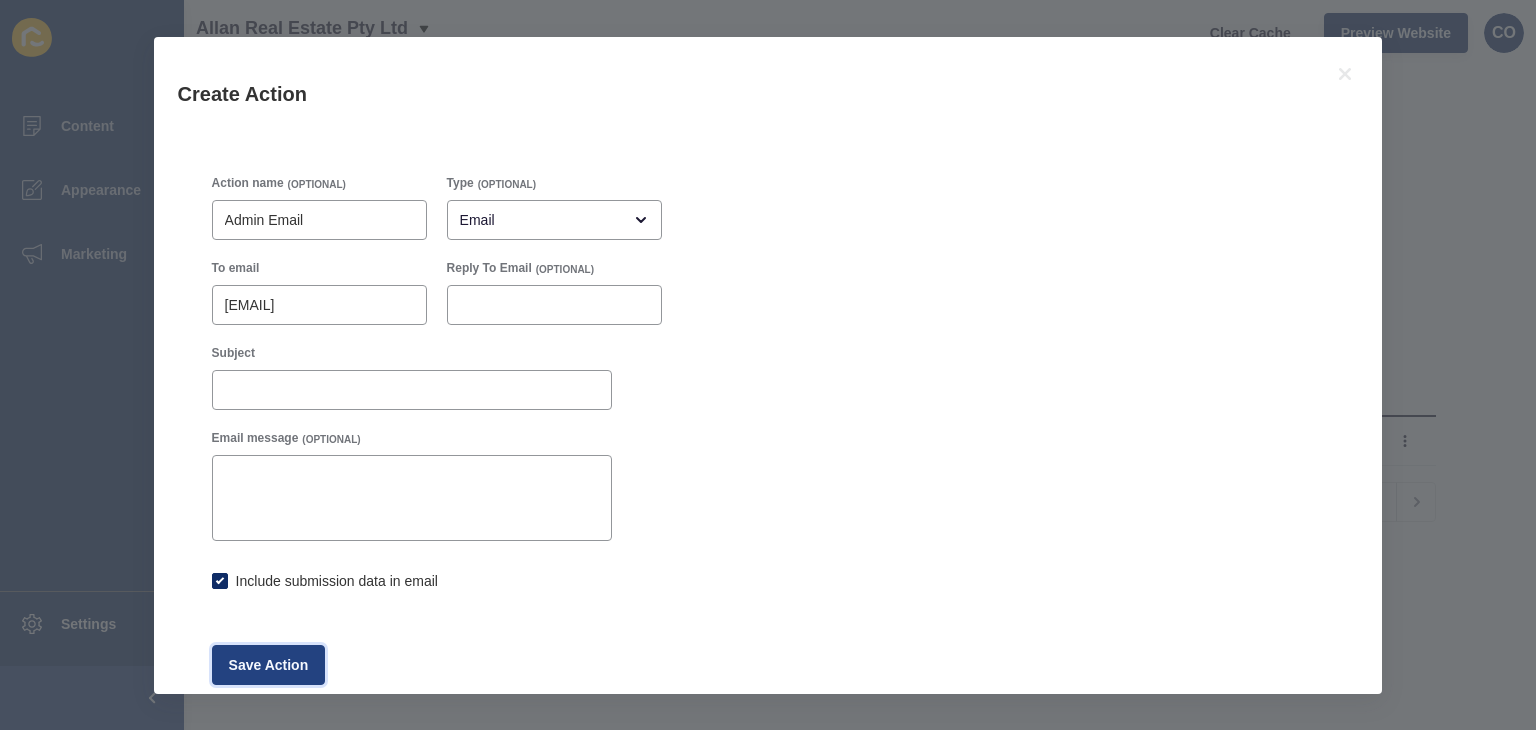 click on "Save Action" at bounding box center [269, 665] 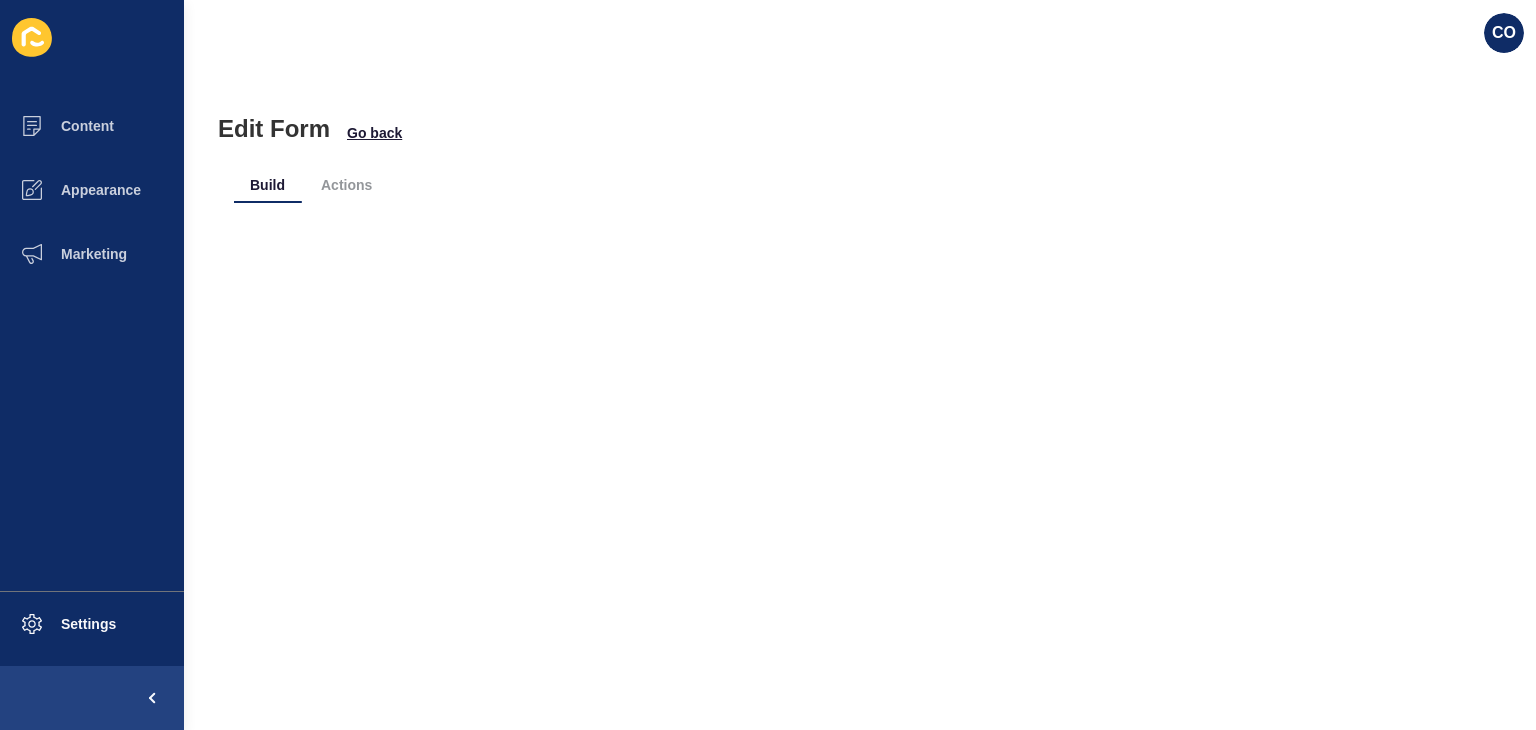 scroll, scrollTop: 0, scrollLeft: 0, axis: both 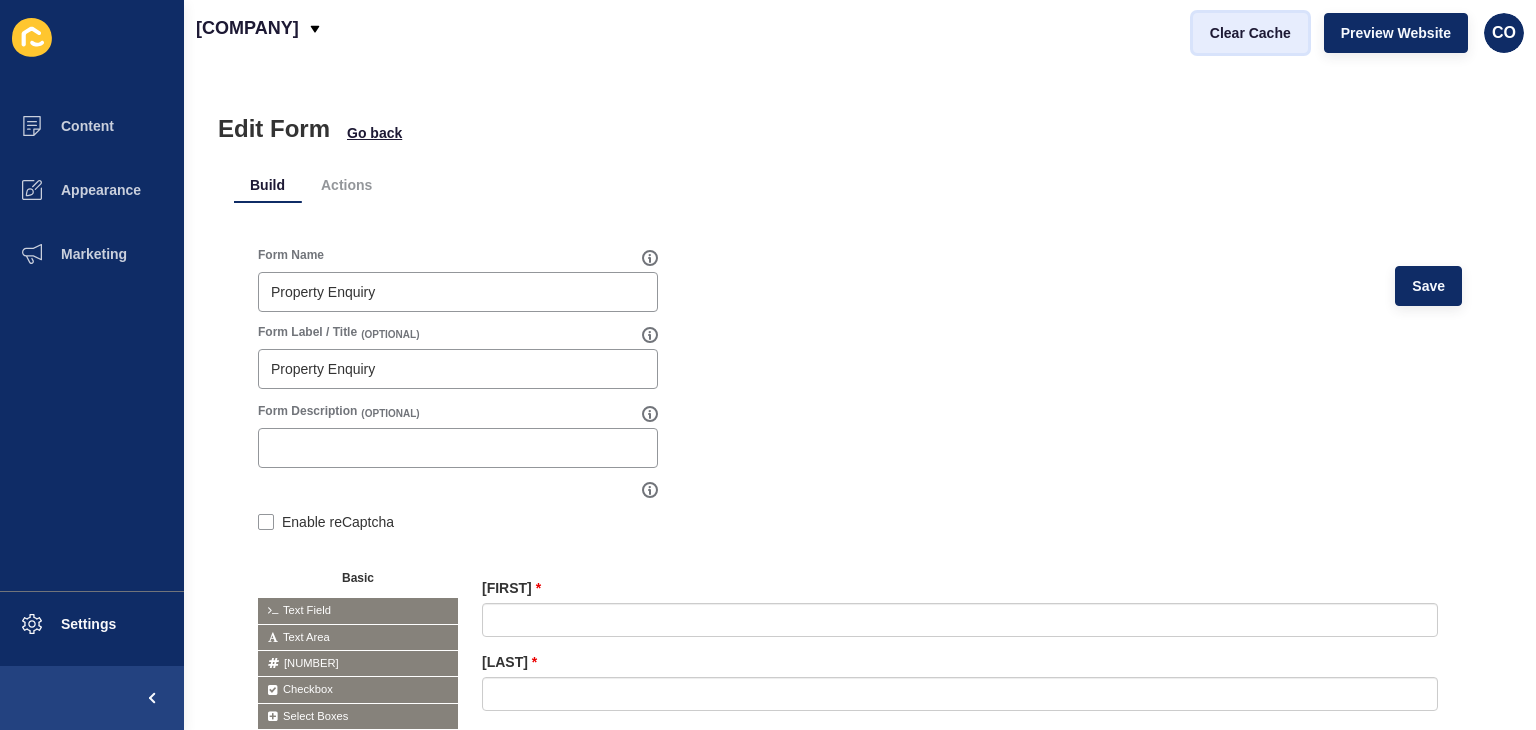 click on "Clear Cache" at bounding box center [1250, 33] 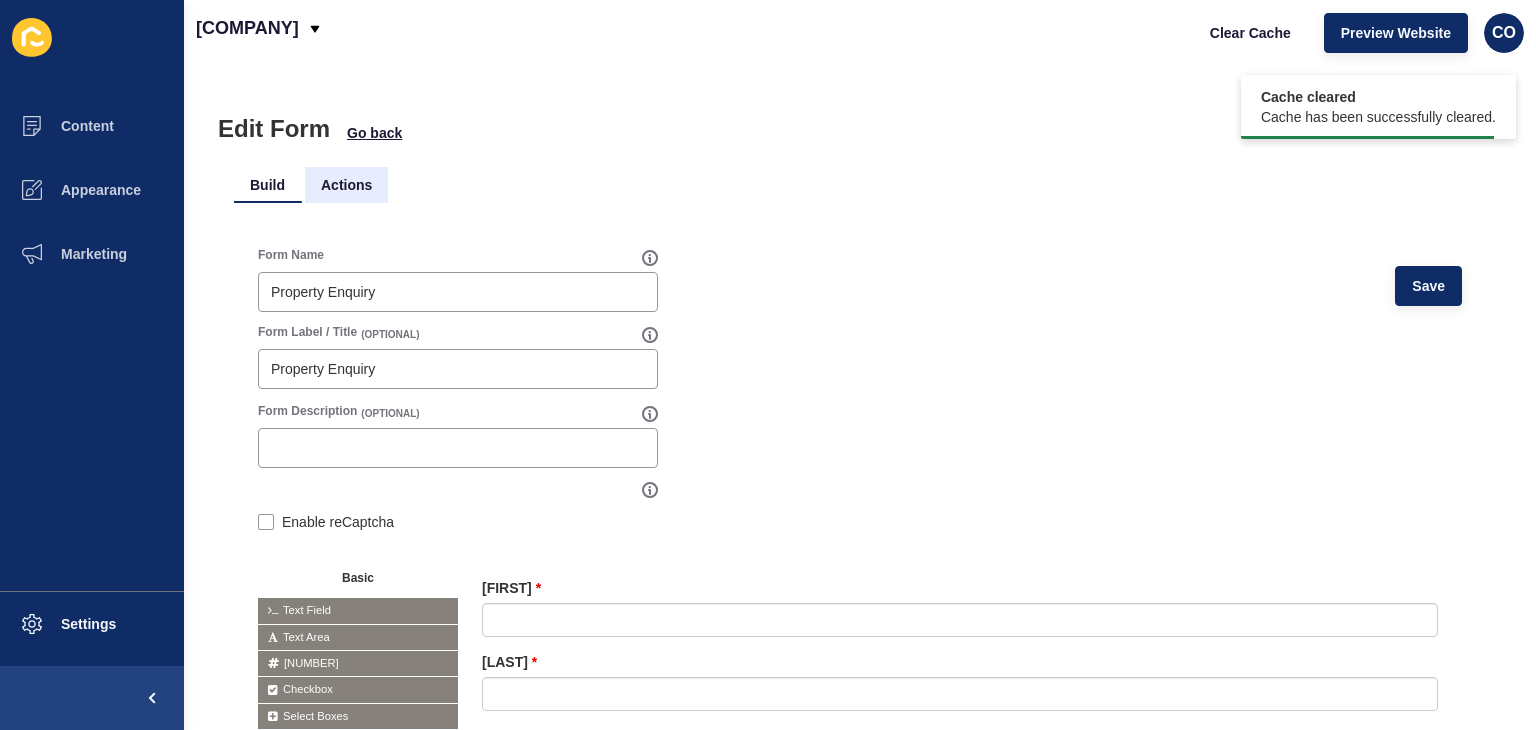 click on "Actions" at bounding box center [346, 185] 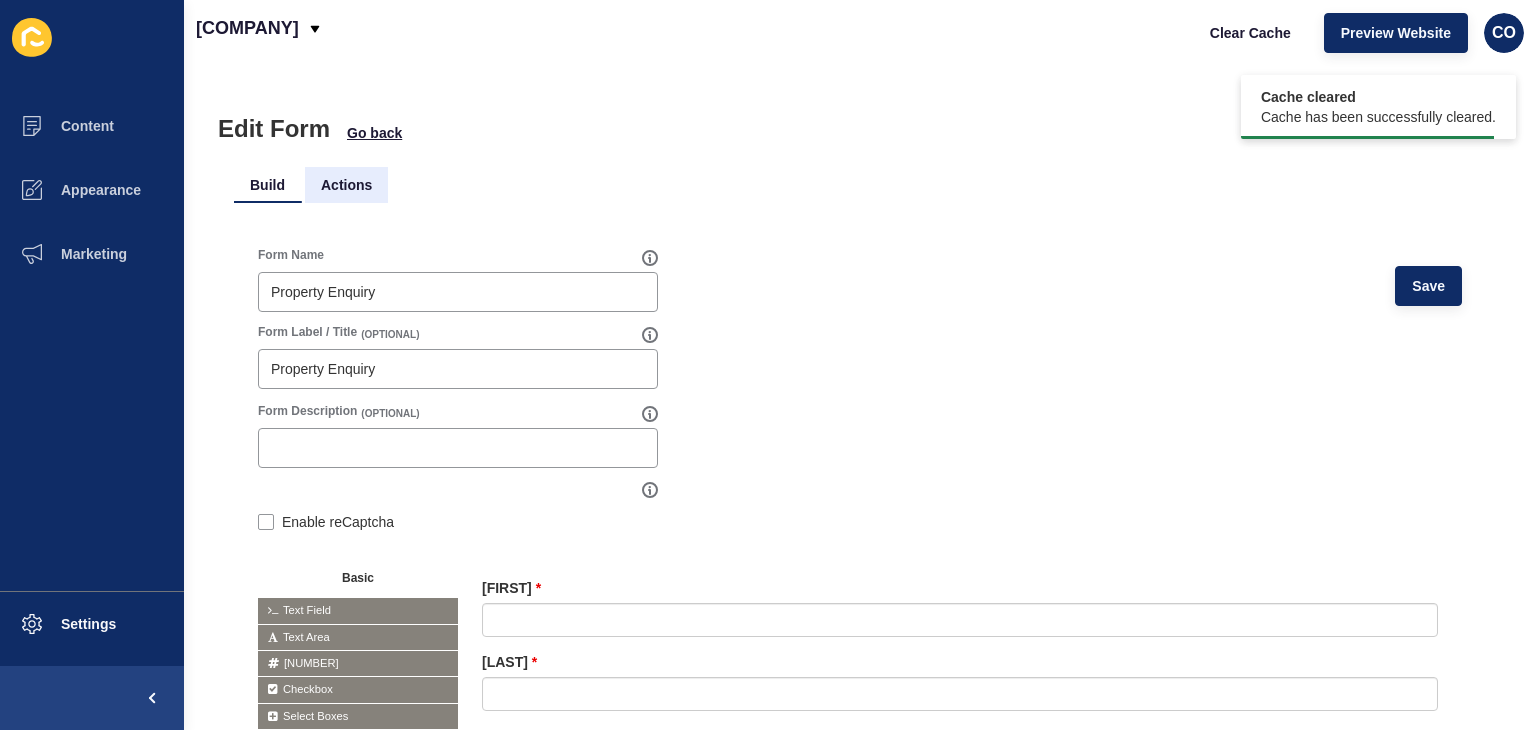 scroll, scrollTop: 0, scrollLeft: 0, axis: both 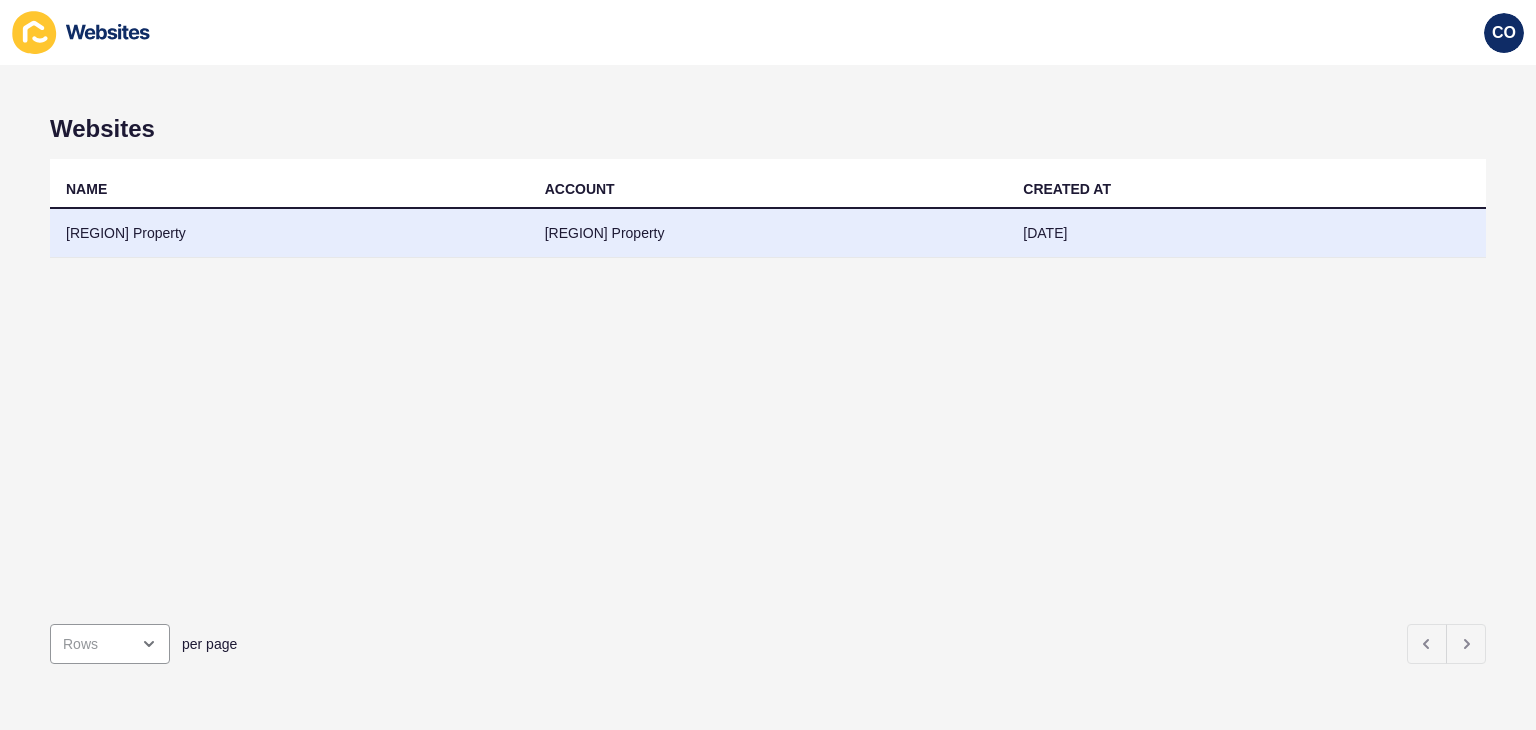 click on "Innerwest Property" at bounding box center (289, 233) 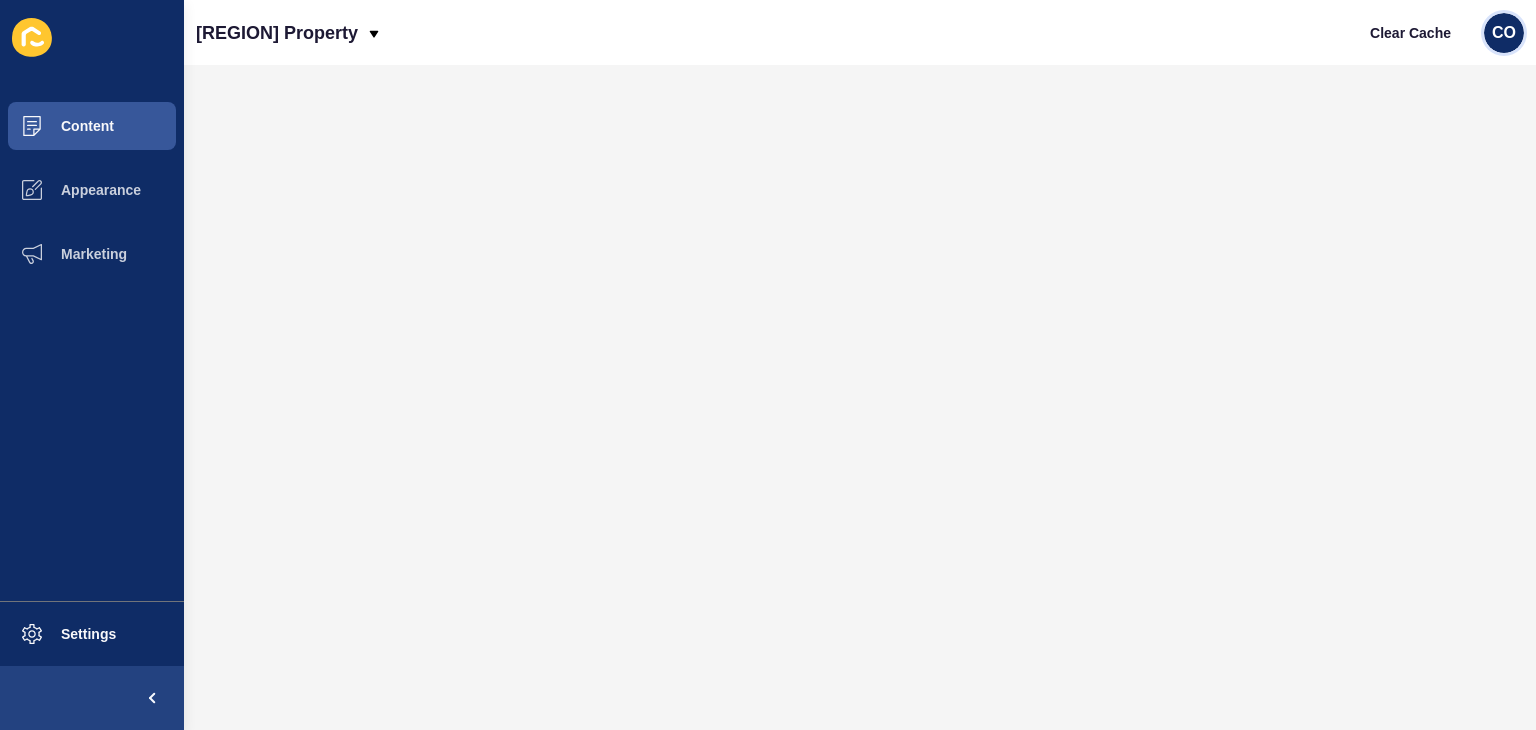 click on "CO" at bounding box center (1504, 33) 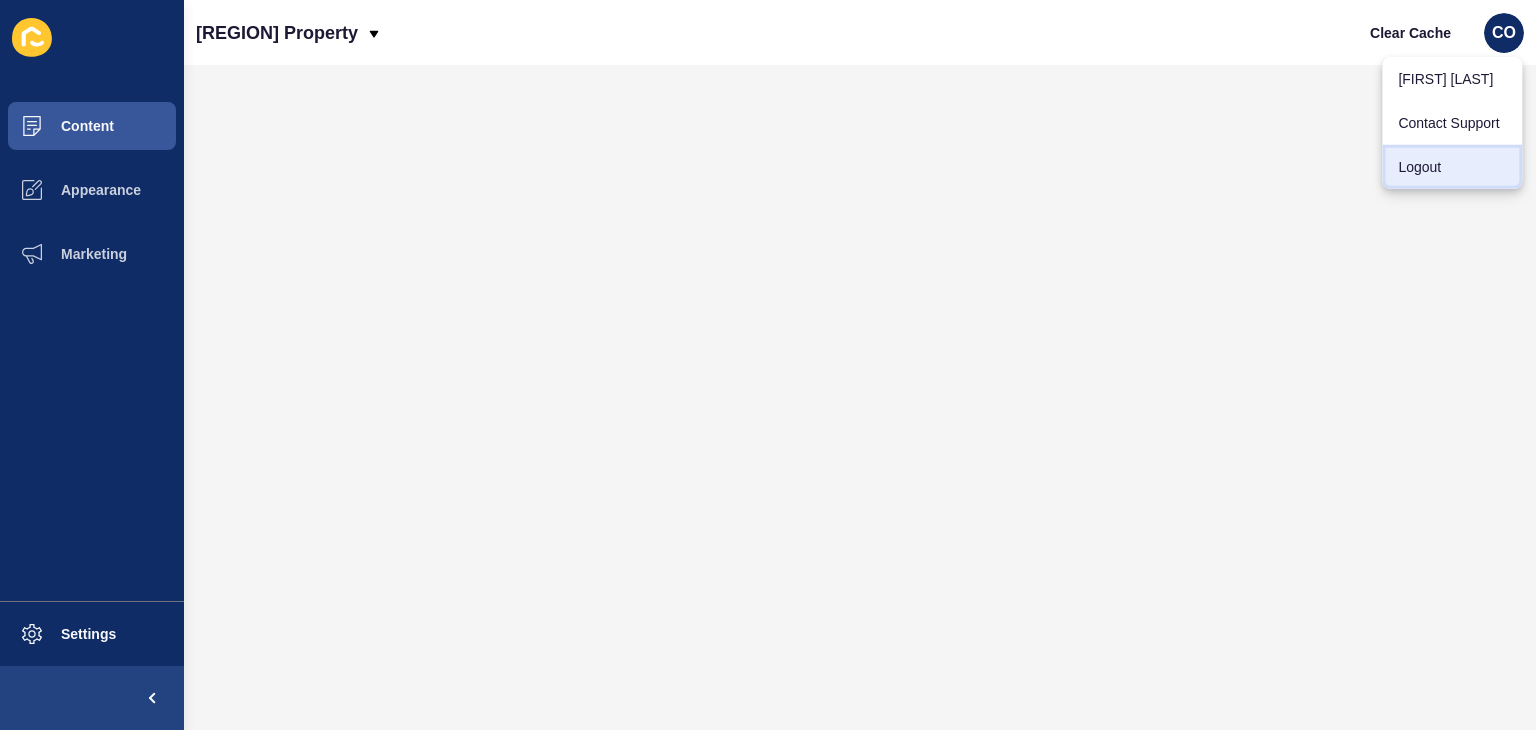 click on "Logout" at bounding box center [1452, 79] 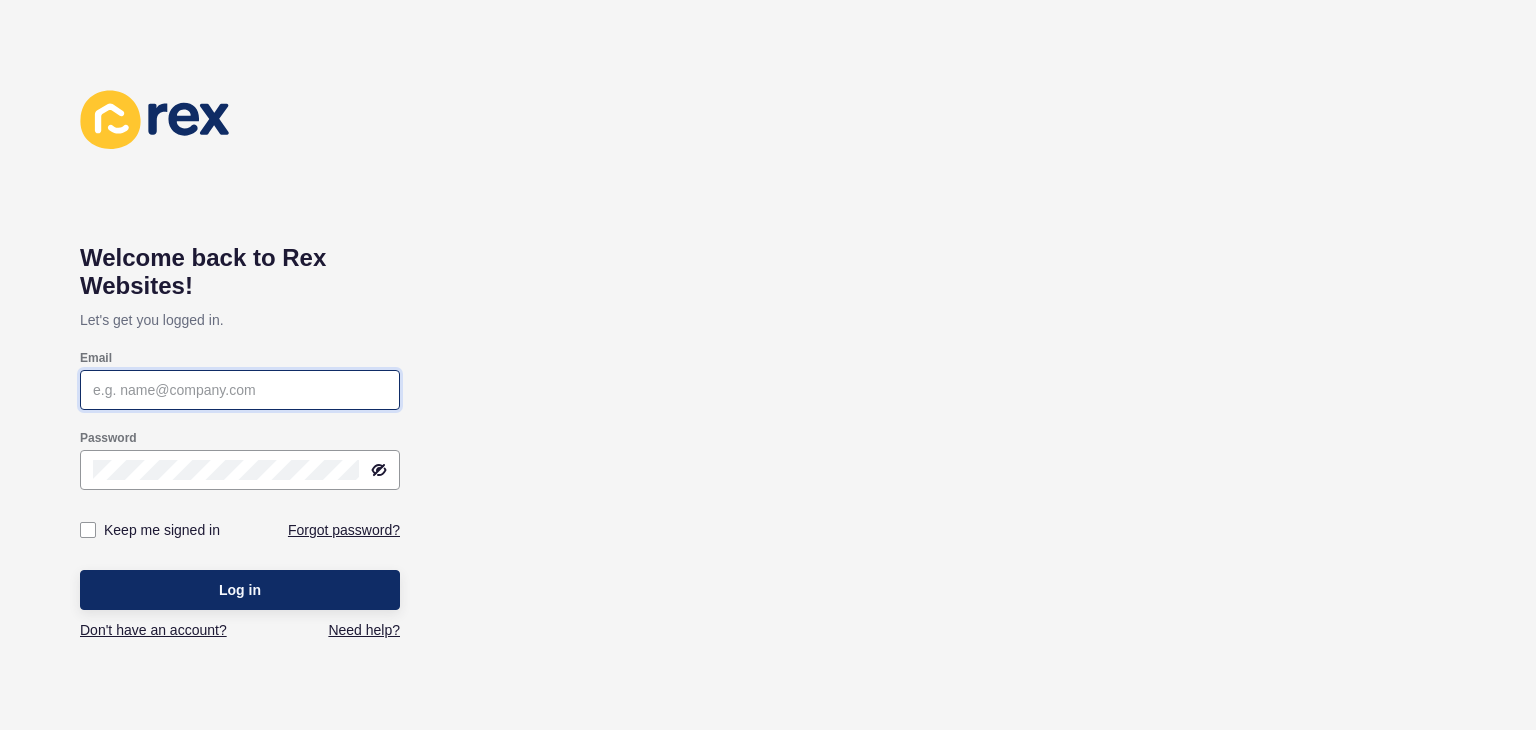 click on "Email" at bounding box center (240, 390) 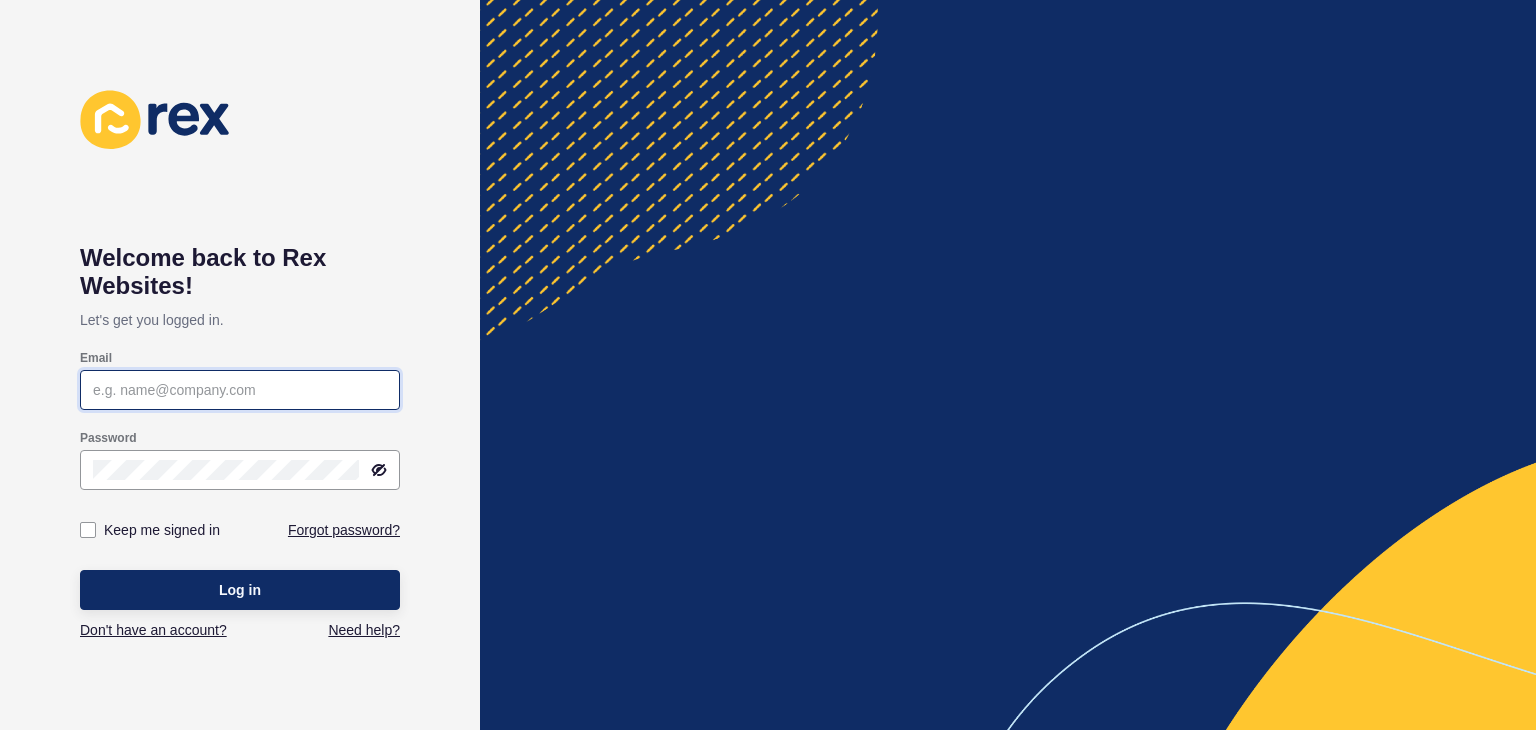 click on "Email" at bounding box center [240, 390] 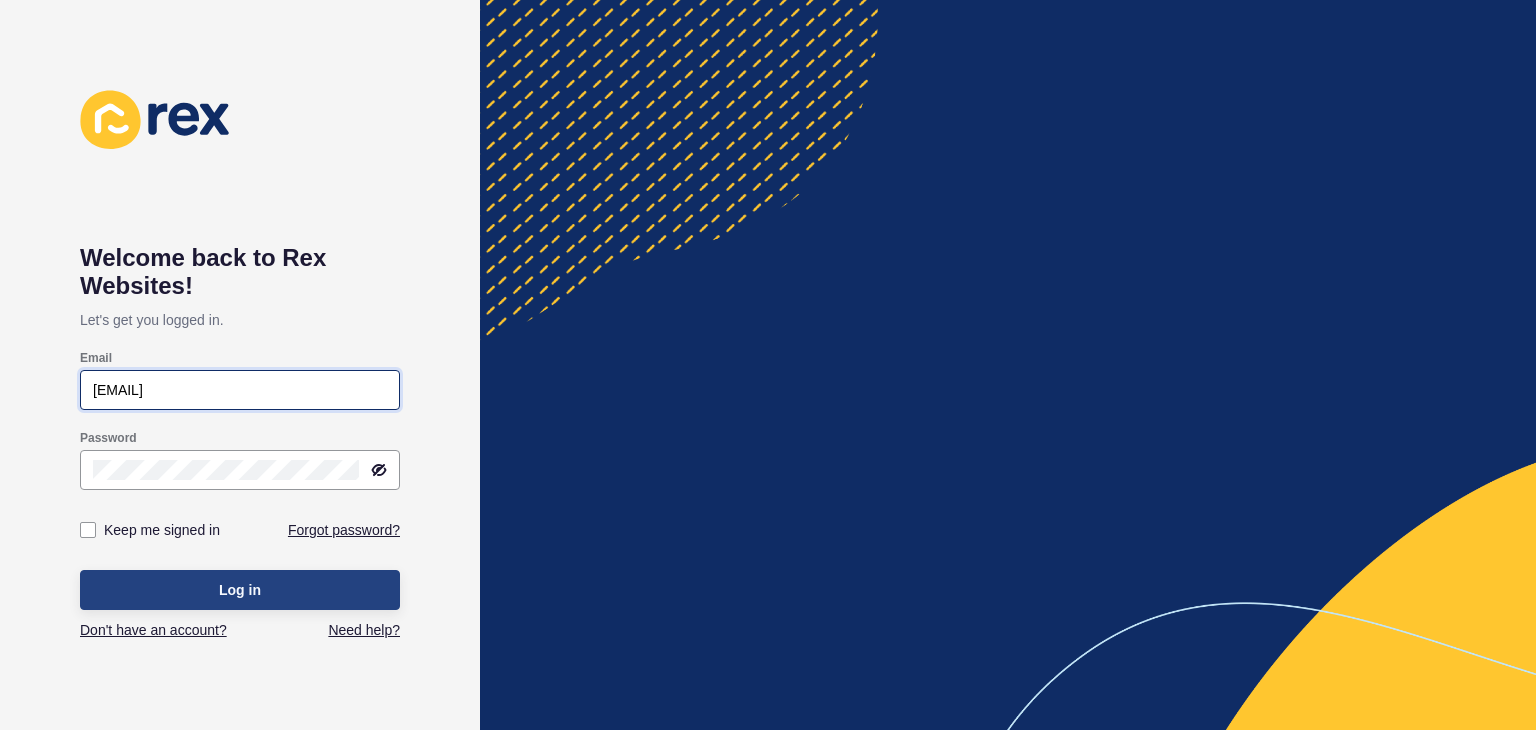type on "christian.oliveros@rexsoftware.com.au" 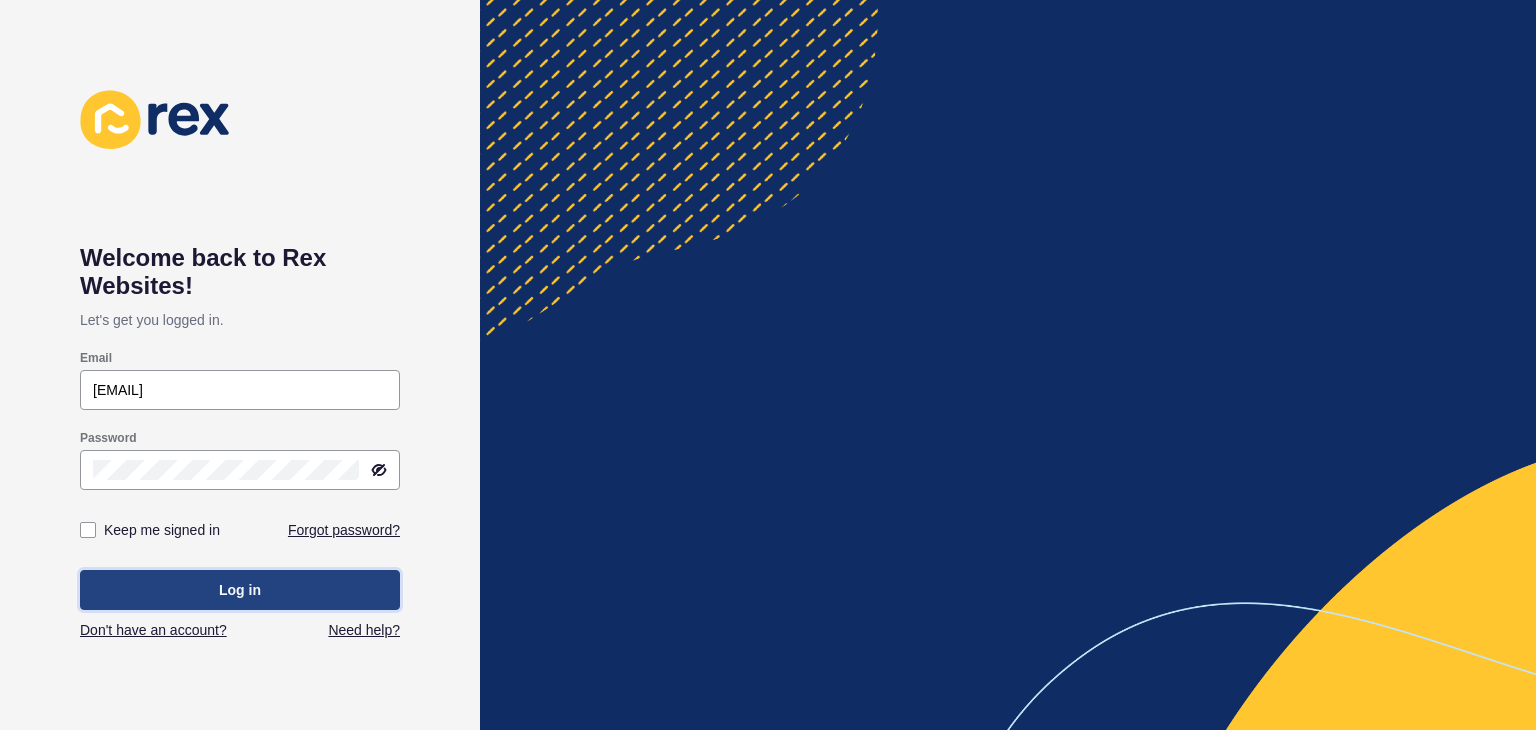 click on "Log in" at bounding box center (240, 590) 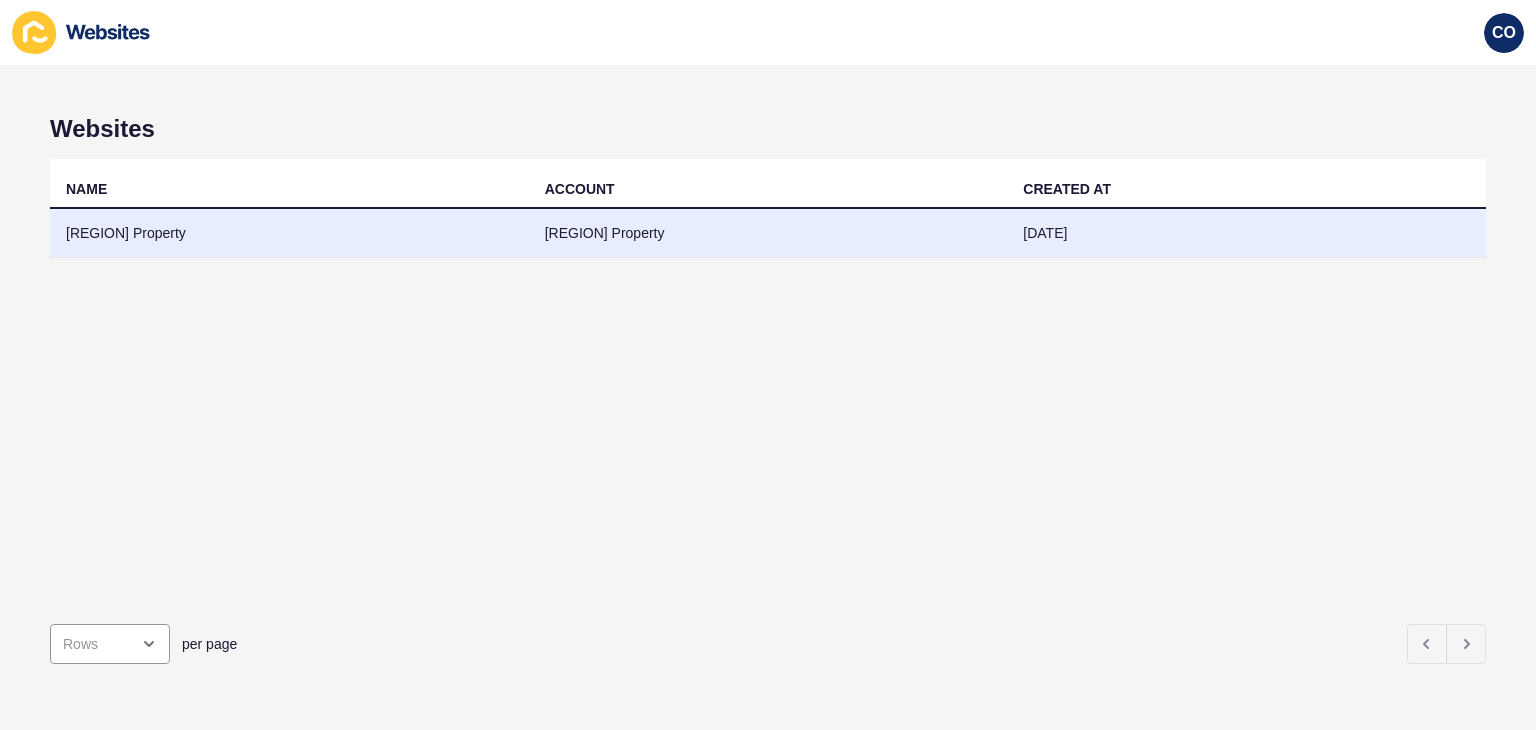 click on "Innerwest Property" at bounding box center (289, 233) 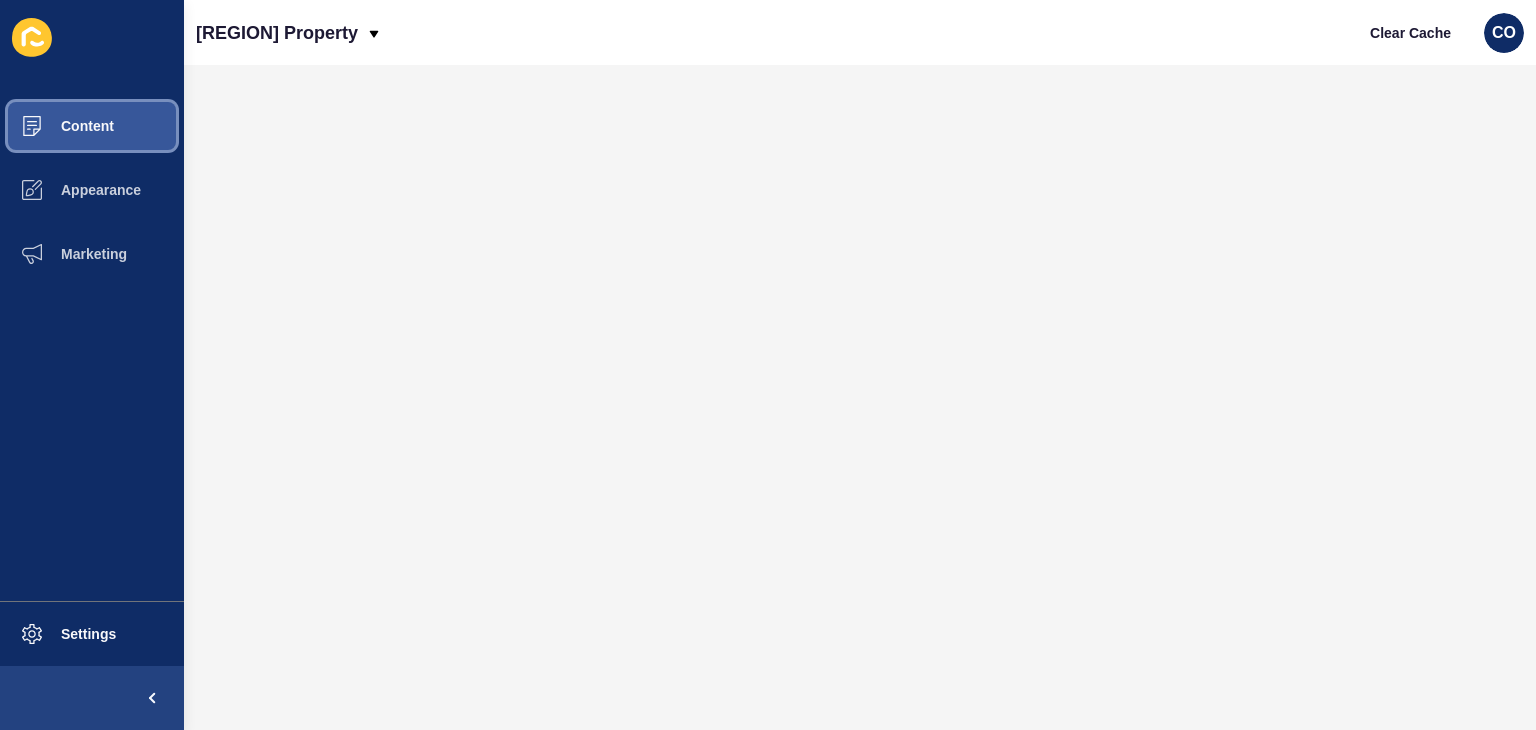 click on "Content" at bounding box center [92, 126] 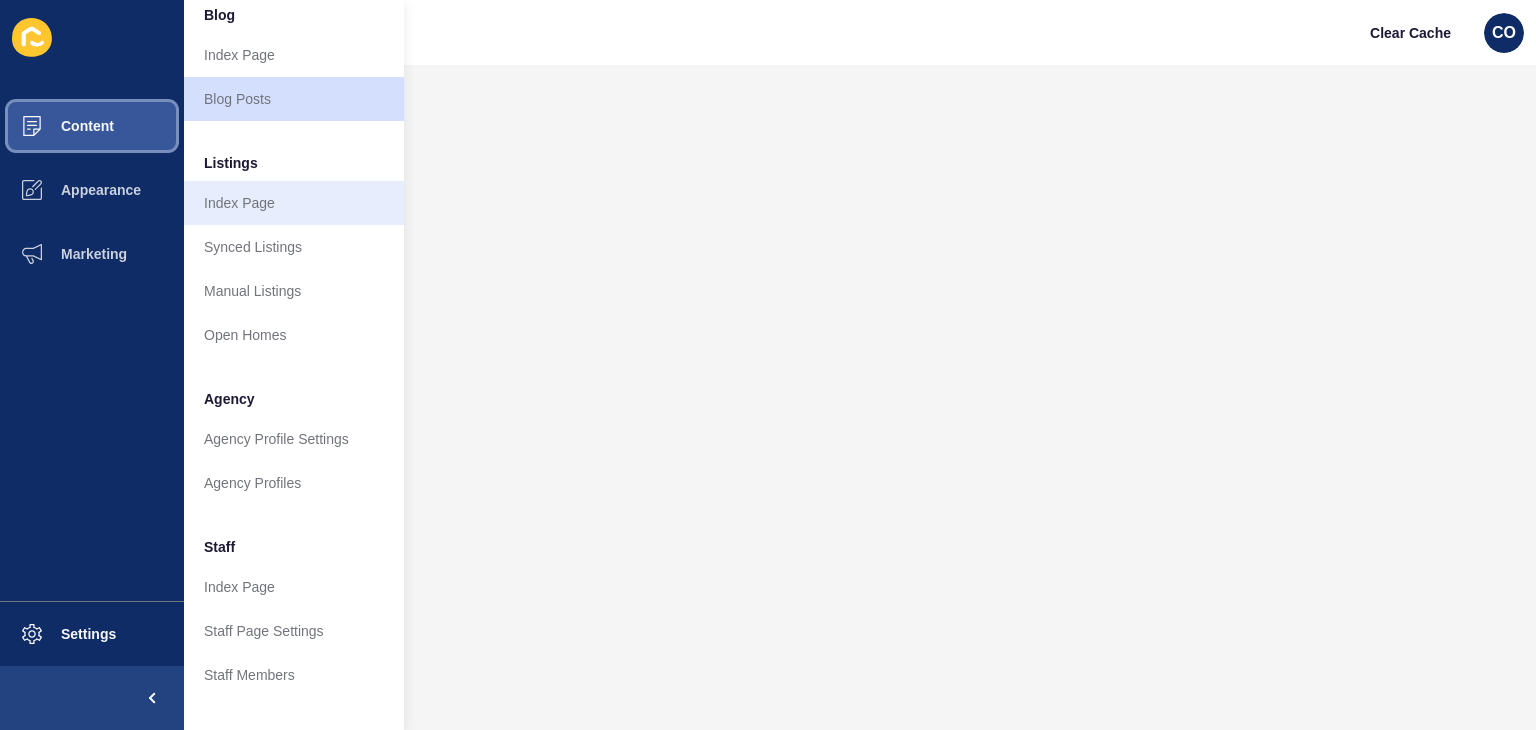 scroll, scrollTop: 200, scrollLeft: 0, axis: vertical 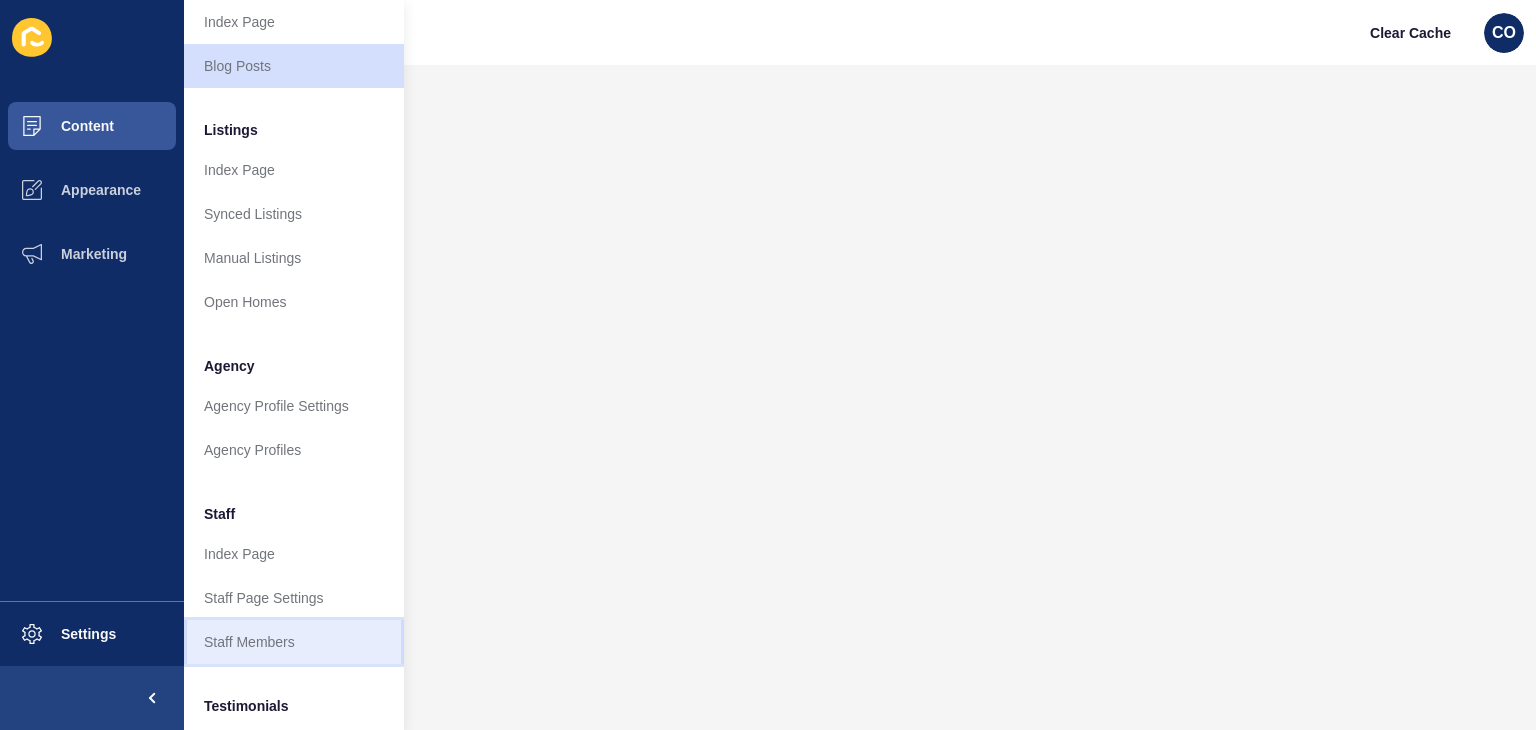 click on "Staff Members" at bounding box center (294, 642) 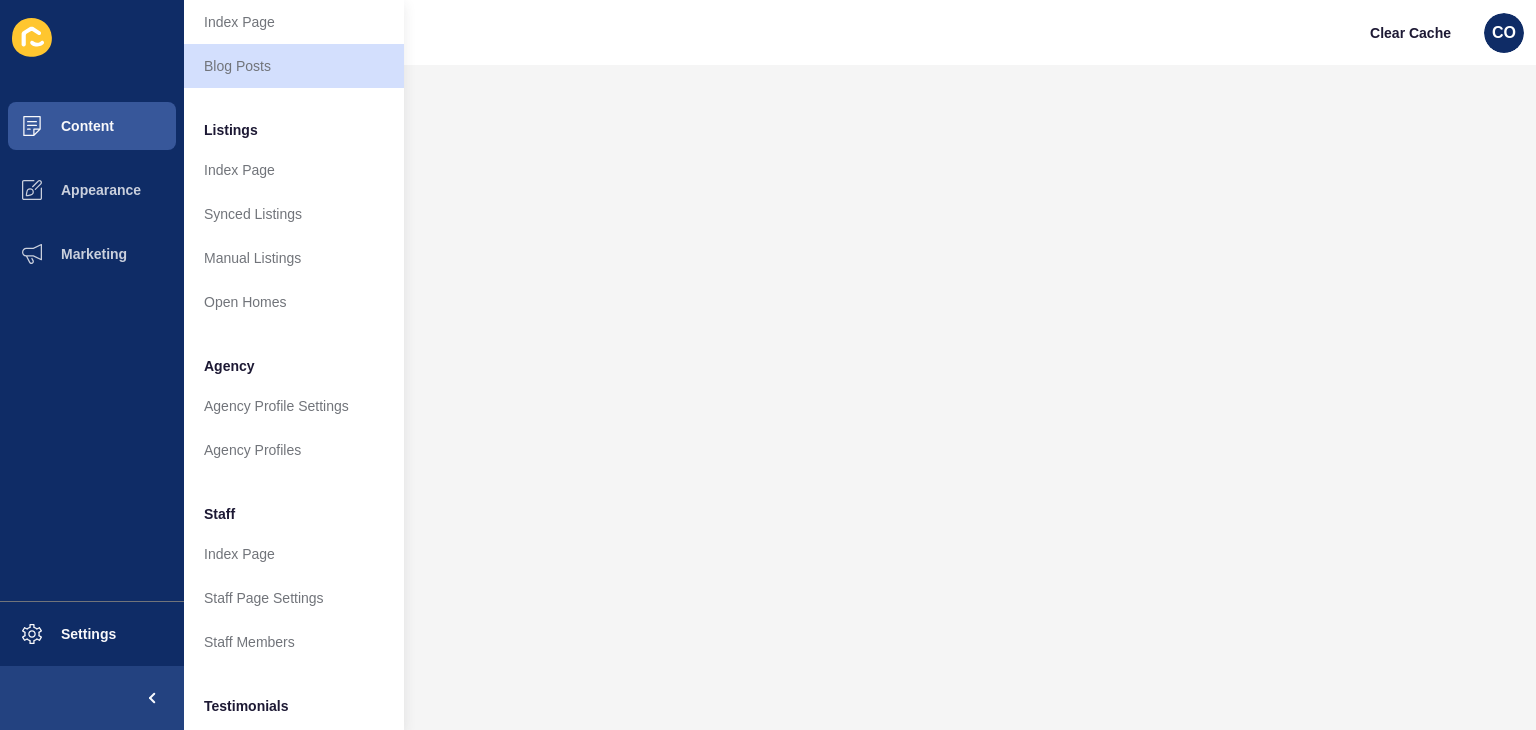 scroll, scrollTop: 0, scrollLeft: 0, axis: both 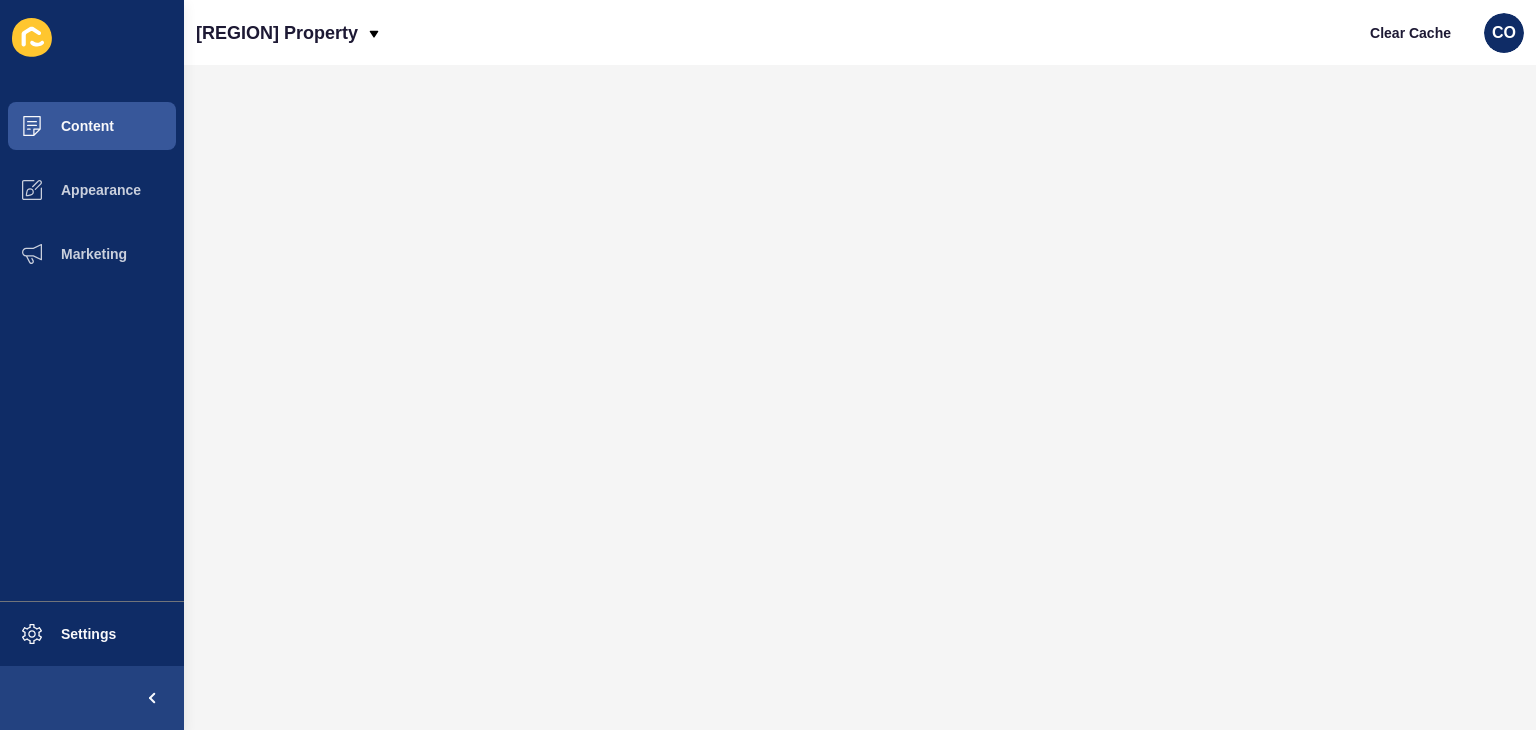 click on "Innerwest Property Clear Cache CO" at bounding box center [860, 32] 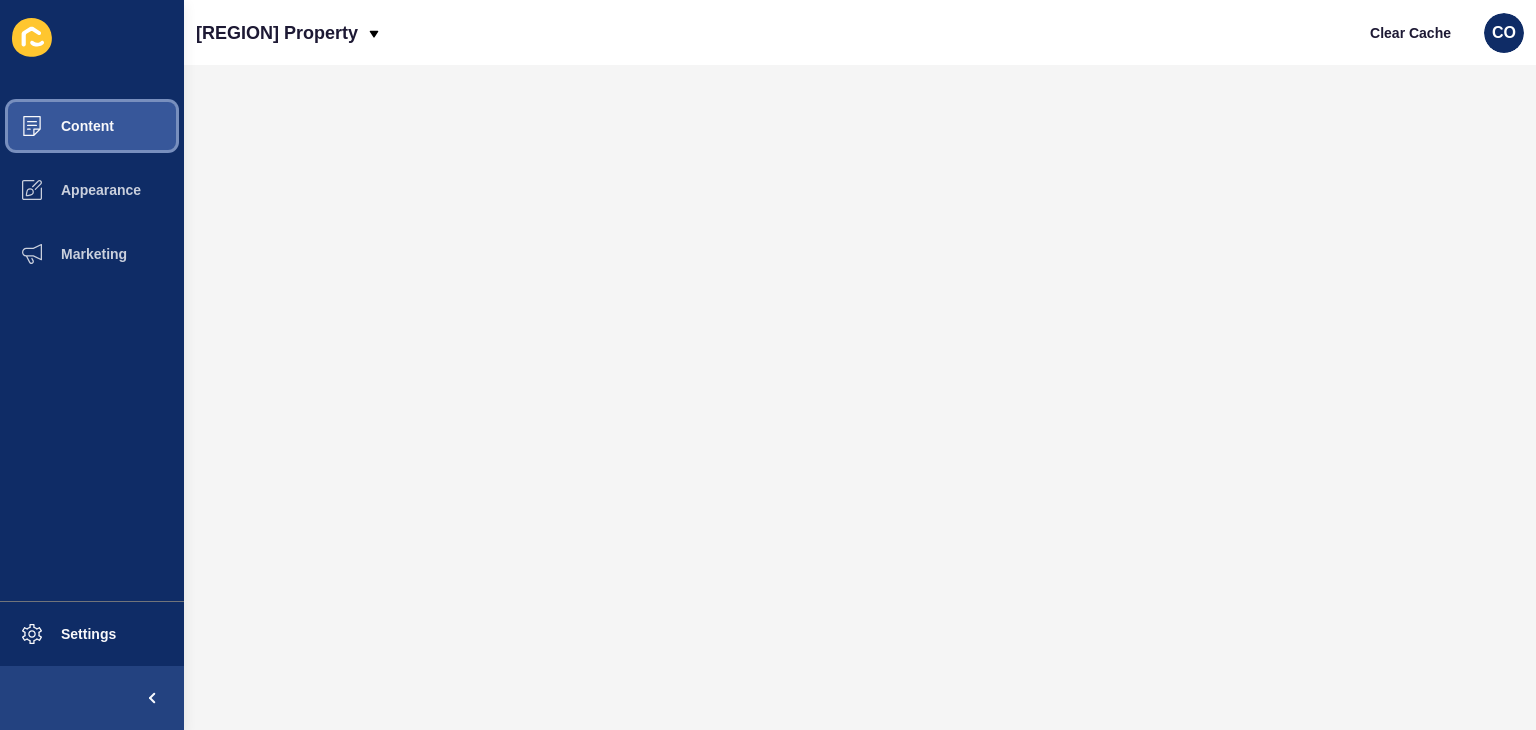 click on "Content" at bounding box center (55, 126) 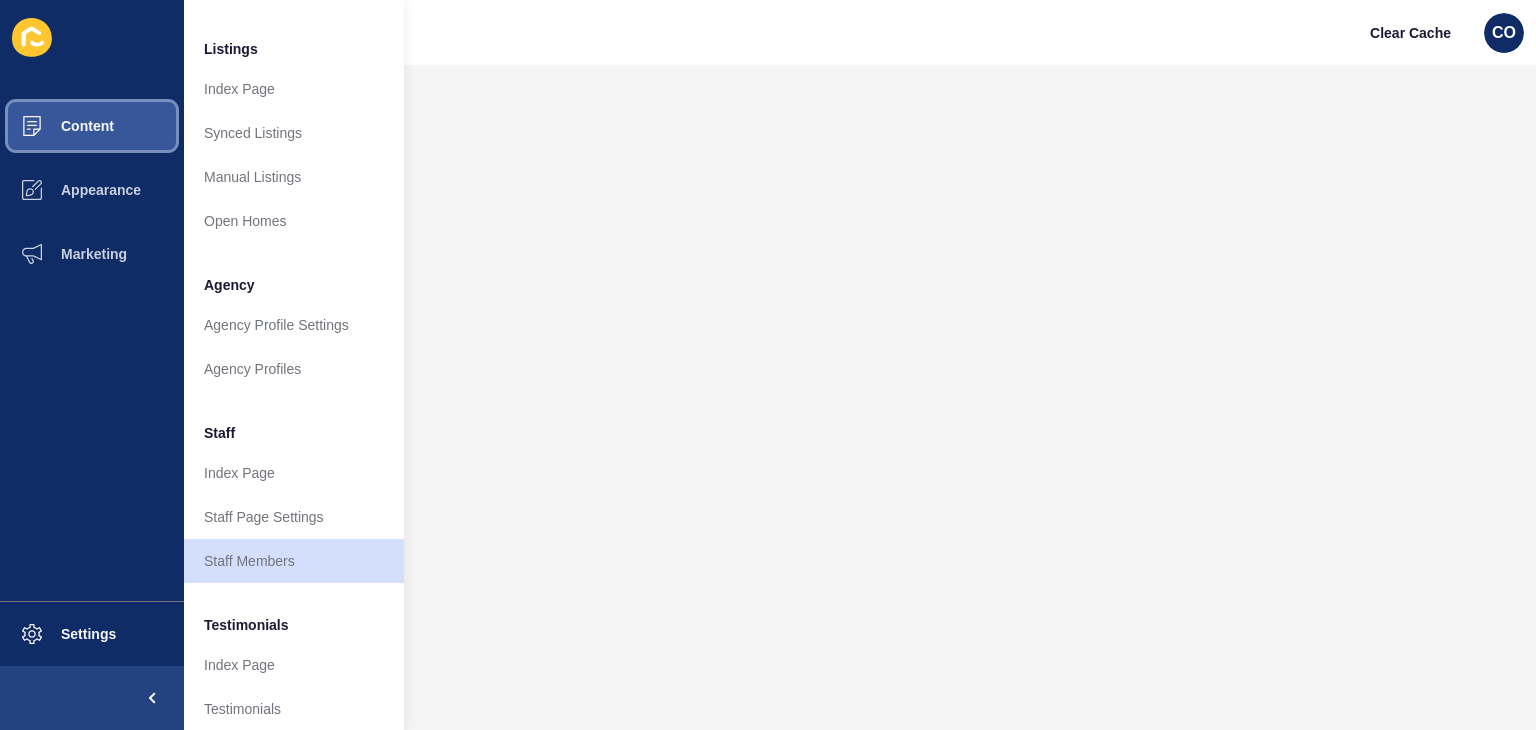 scroll, scrollTop: 300, scrollLeft: 0, axis: vertical 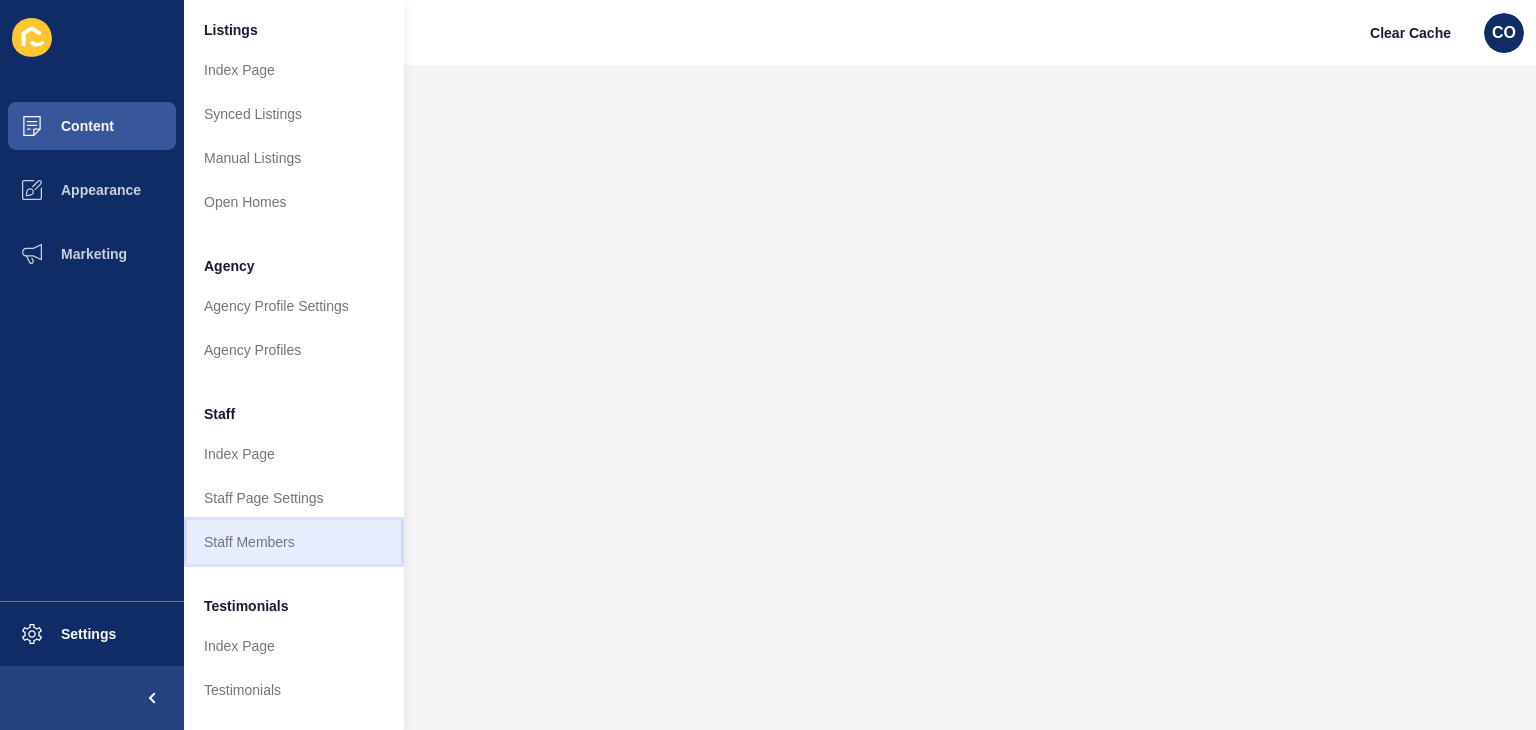 click on "Staff Members" at bounding box center (294, 542) 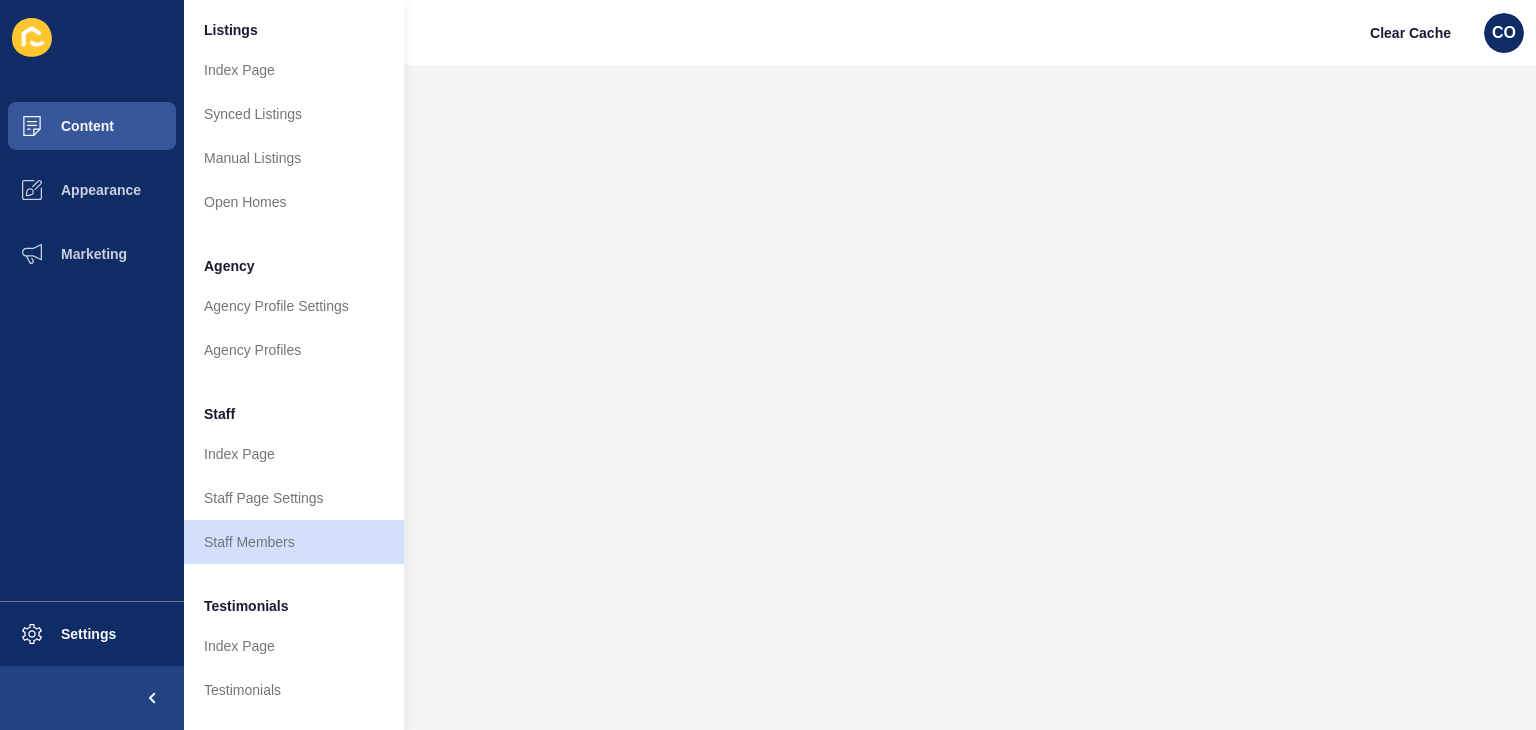 scroll, scrollTop: 0, scrollLeft: 0, axis: both 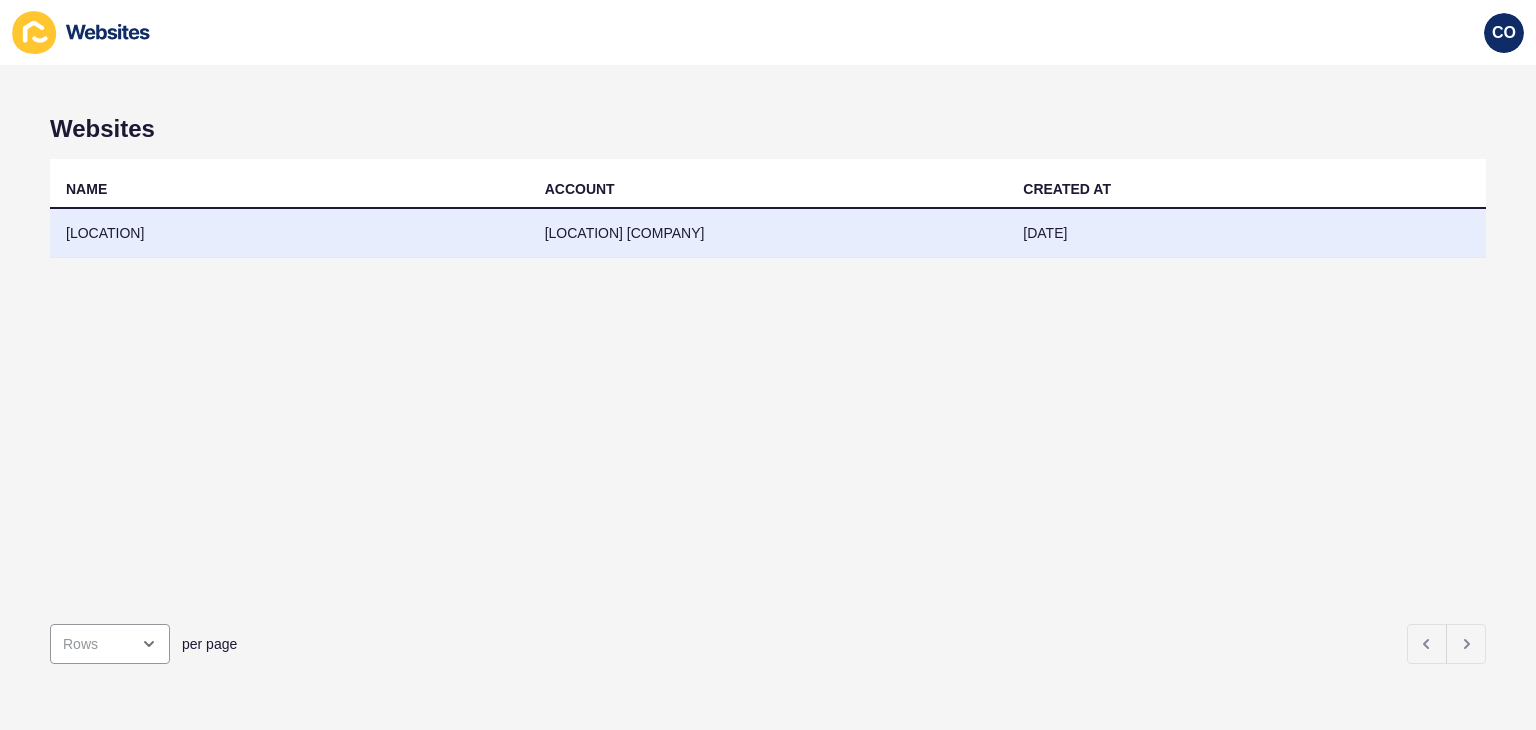 click on "[LOCATION]" at bounding box center [289, 233] 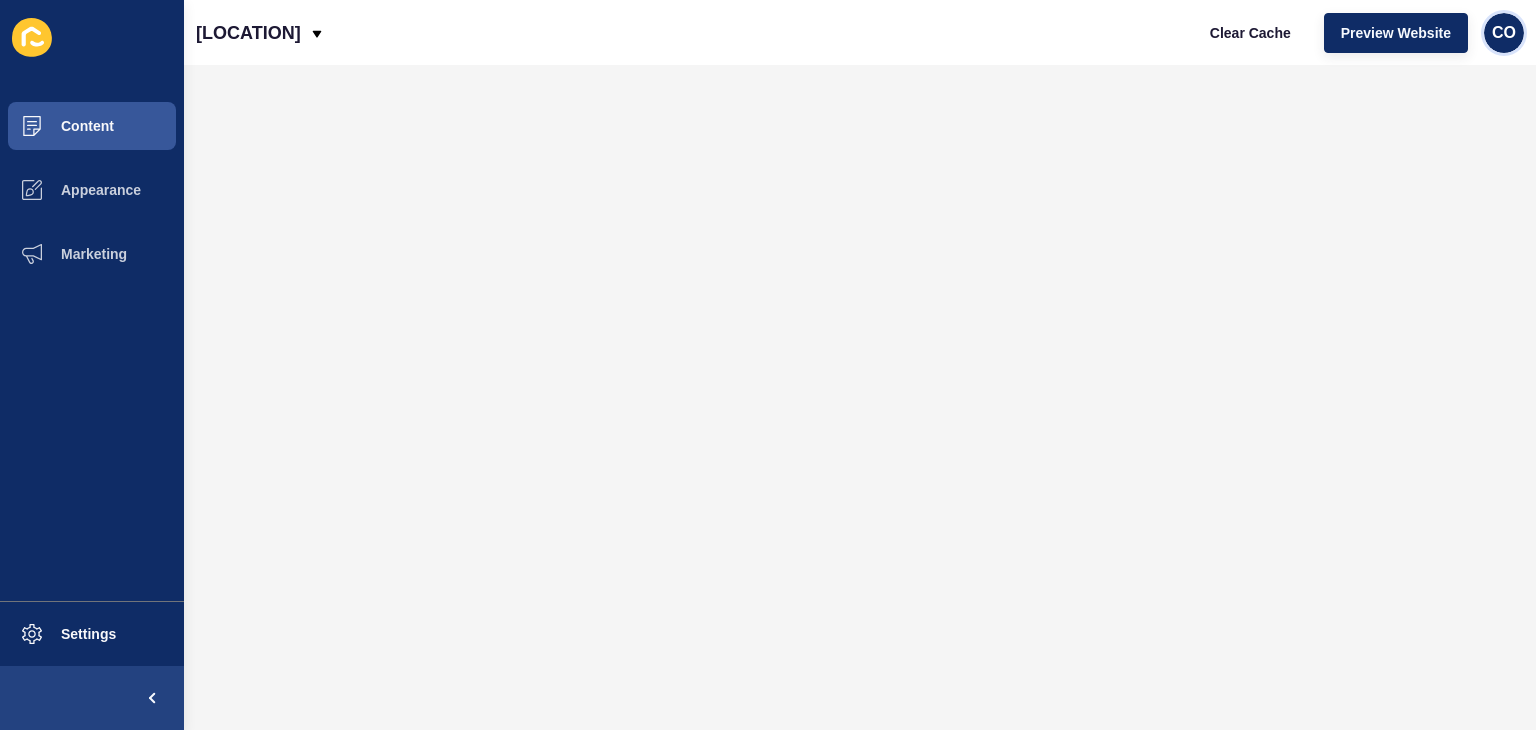 click on "CO" at bounding box center [1504, 33] 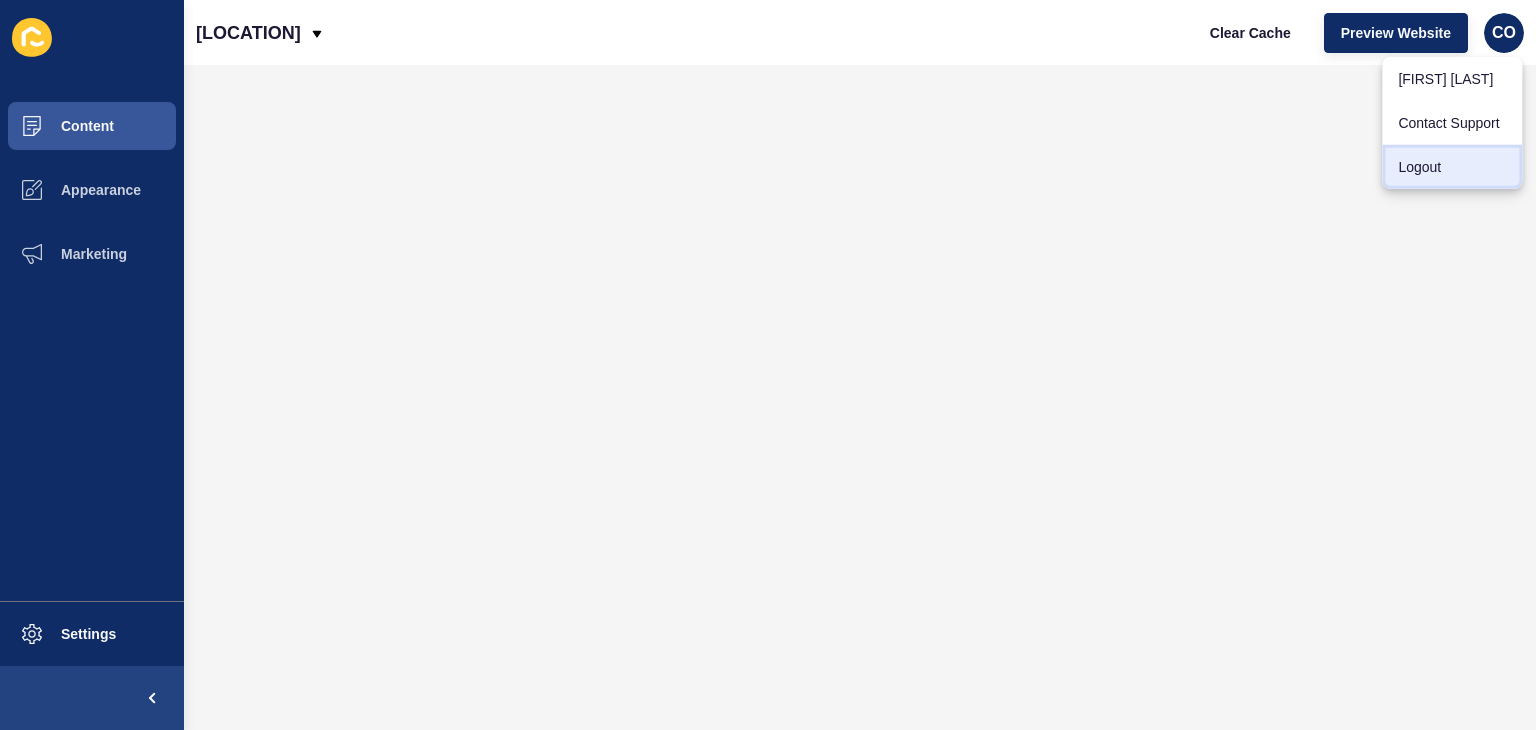 click on "Logout" at bounding box center [1452, 79] 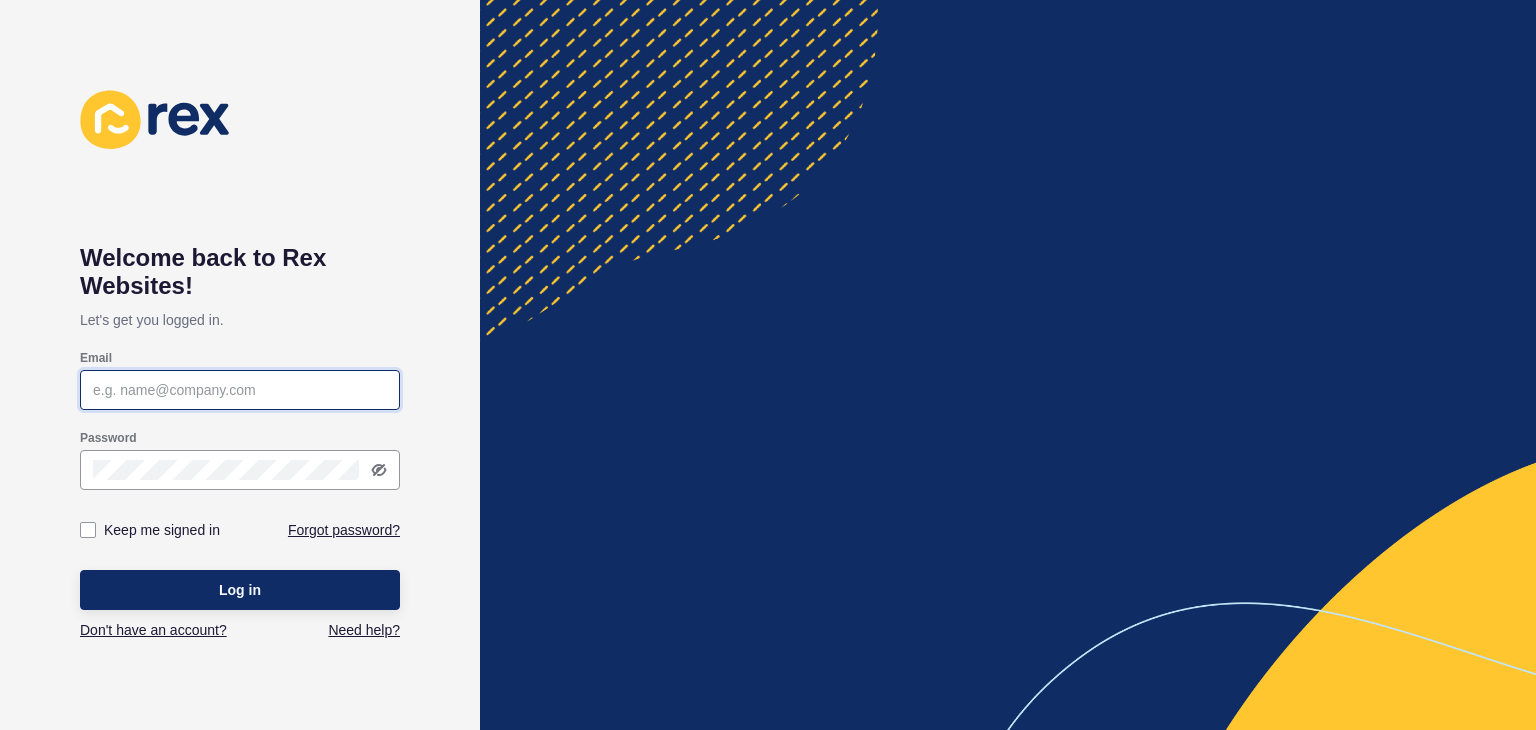 click on "Email" at bounding box center (240, 390) 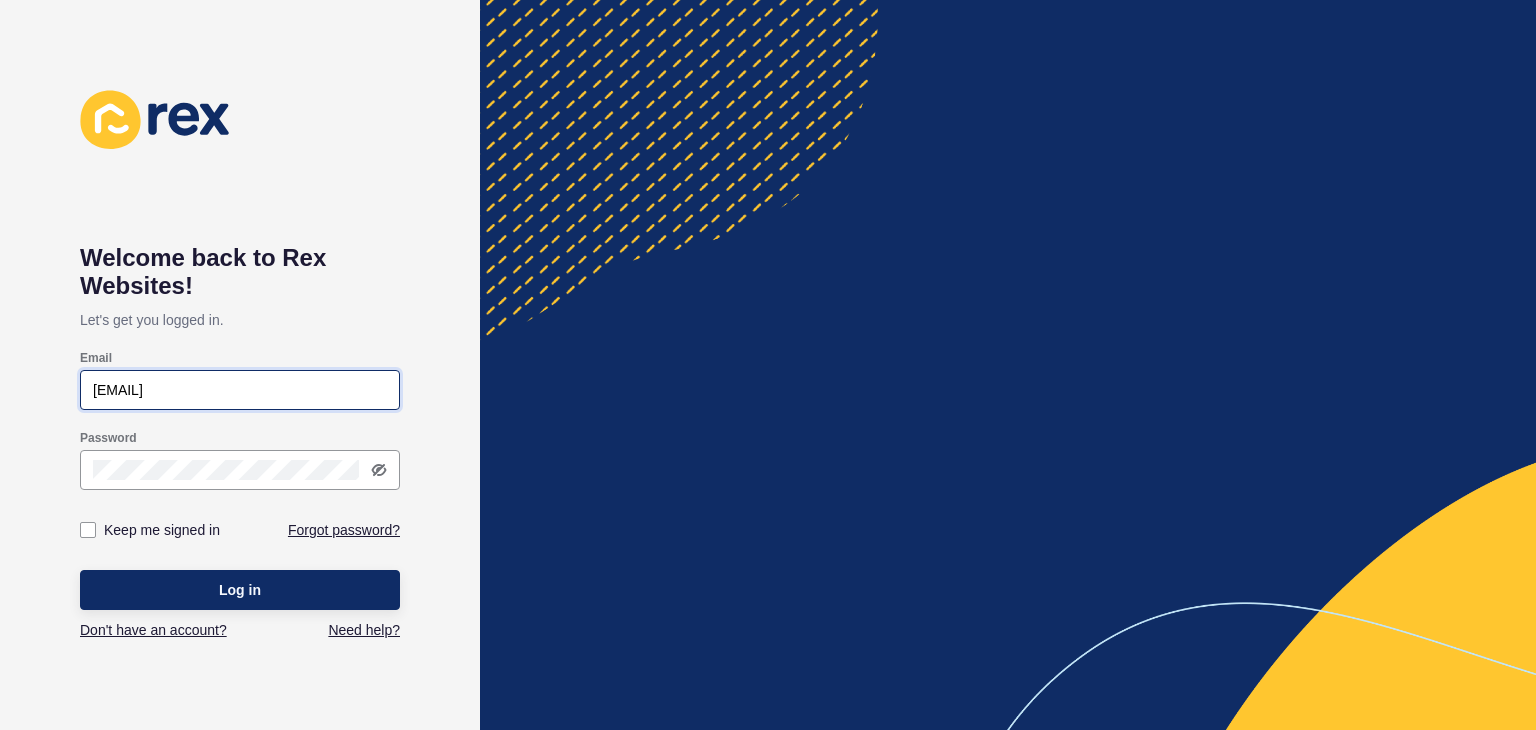 type on "[EMAIL]" 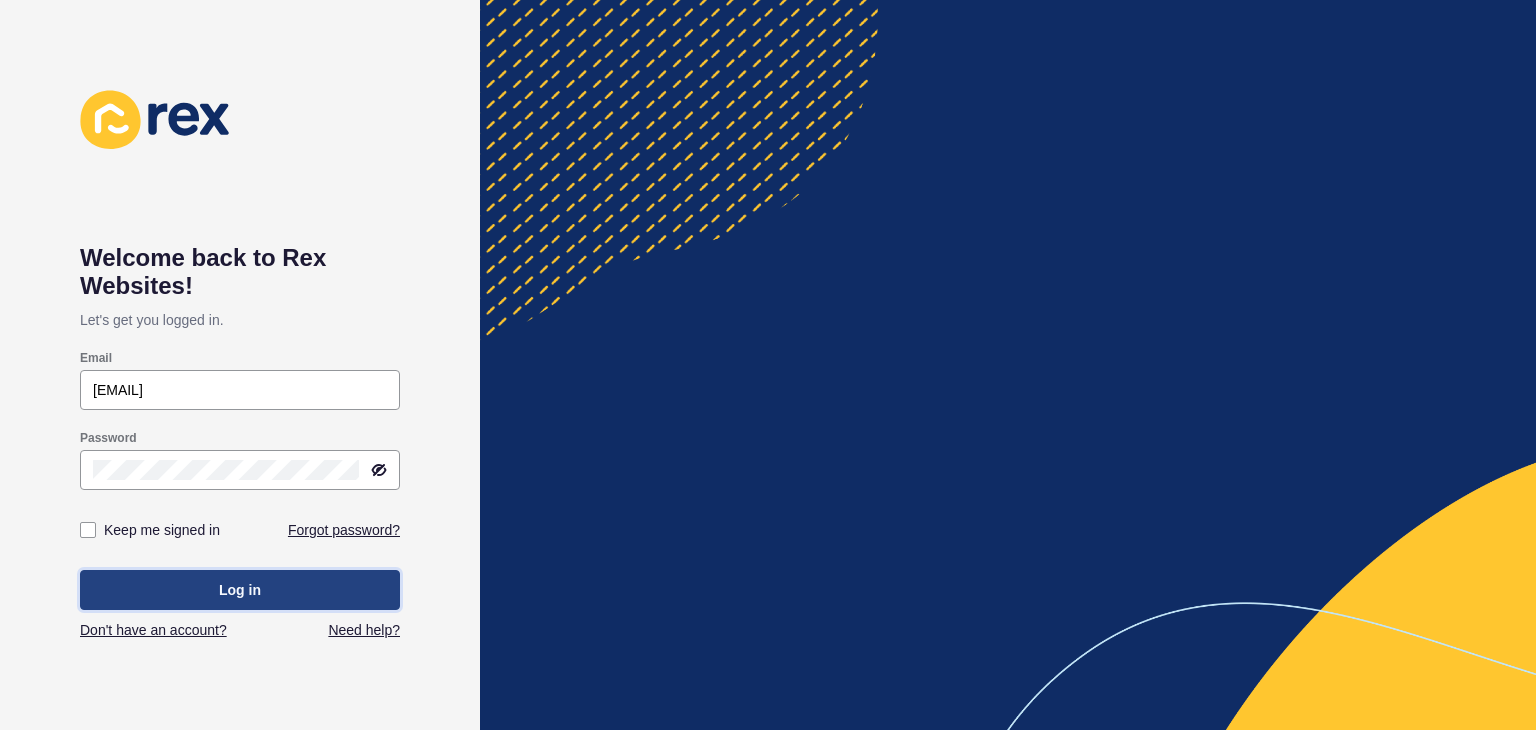 click on "Log in" at bounding box center (240, 590) 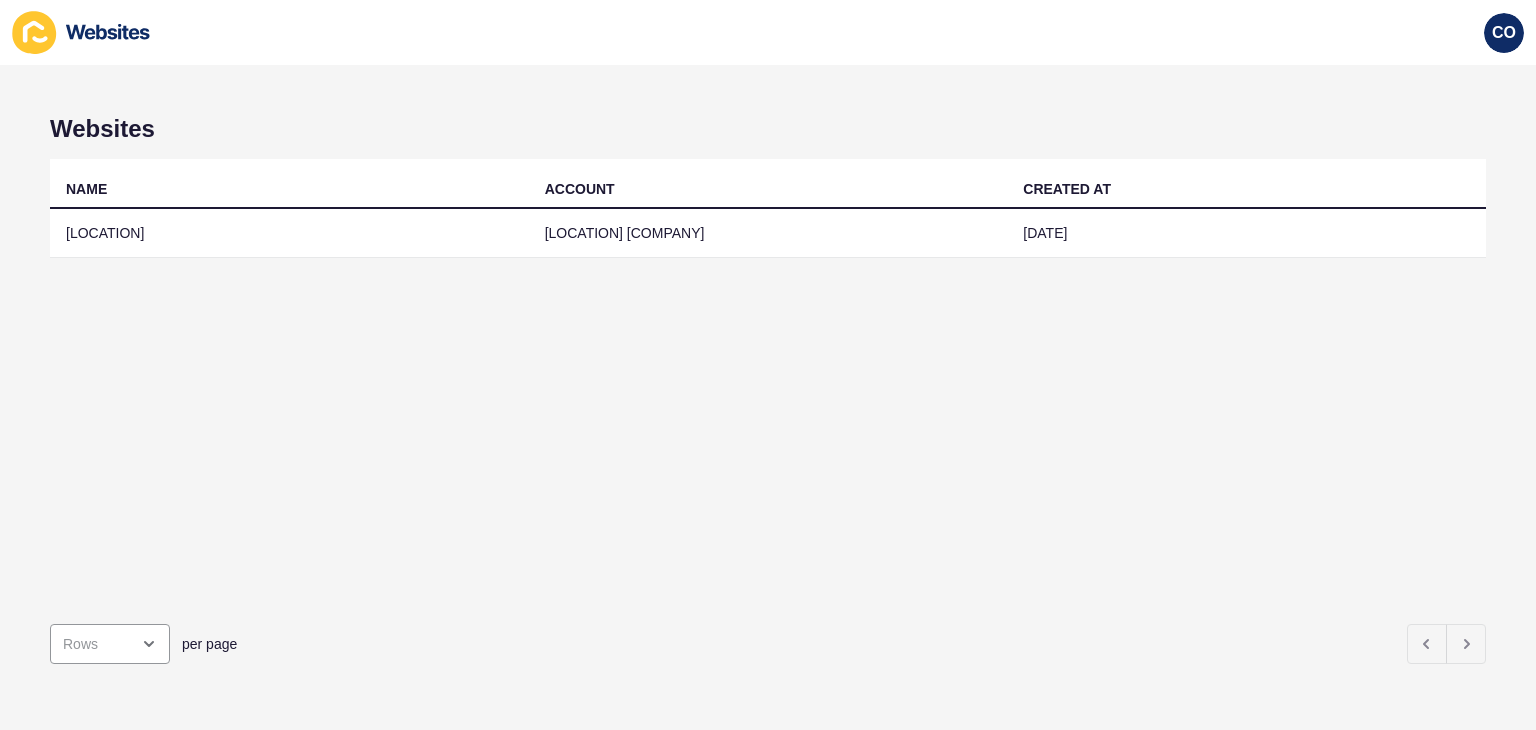 click on "Websites NAME ACCOUNT CREATED AT [LOCATION] [LOCATION] [COMPANY] [DATE] per page" at bounding box center (768, 397) 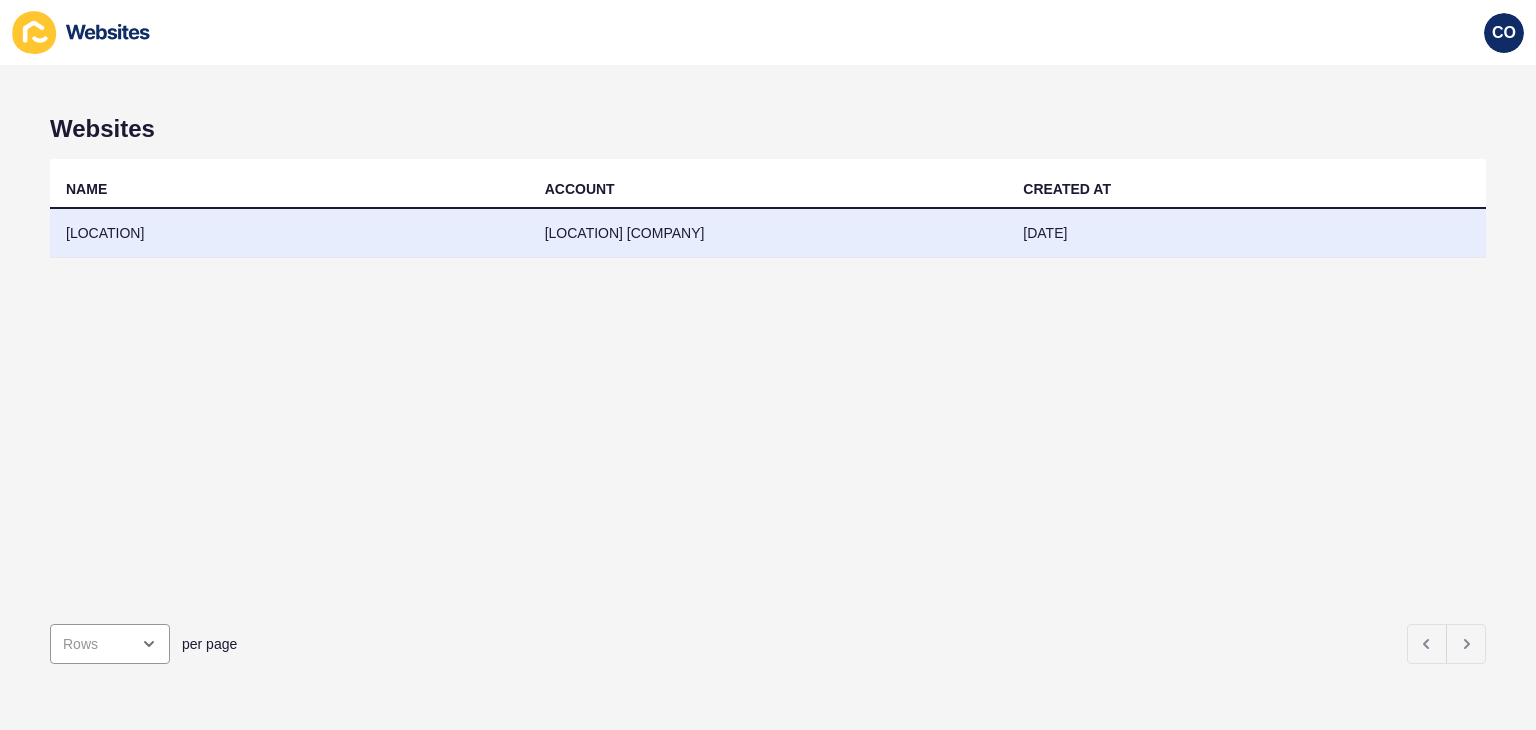 click on "[LOCATION]" at bounding box center [289, 233] 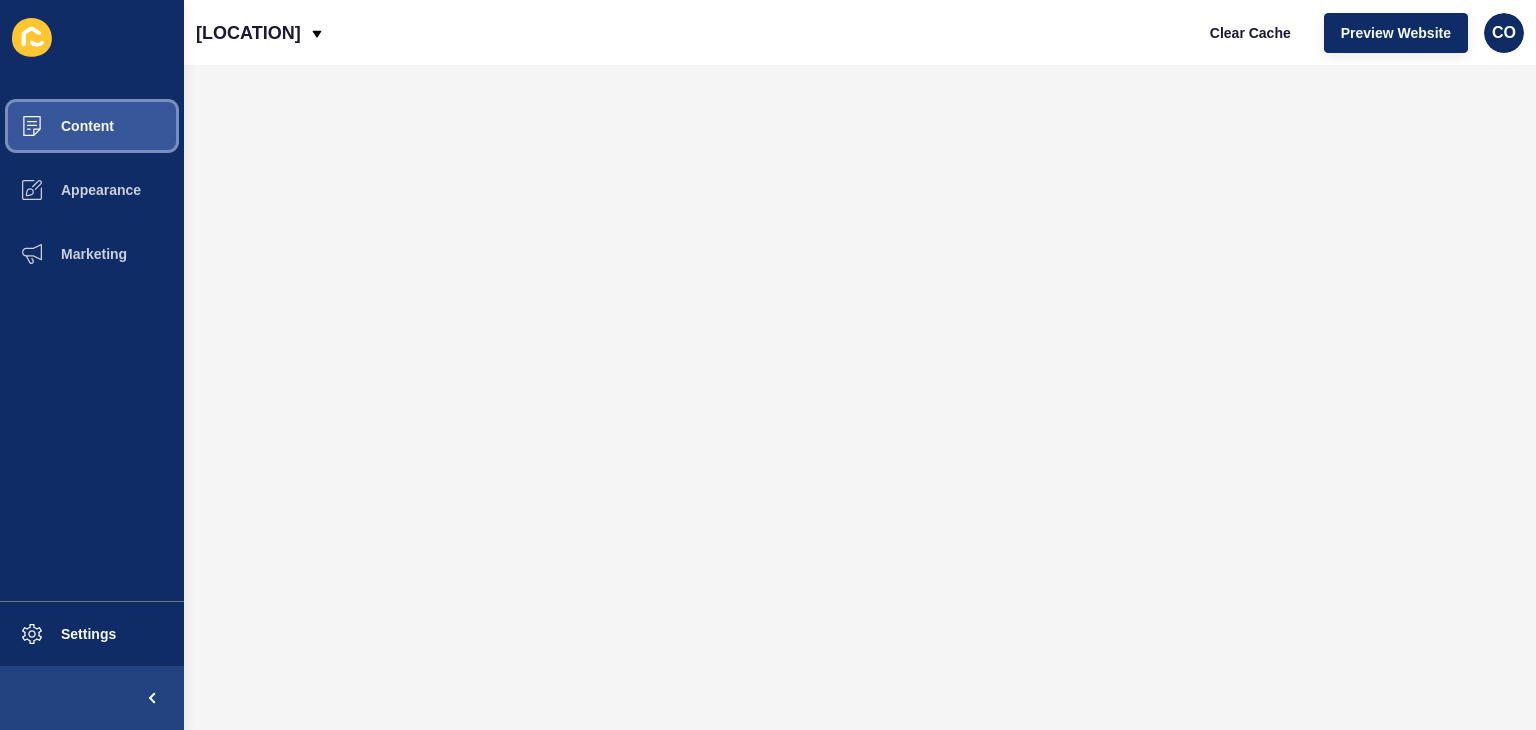click on "Content" at bounding box center [55, 126] 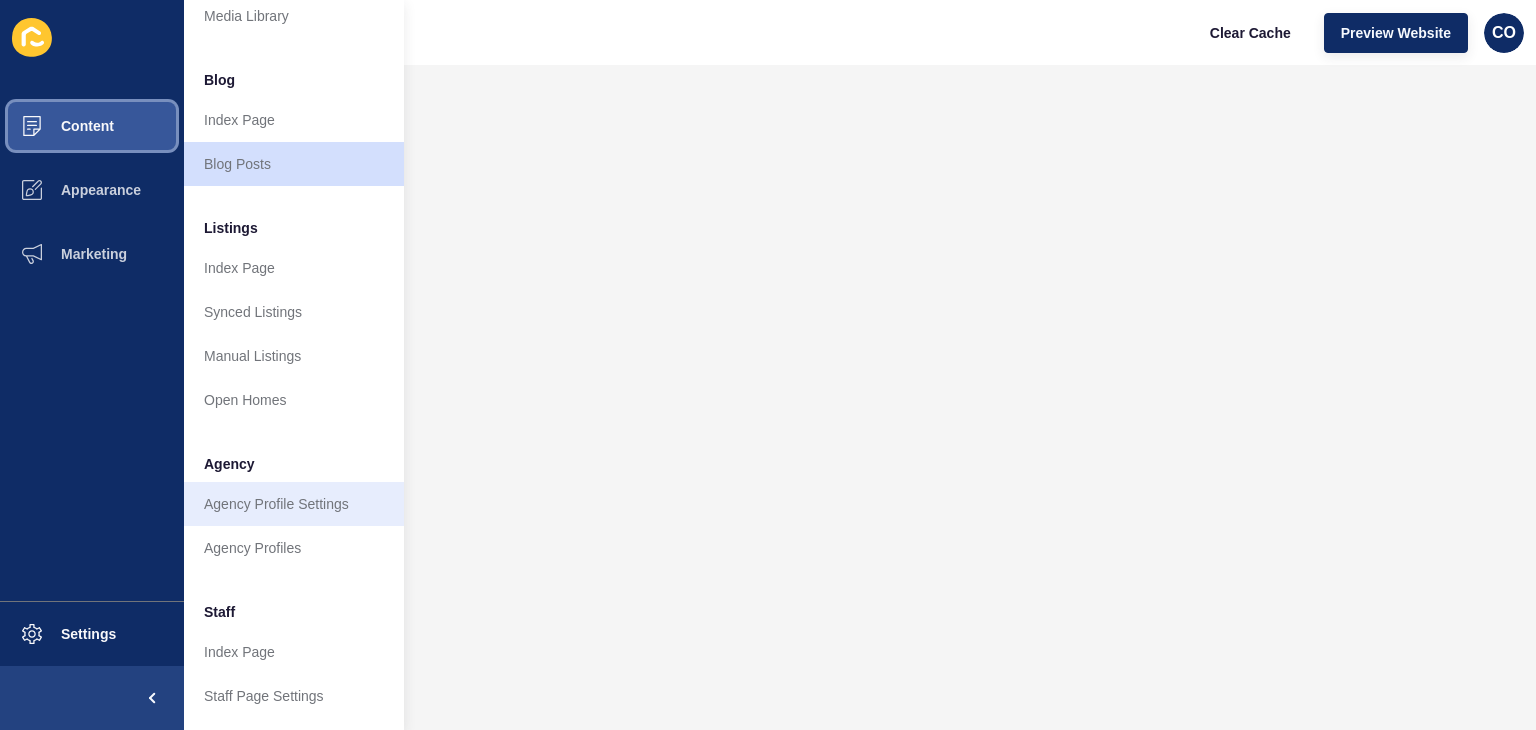 scroll, scrollTop: 300, scrollLeft: 0, axis: vertical 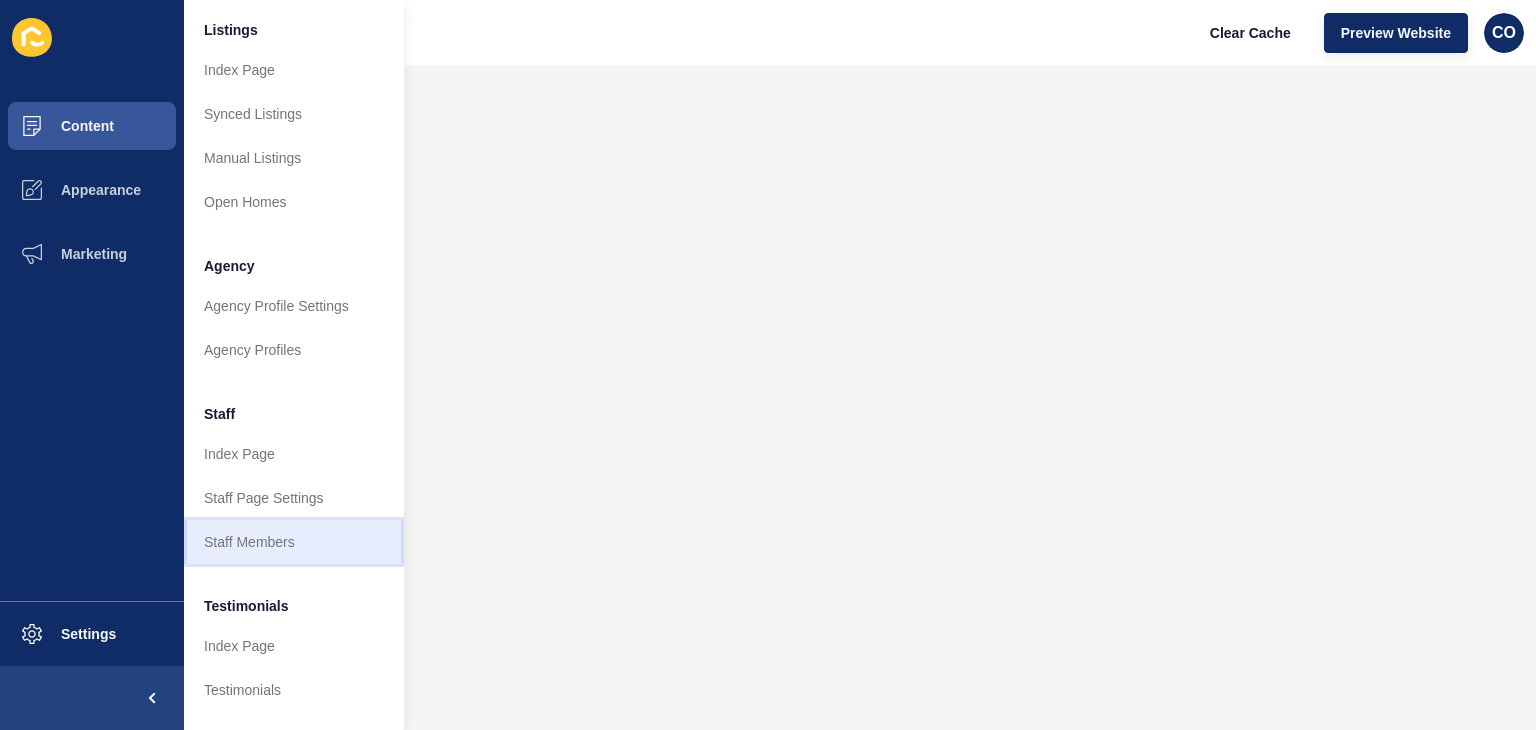 click on "Staff Members" at bounding box center [294, 542] 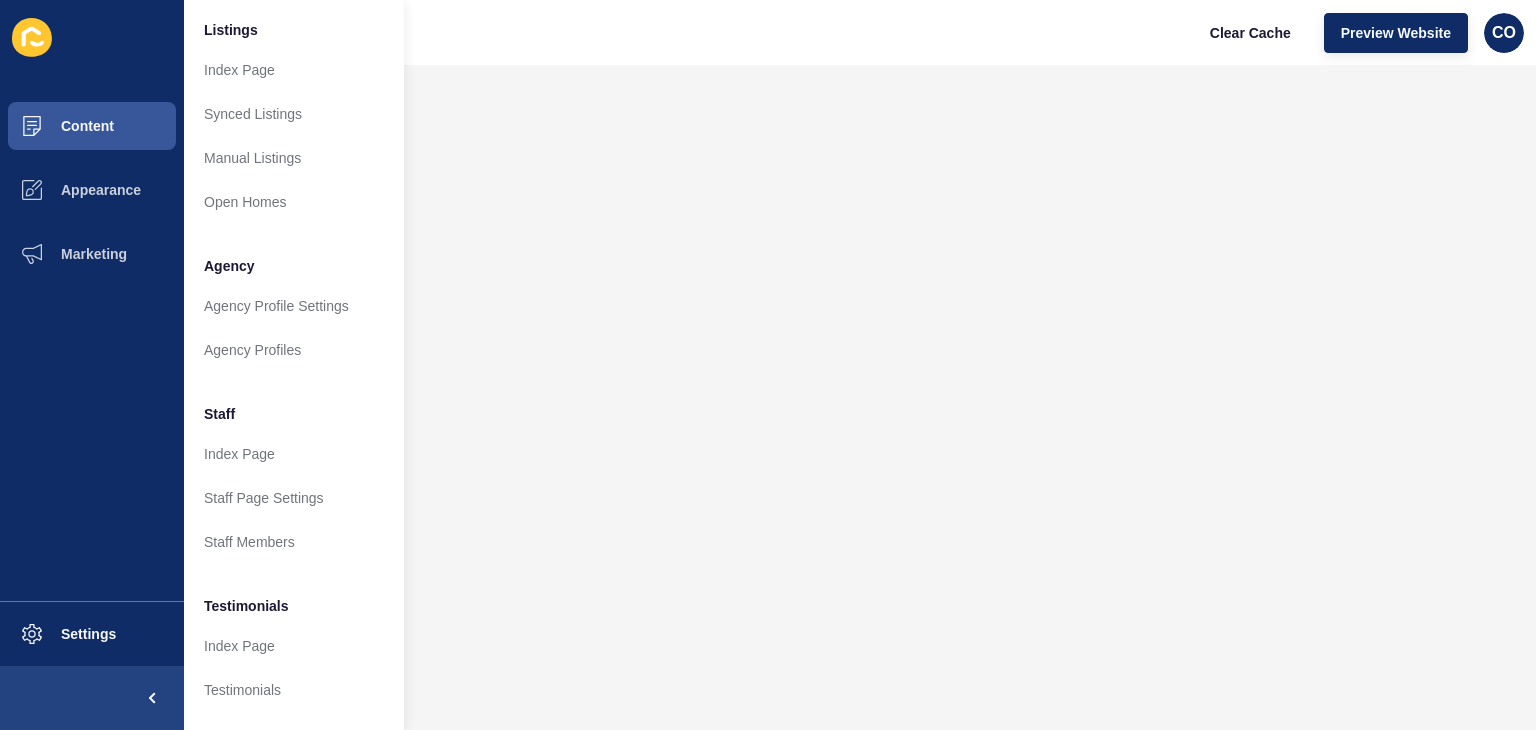 scroll, scrollTop: 0, scrollLeft: 0, axis: both 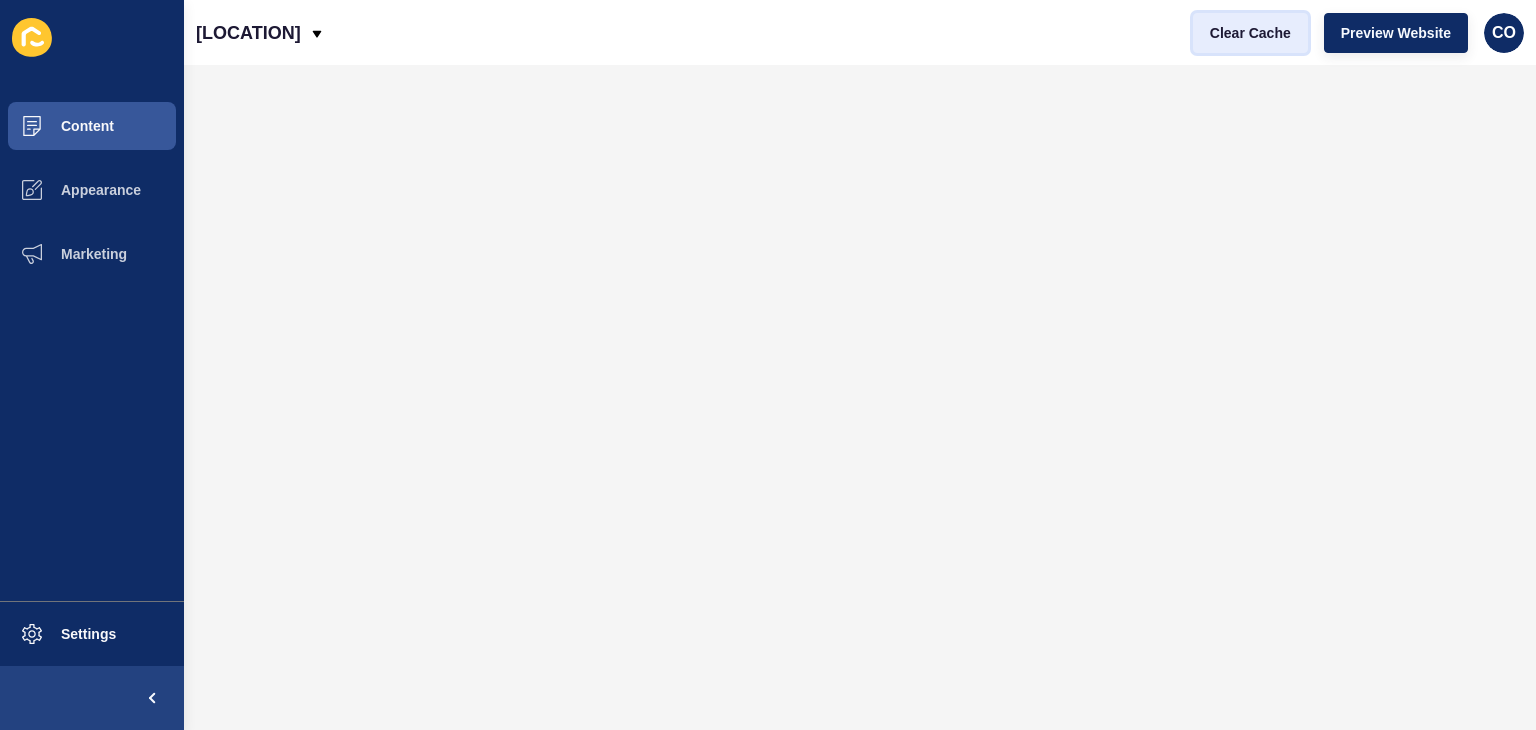click on "Clear Cache" at bounding box center [1250, 33] 